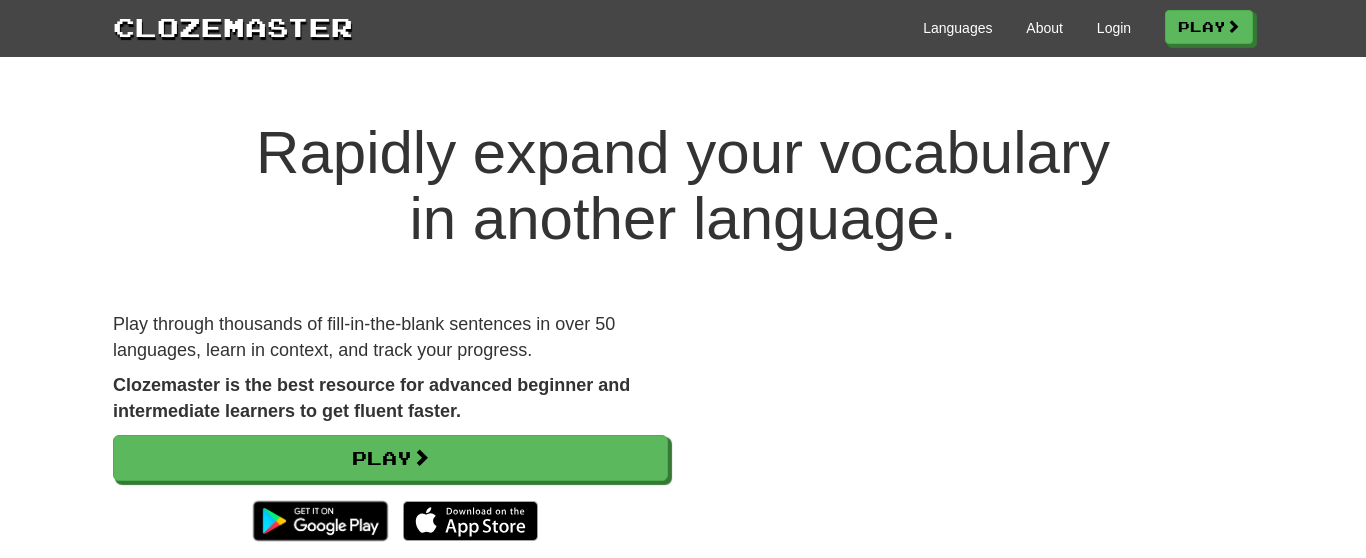scroll, scrollTop: 0, scrollLeft: 0, axis: both 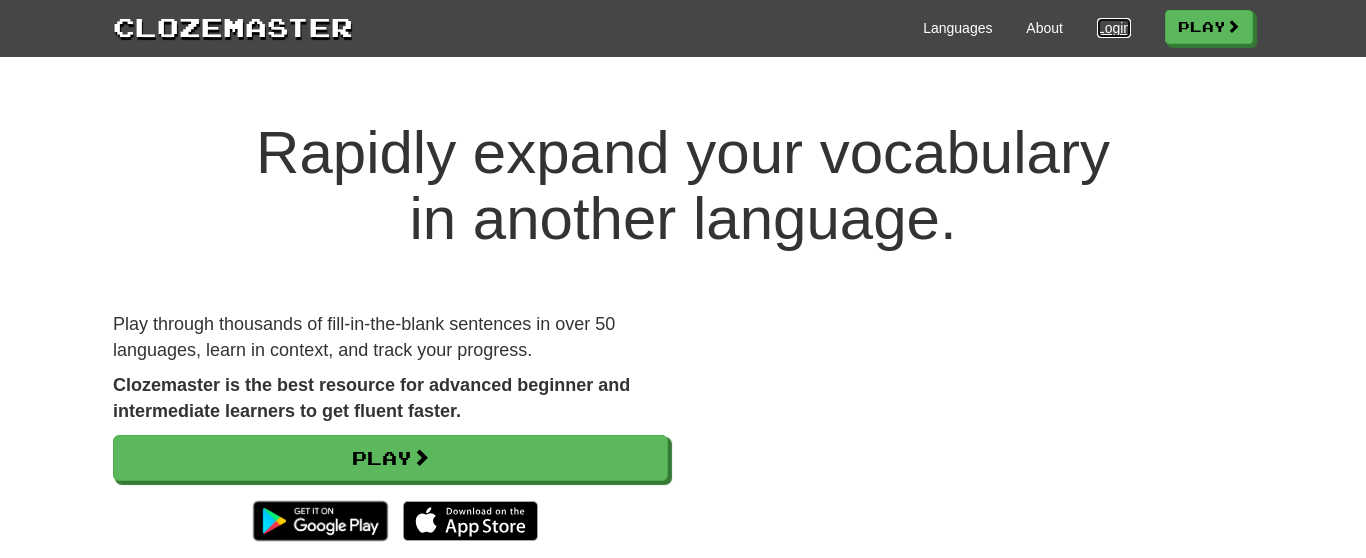 click on "Login" at bounding box center [1114, 28] 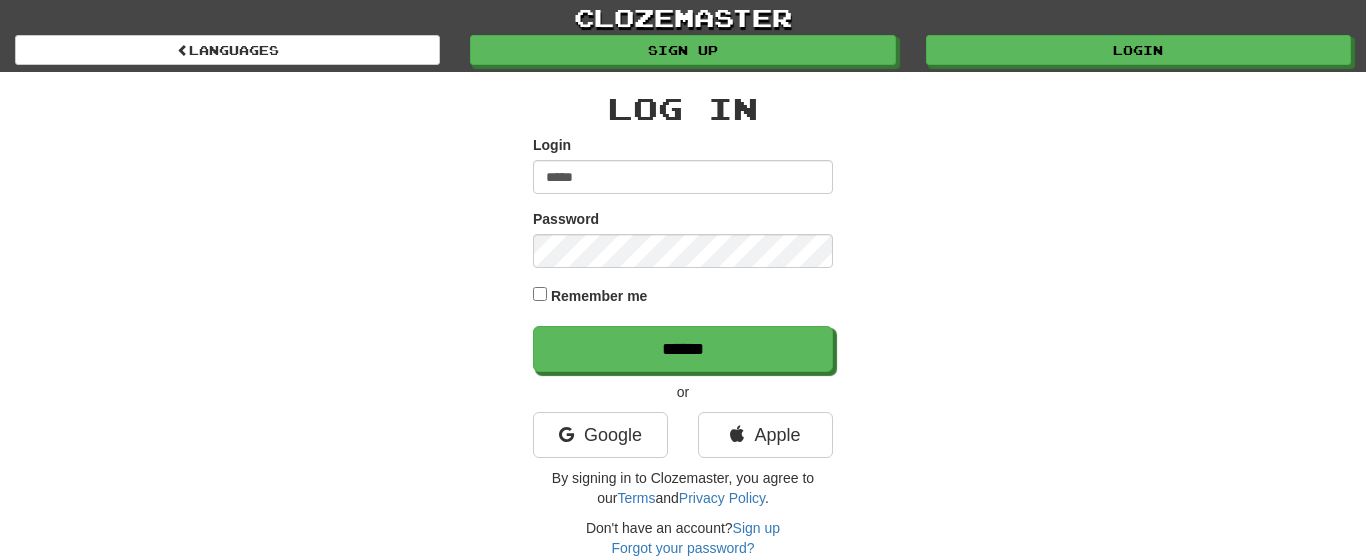 scroll, scrollTop: 0, scrollLeft: 0, axis: both 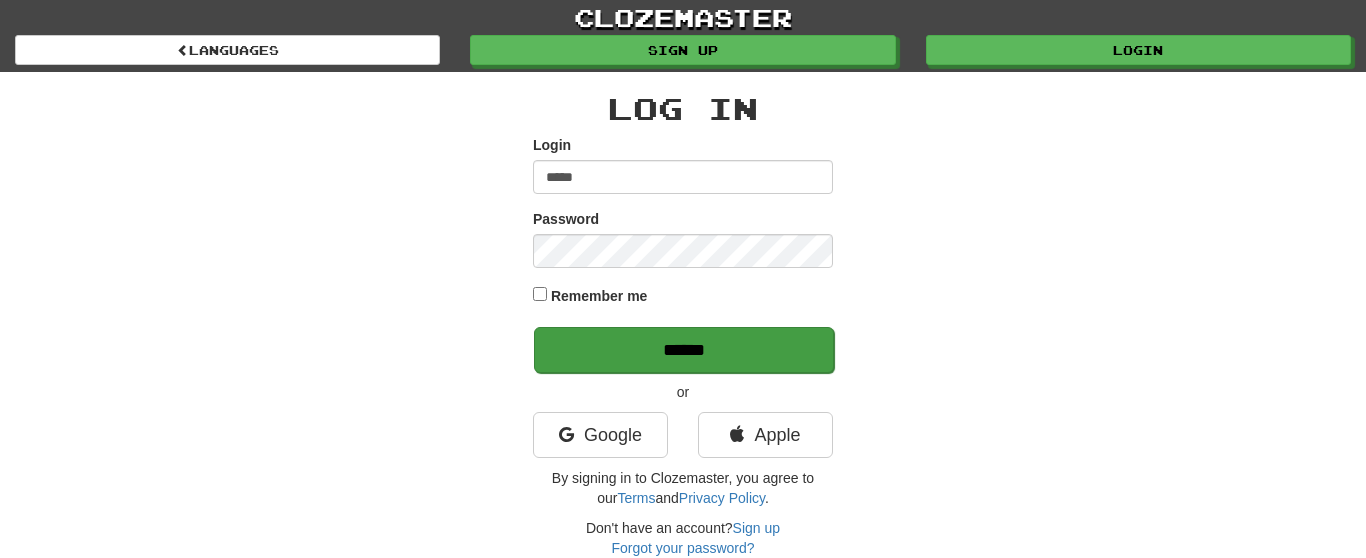 type on "*****" 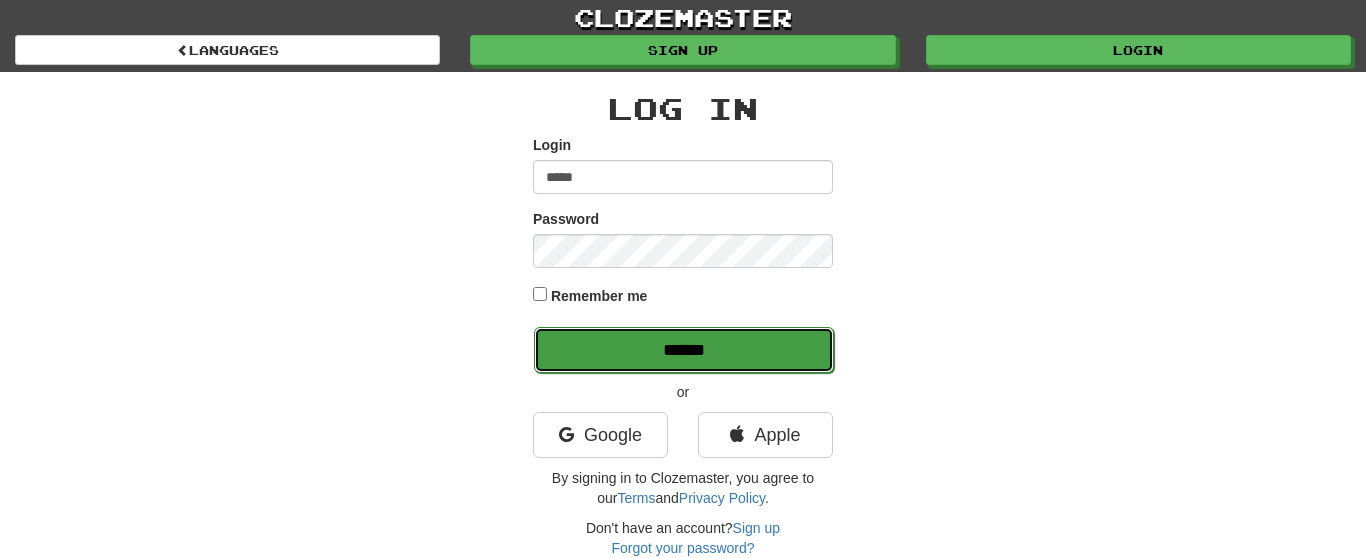 click on "******" at bounding box center (684, 350) 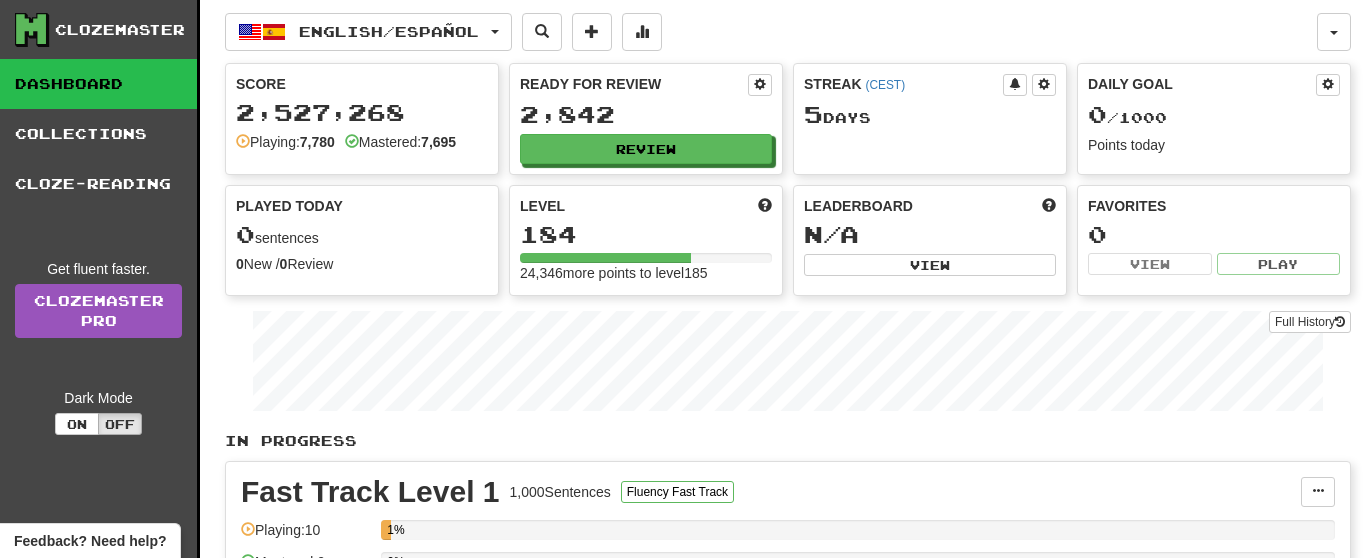 scroll, scrollTop: 0, scrollLeft: 0, axis: both 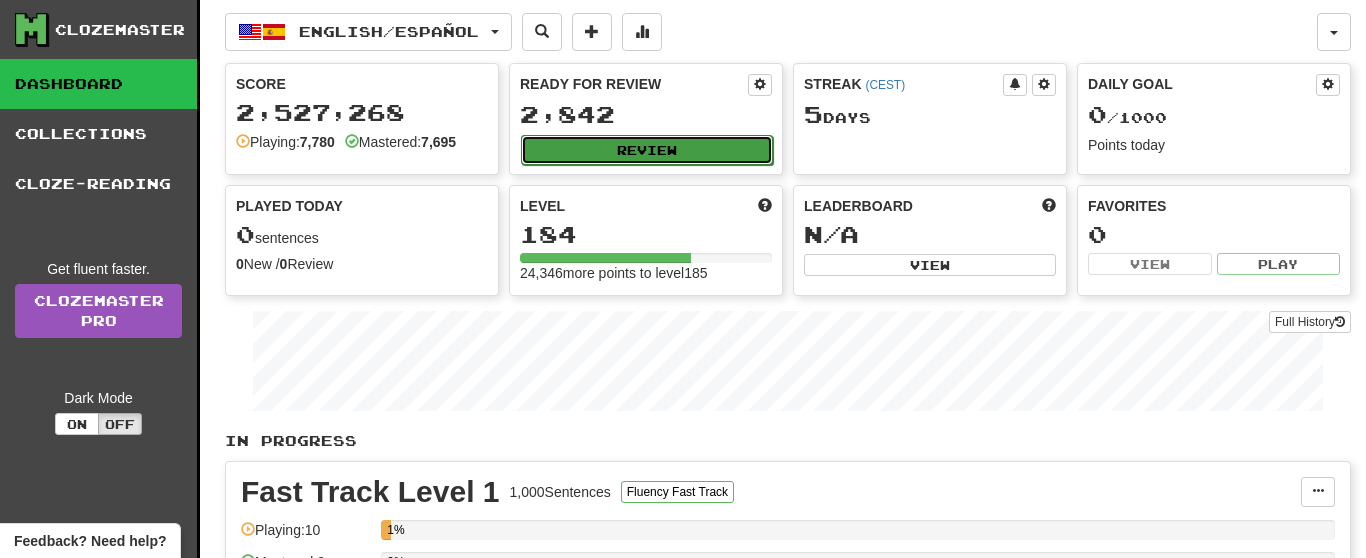 click on "Review" at bounding box center (647, 150) 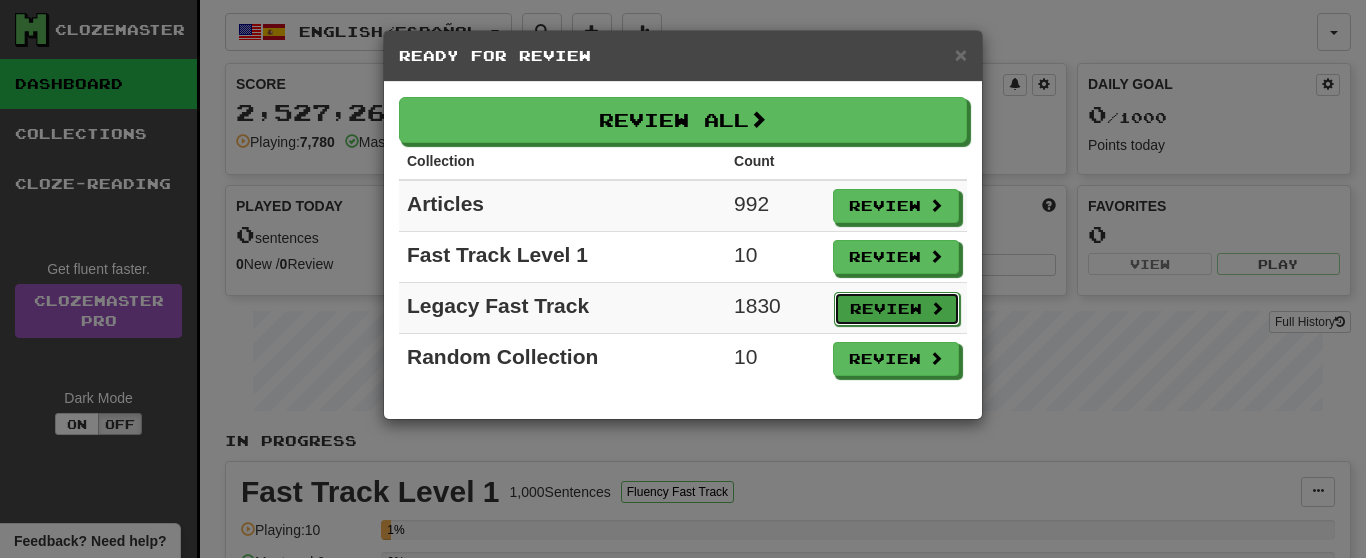 click on "Review" at bounding box center [897, 309] 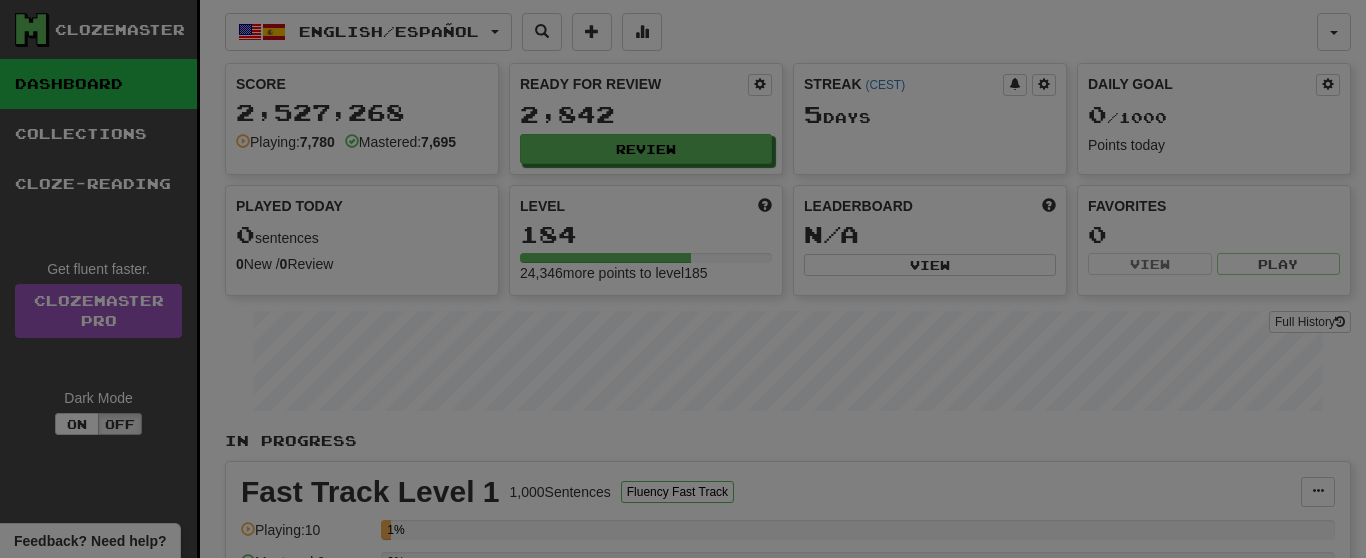 select on "**" 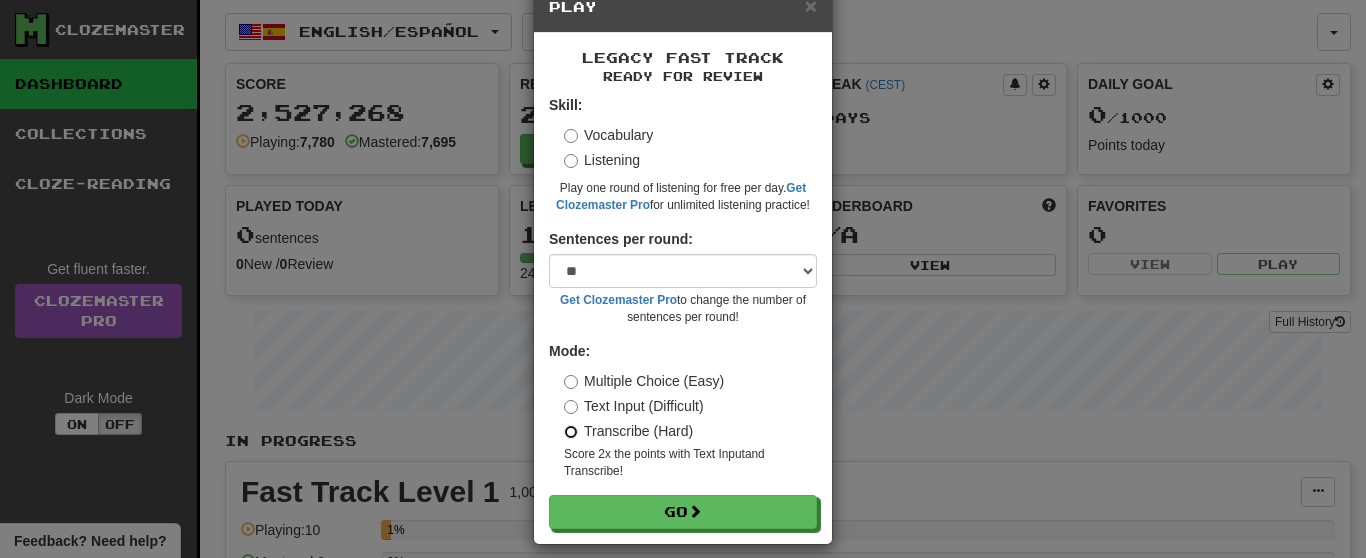 scroll, scrollTop: 68, scrollLeft: 0, axis: vertical 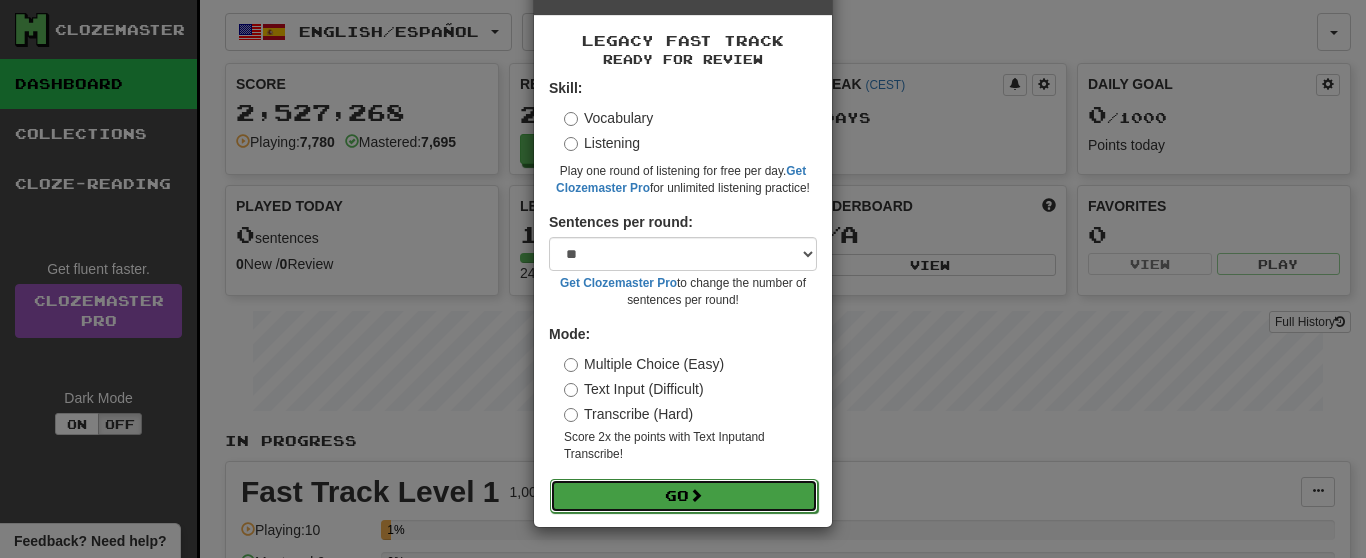 click on "Go" at bounding box center (684, 496) 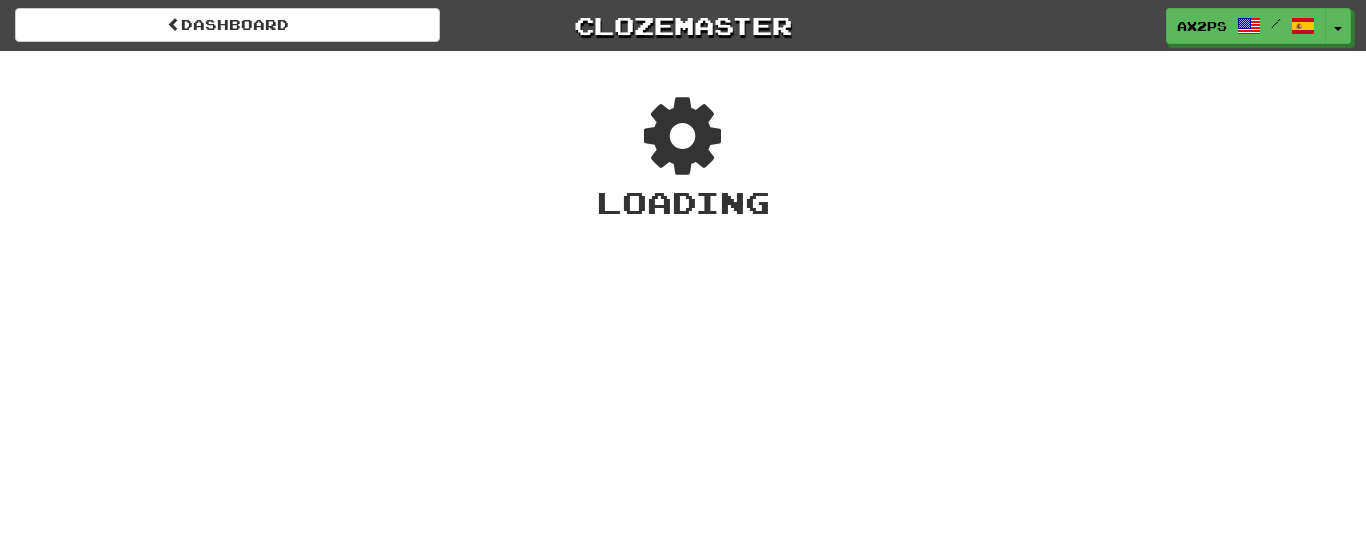 scroll, scrollTop: 0, scrollLeft: 0, axis: both 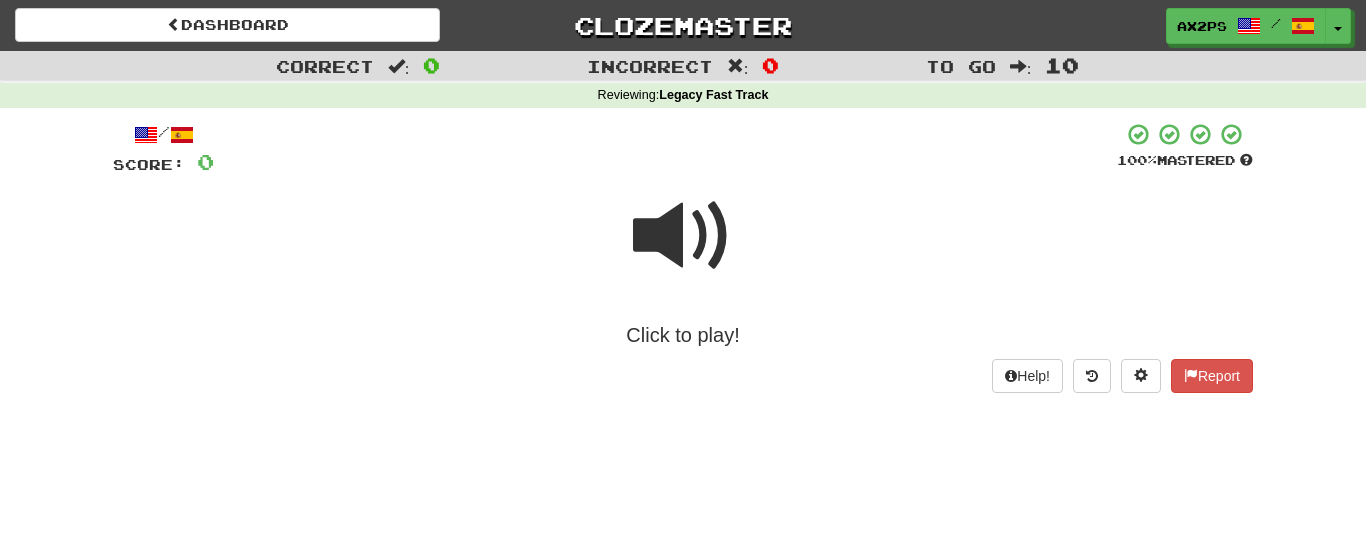 click on "Click to play!" at bounding box center (683, 335) 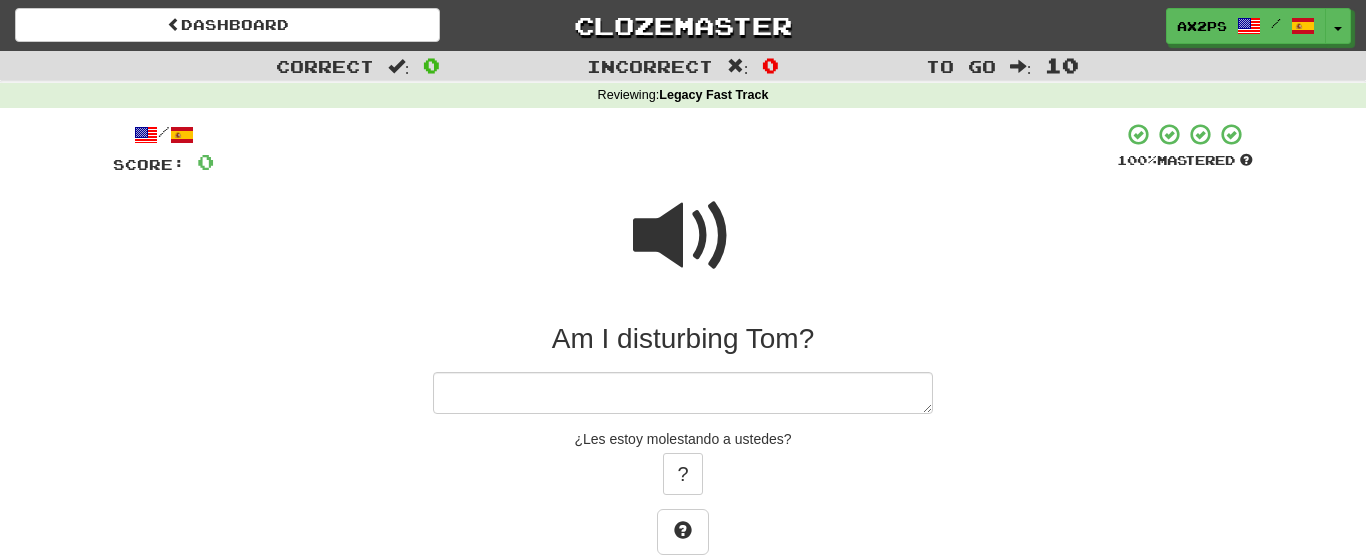 type on "*" 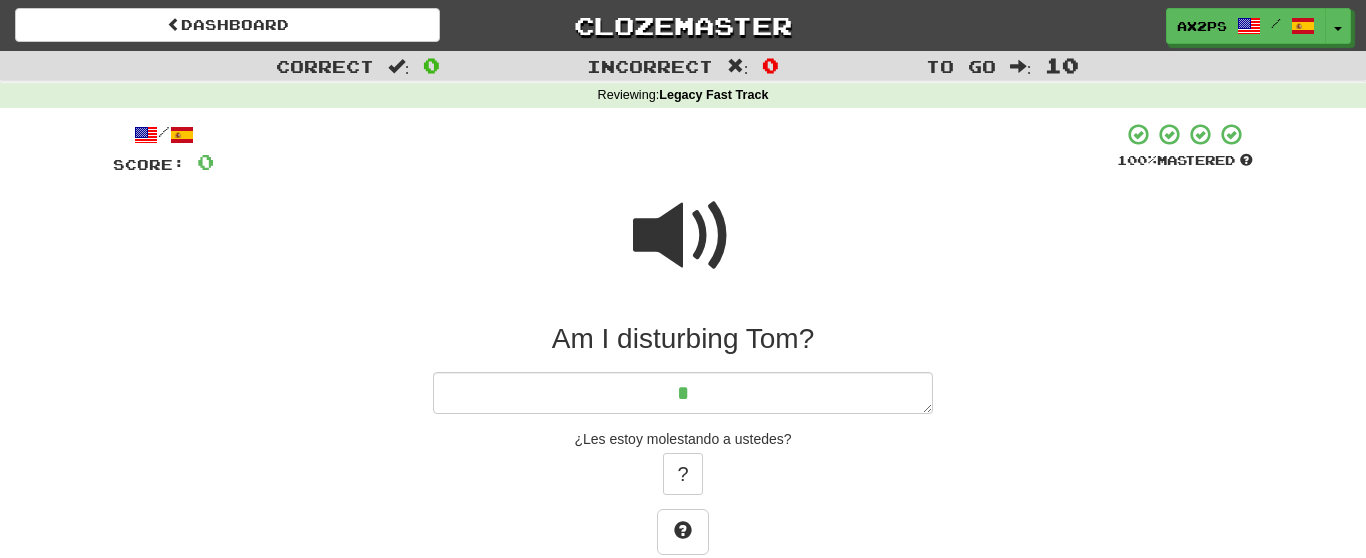 type on "*" 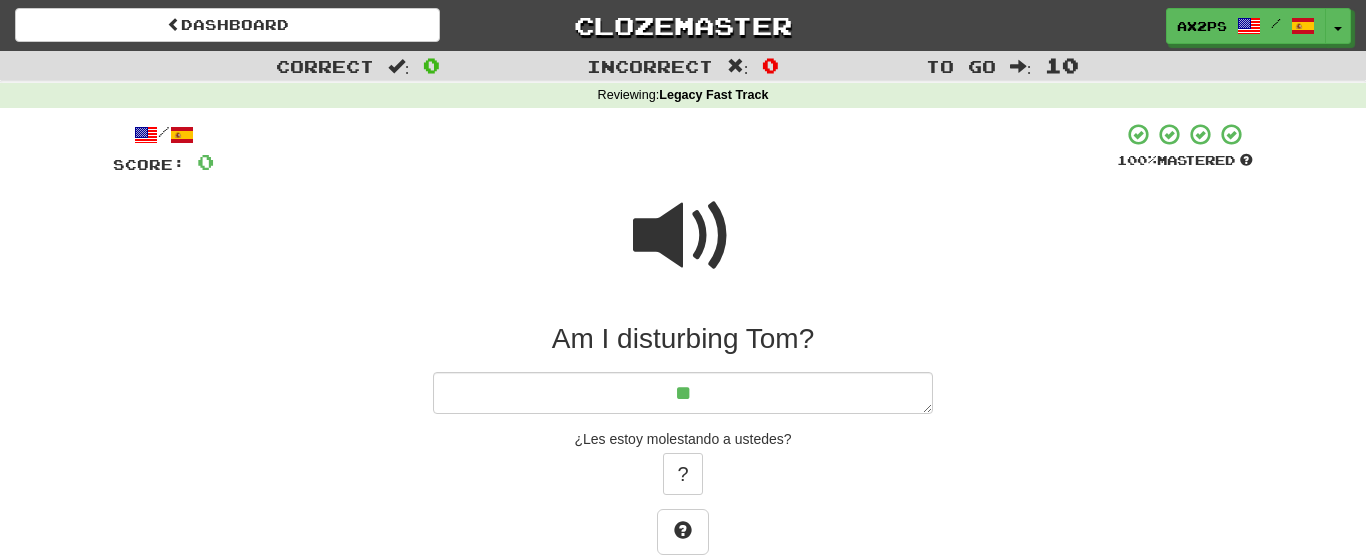 type on "*" 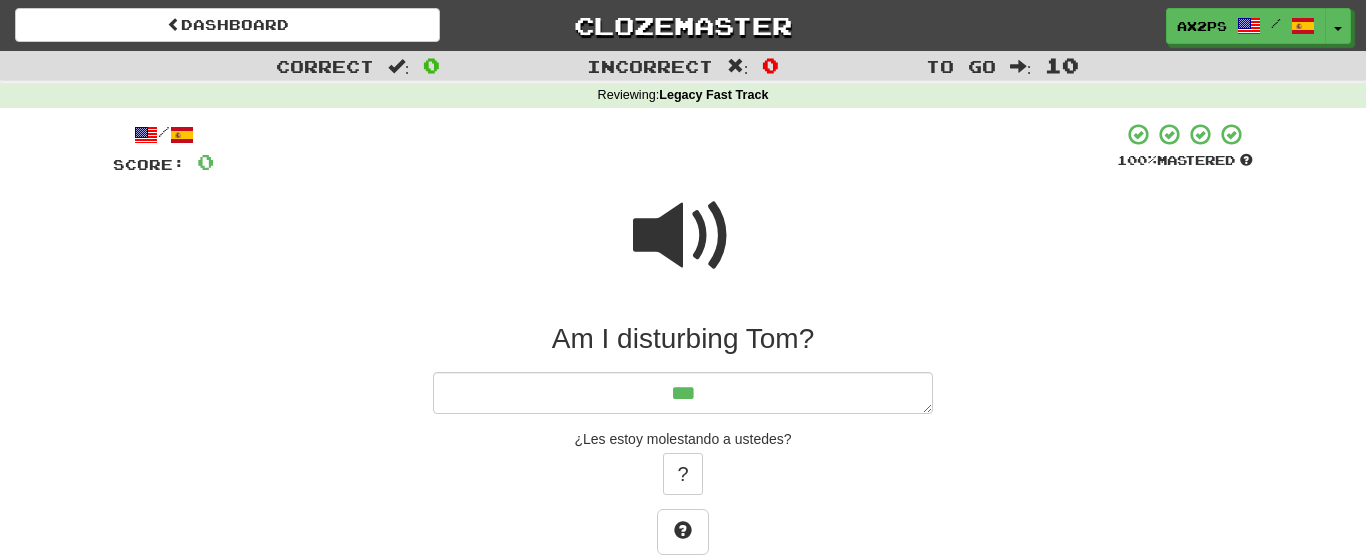 type on "*" 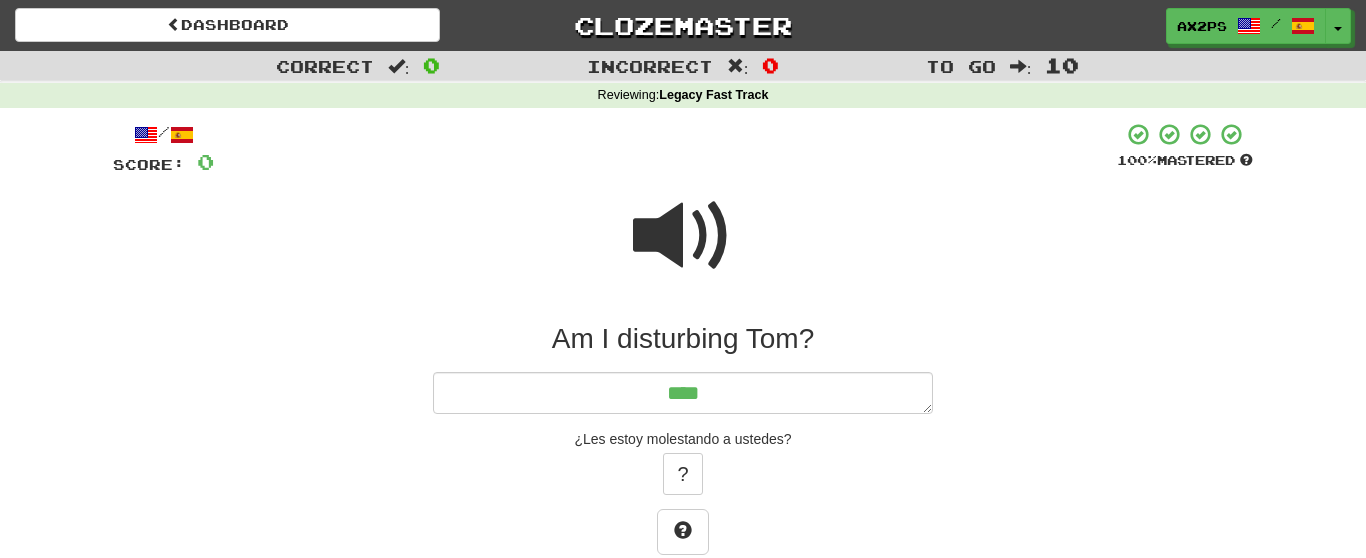 type on "*" 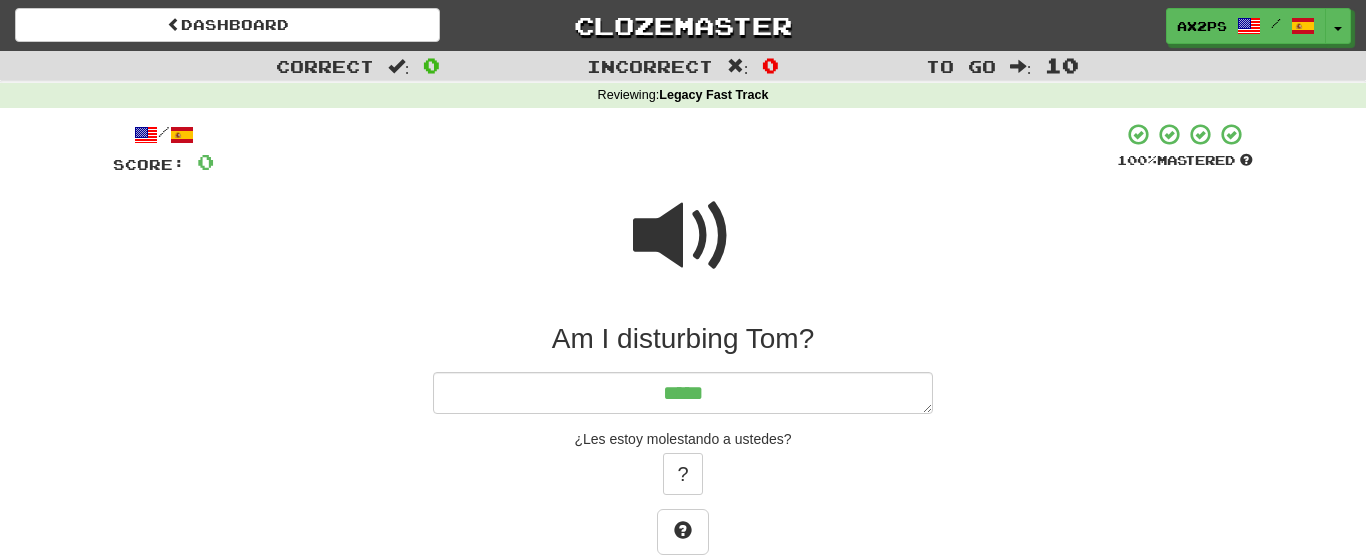 type on "*" 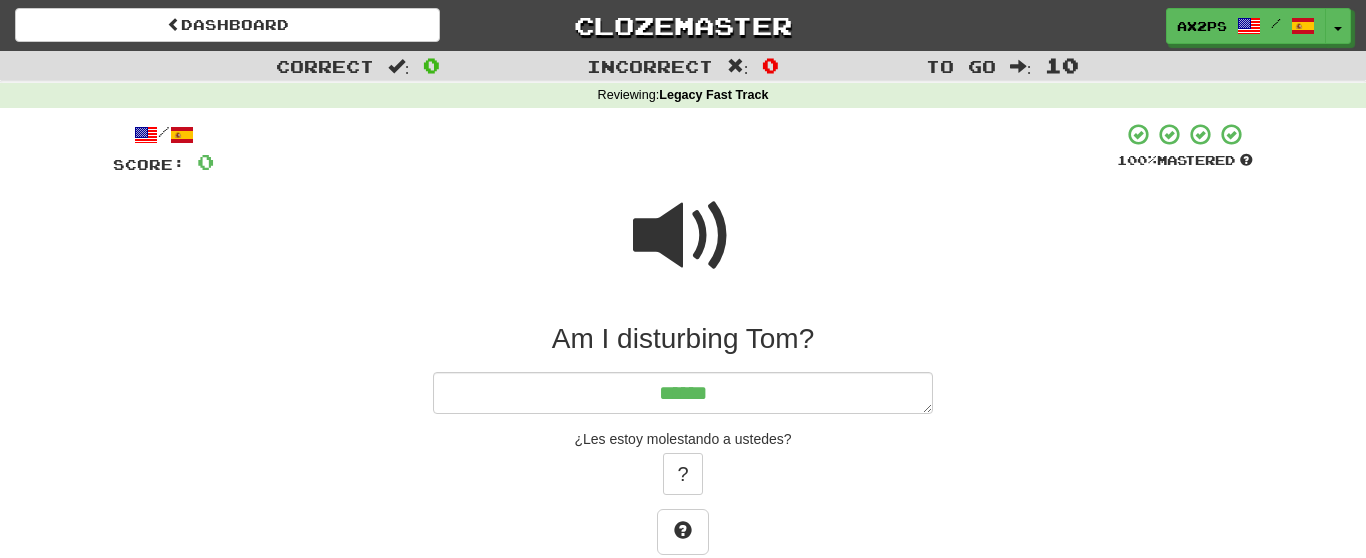 type on "*******" 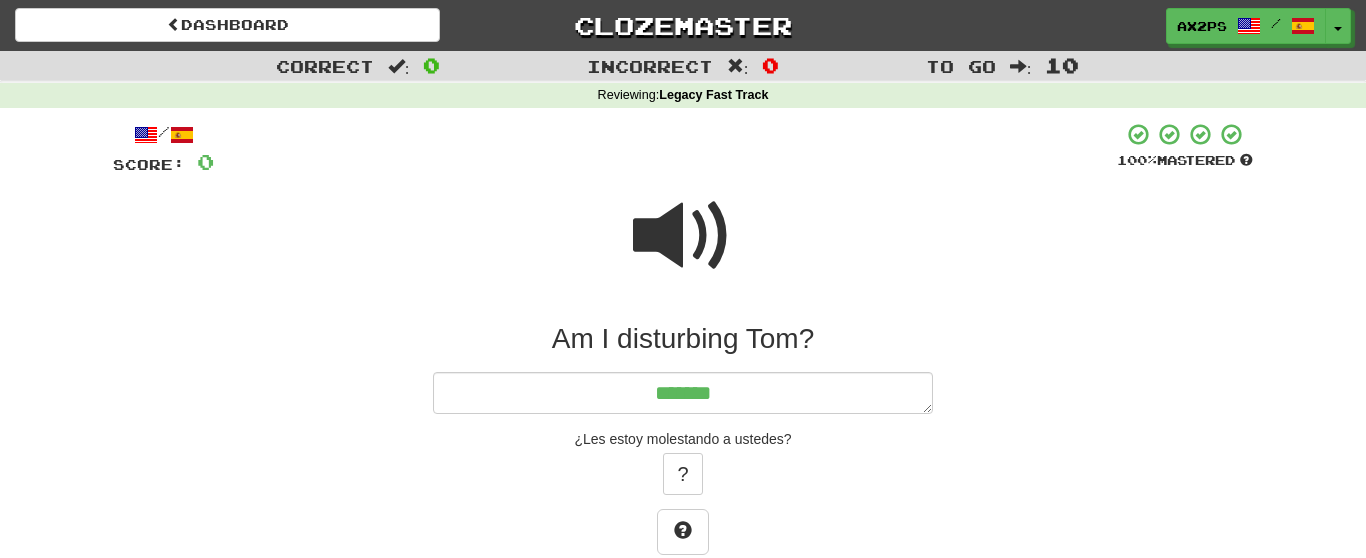 type on "*" 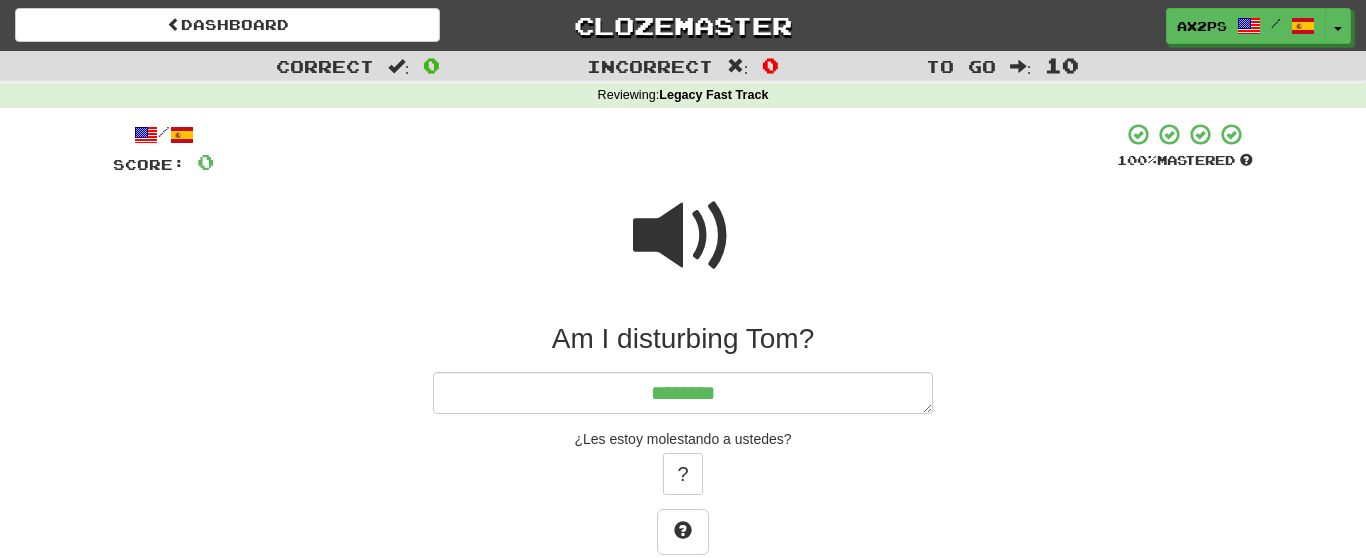 type on "*" 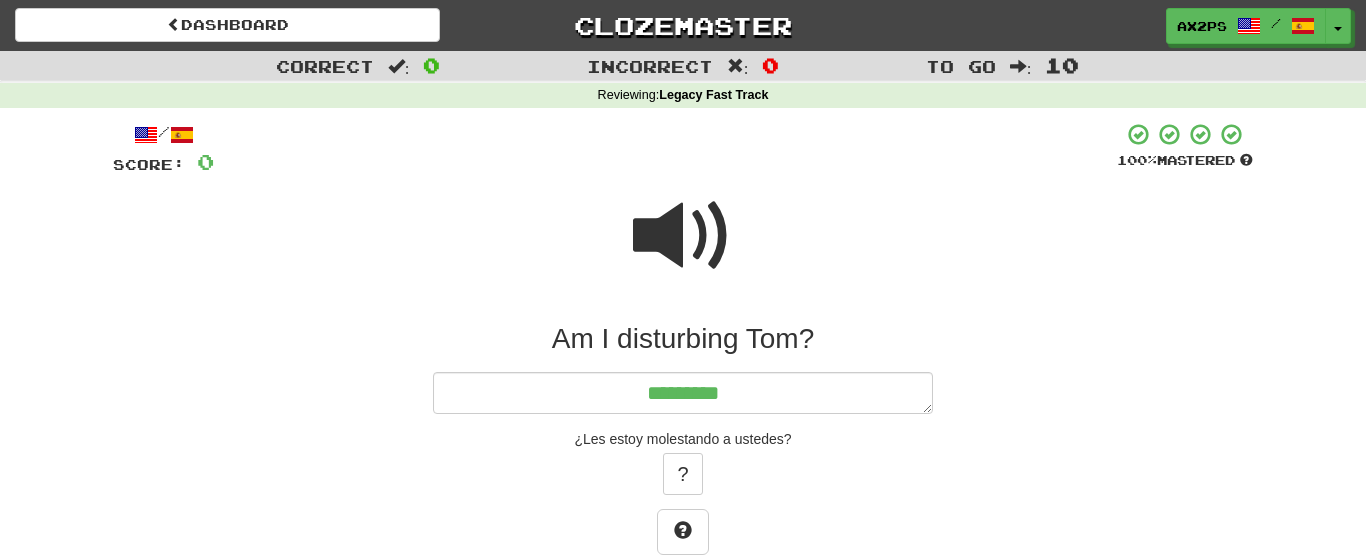 type on "*" 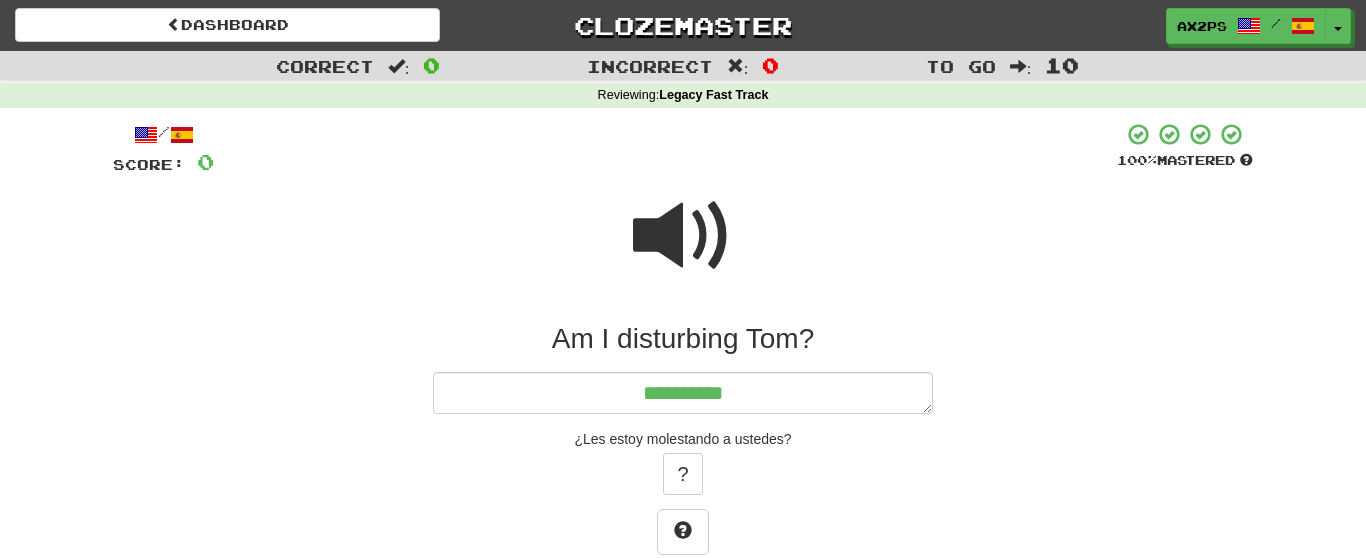 type on "*" 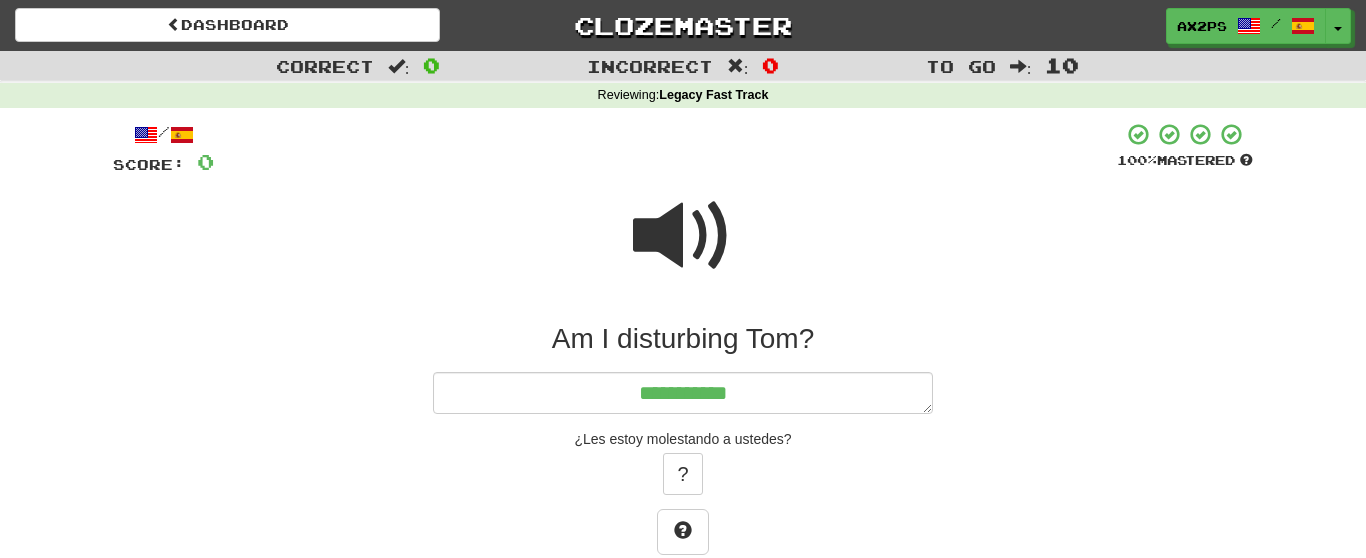 type on "*" 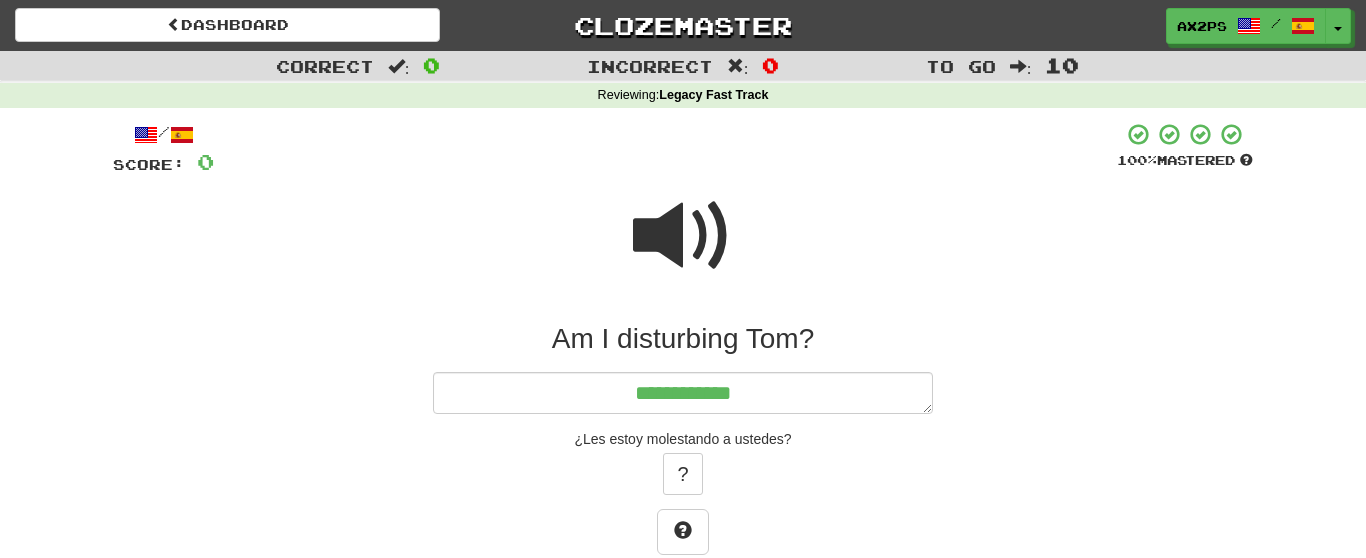 type on "*" 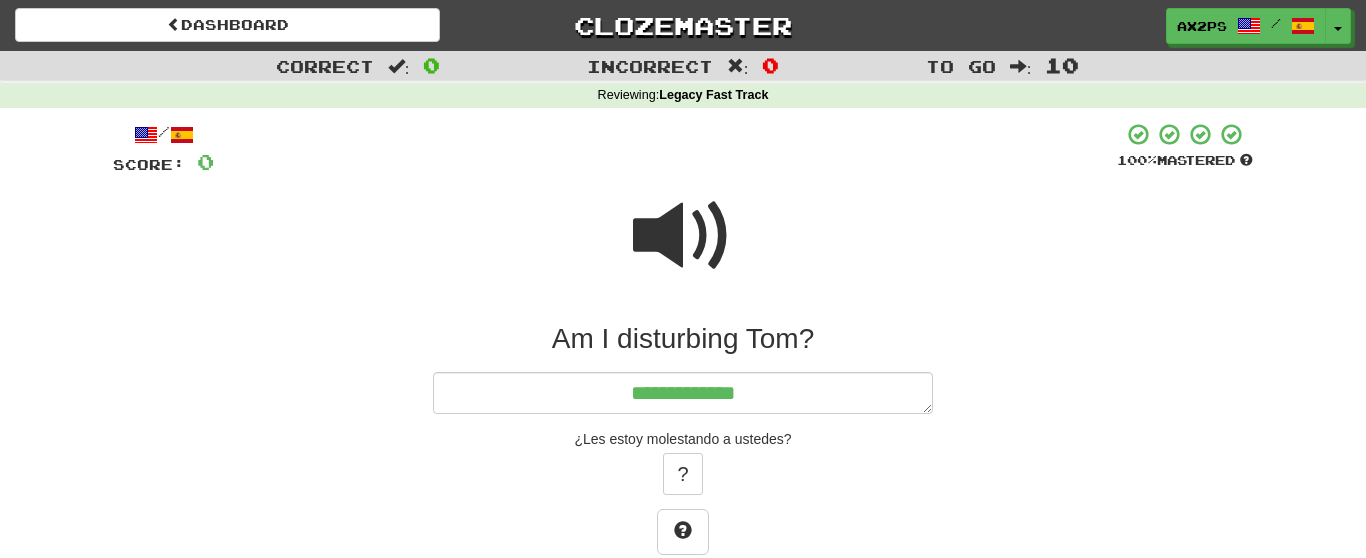 type on "*" 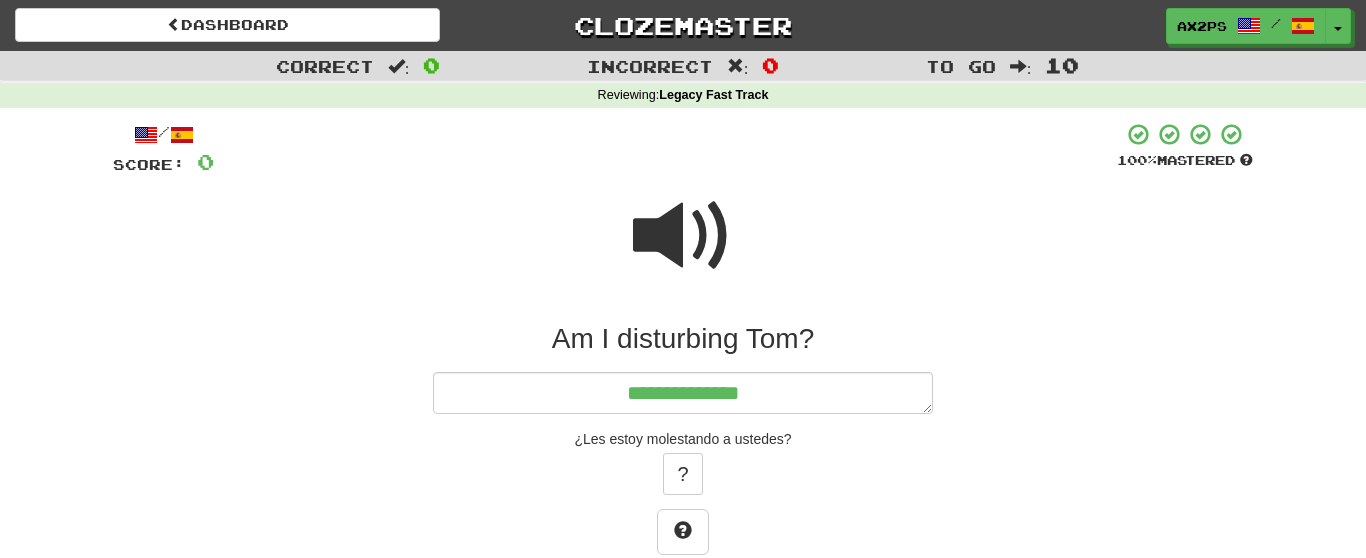 type on "*" 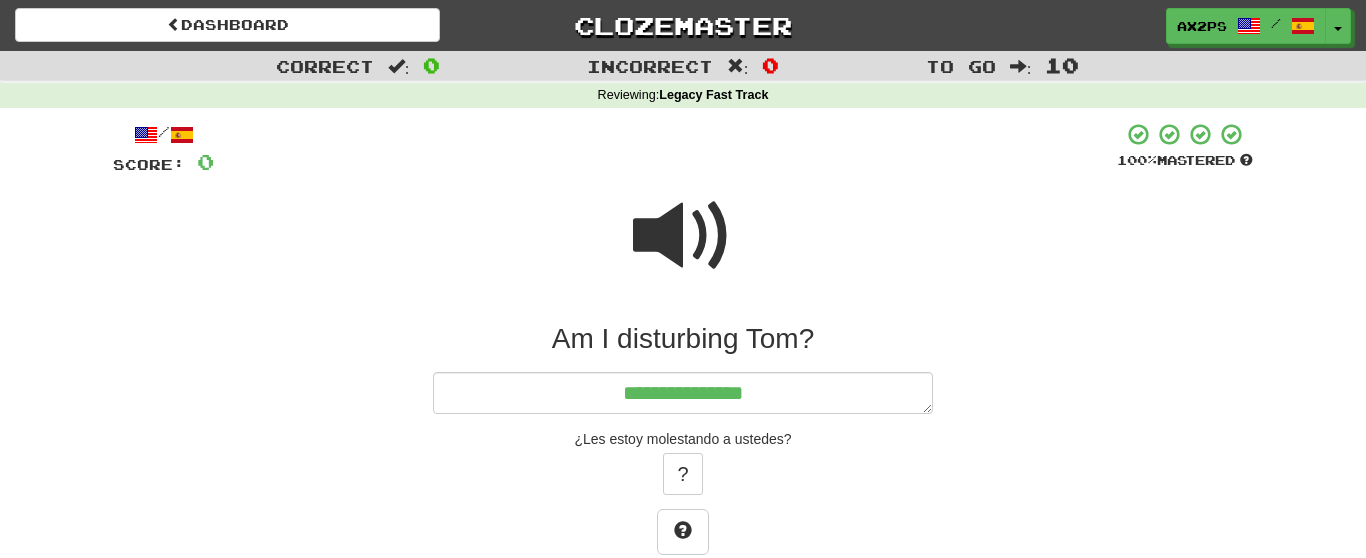 type on "*" 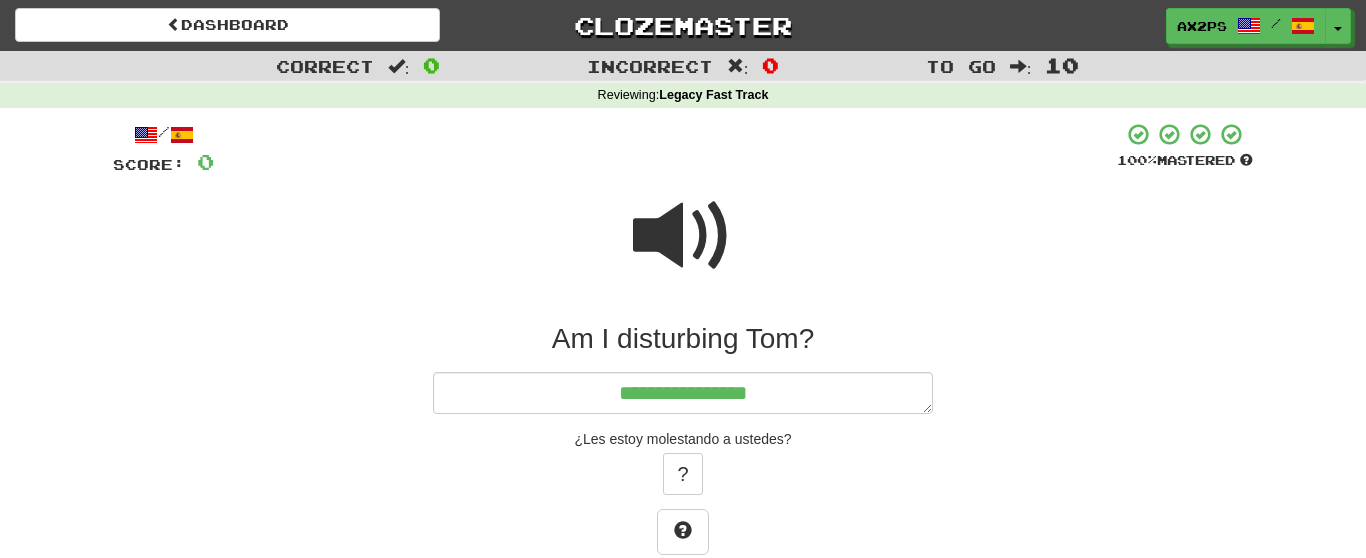 type on "*" 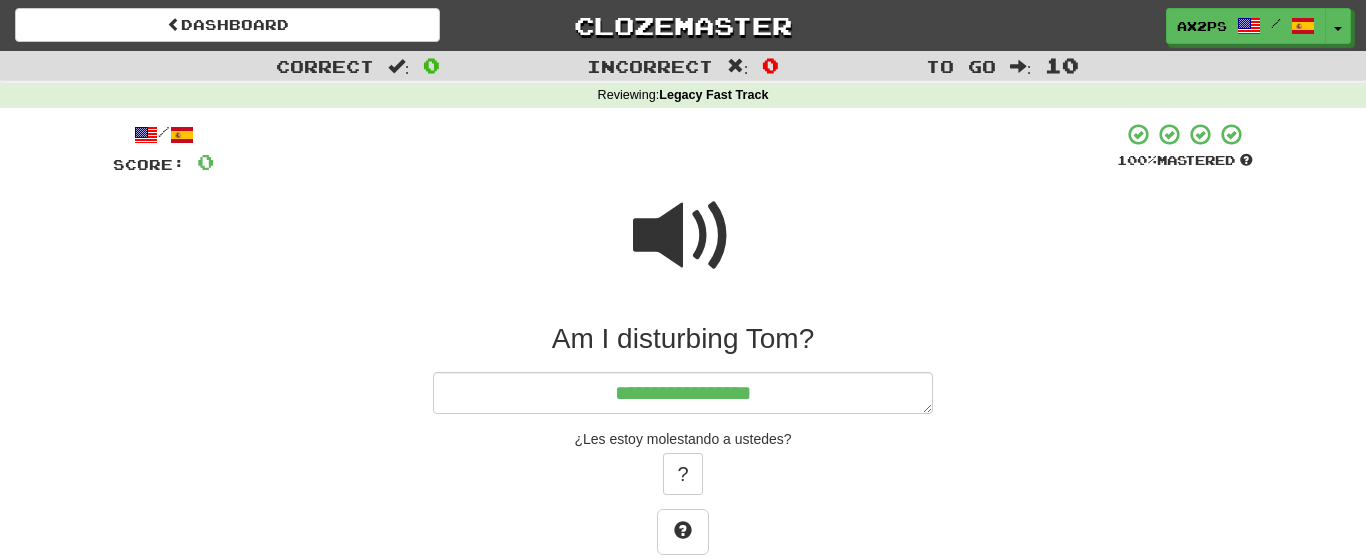 type on "*" 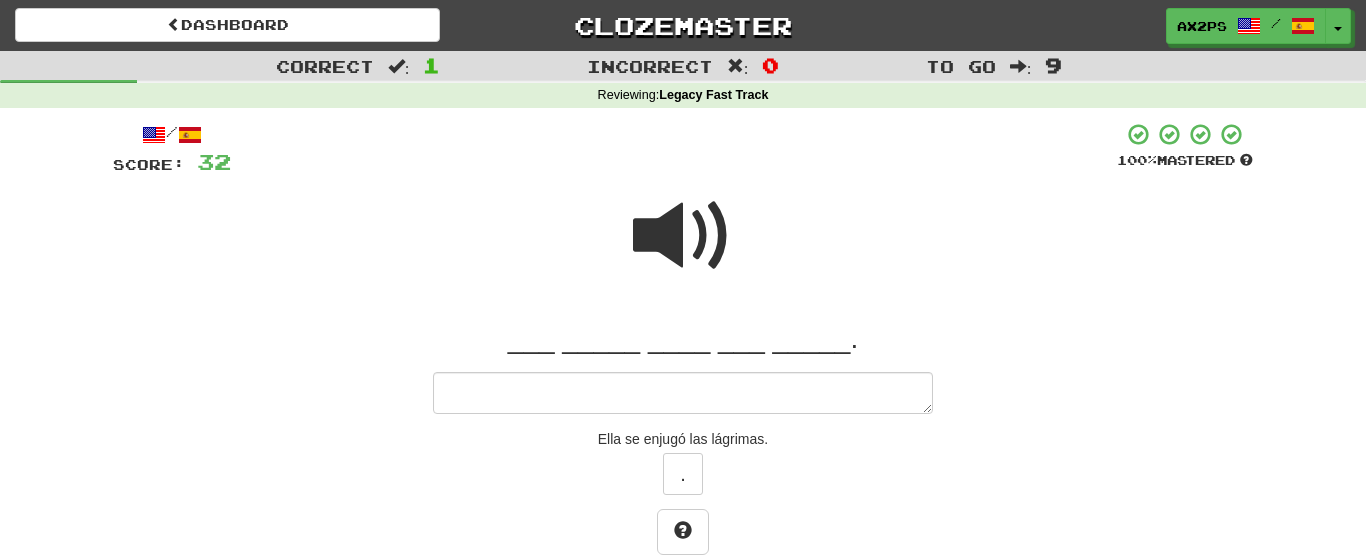 type on "*" 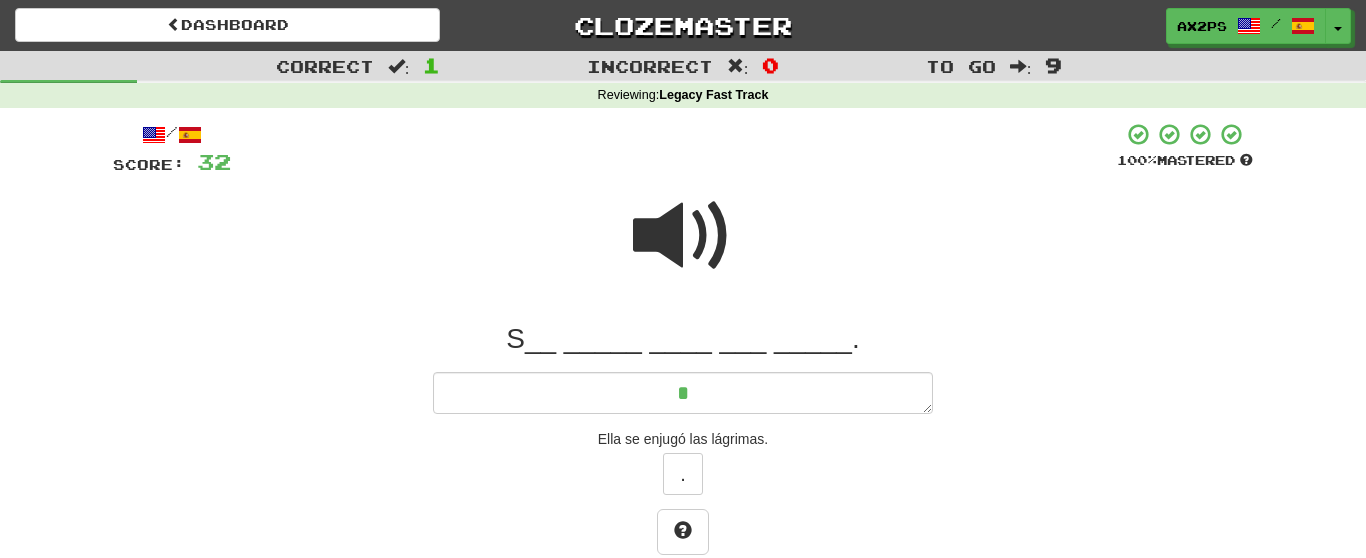 type on "*" 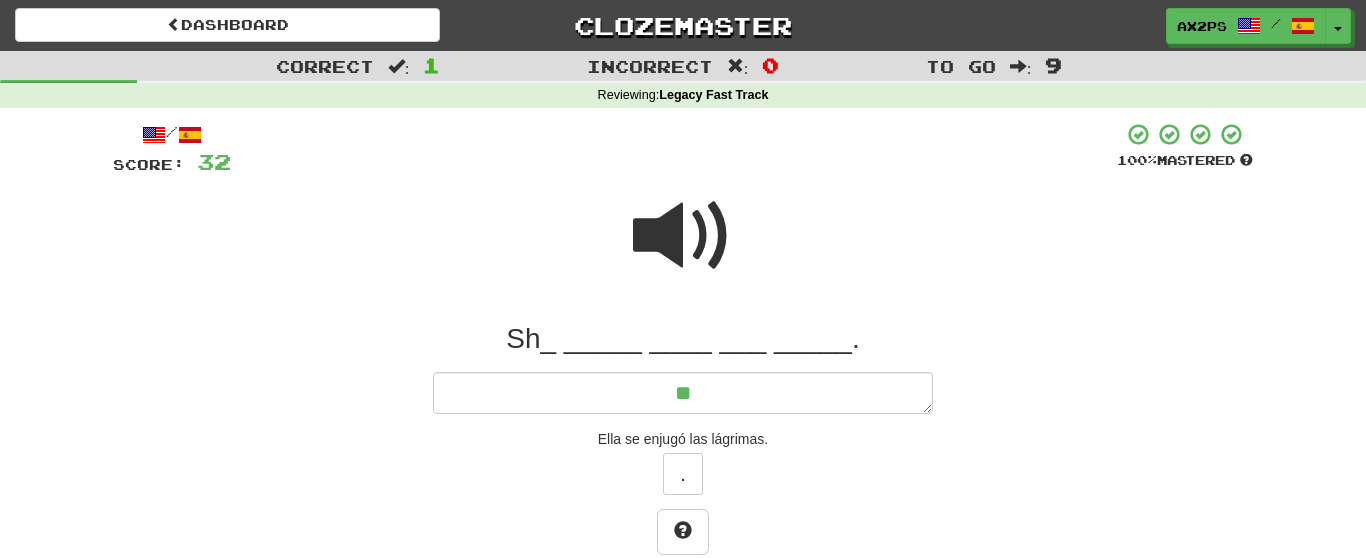 type on "*" 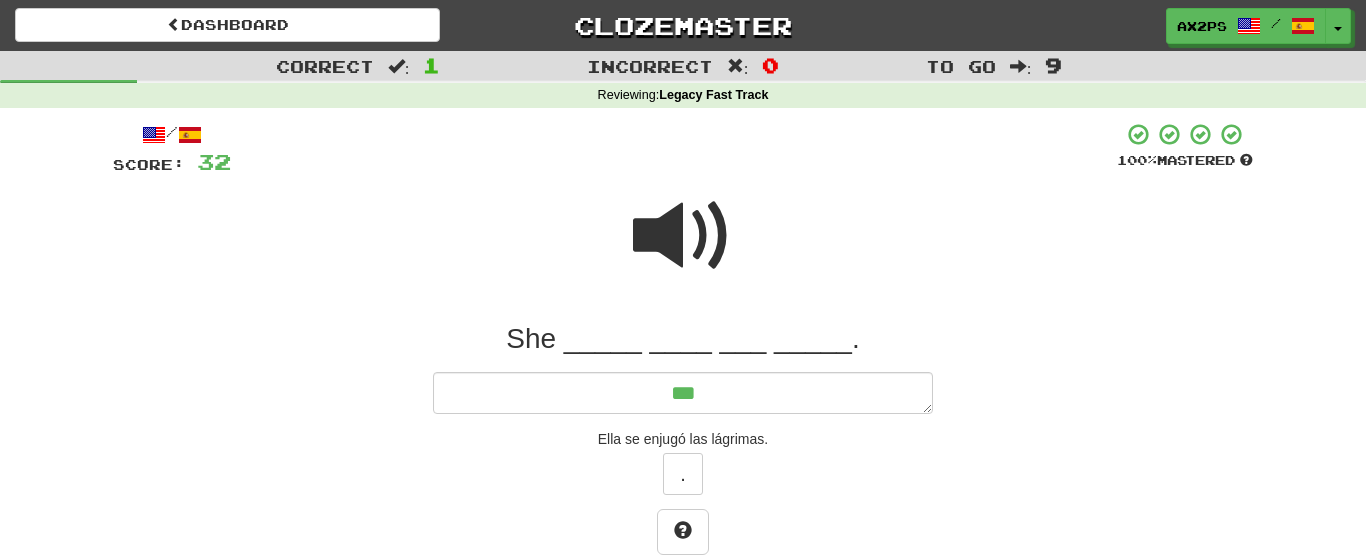type on "***" 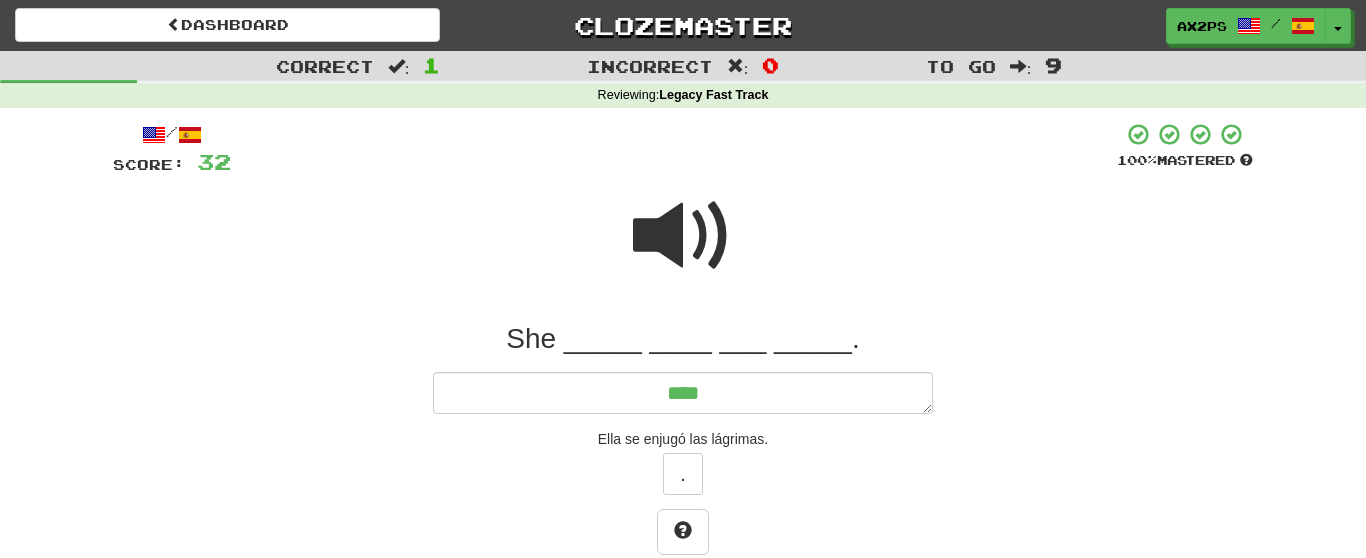 type on "*" 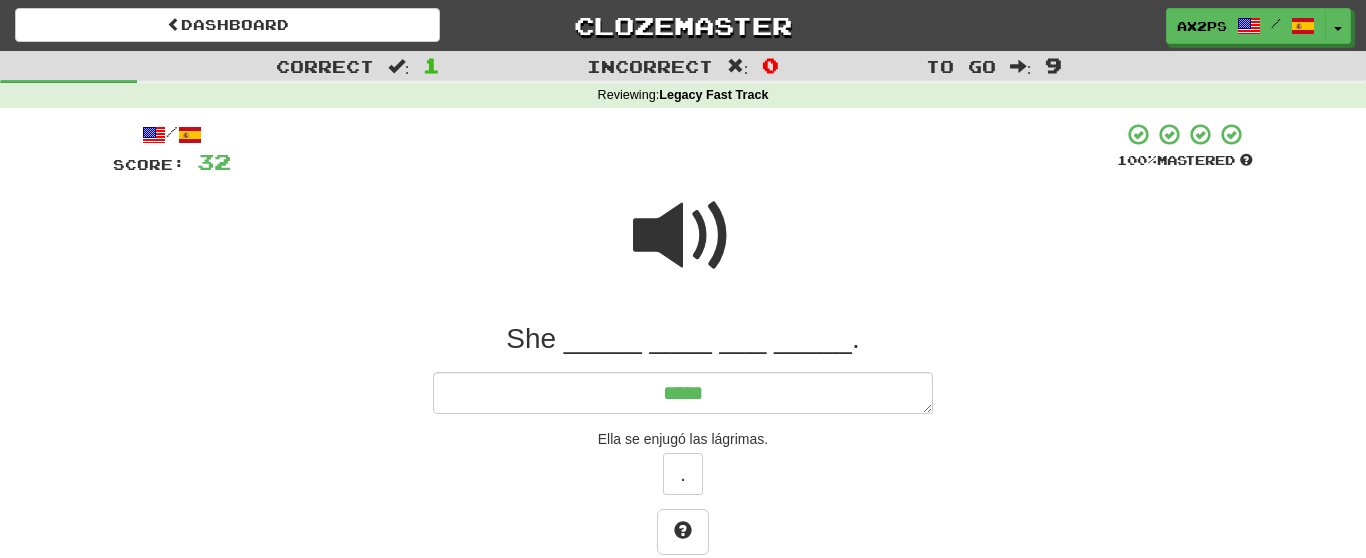 type on "******" 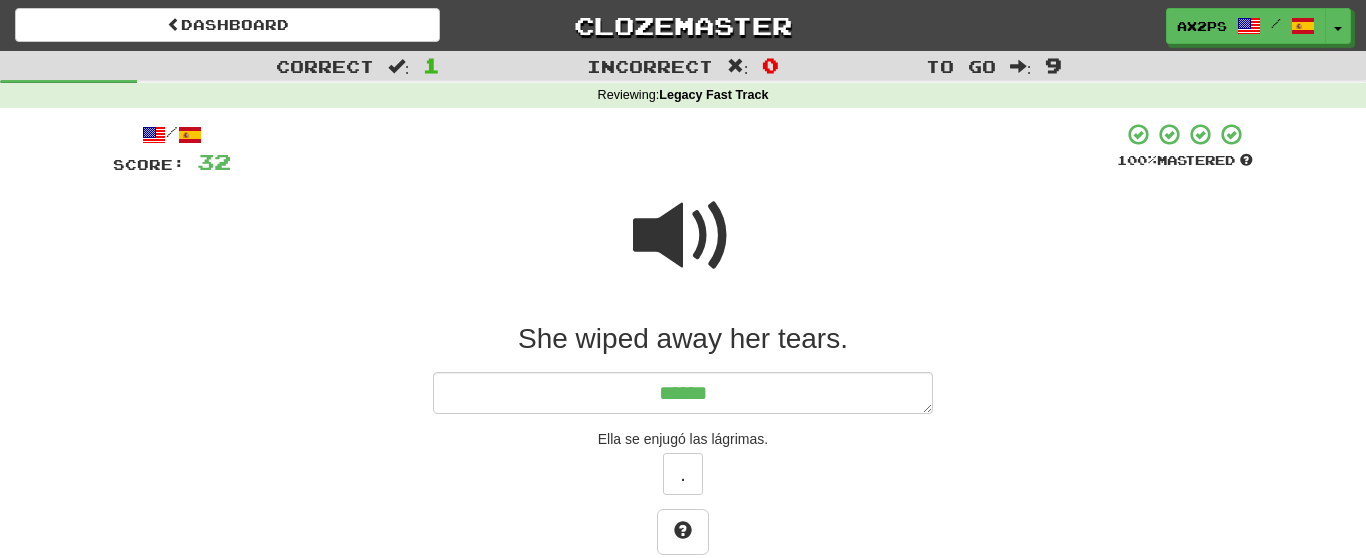 type on "*" 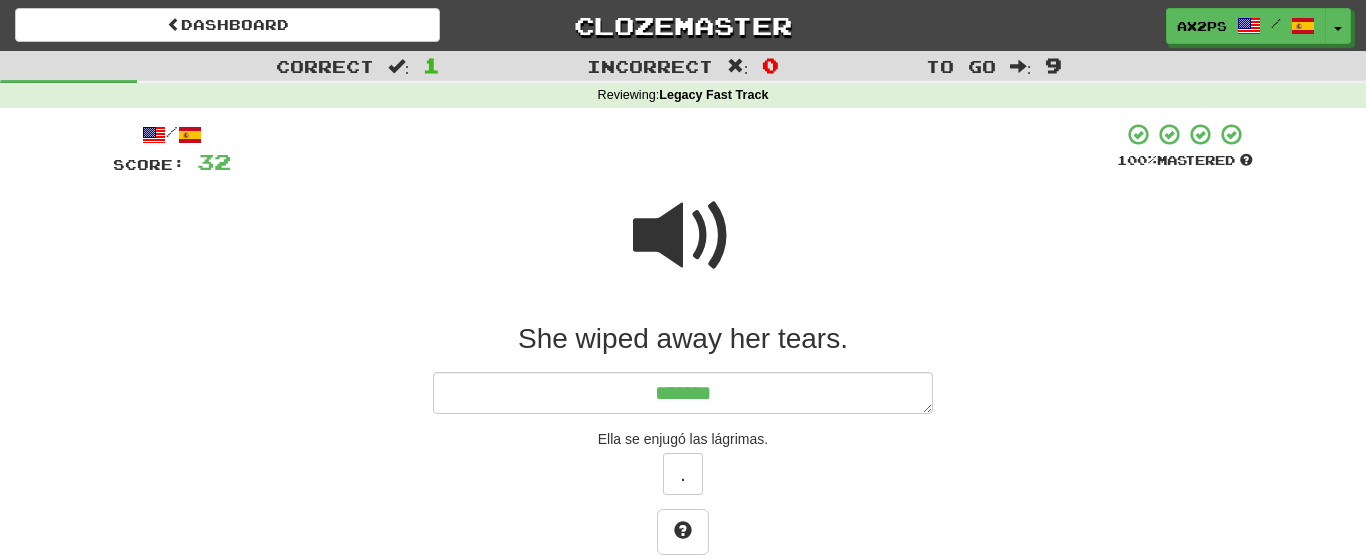 type on "*" 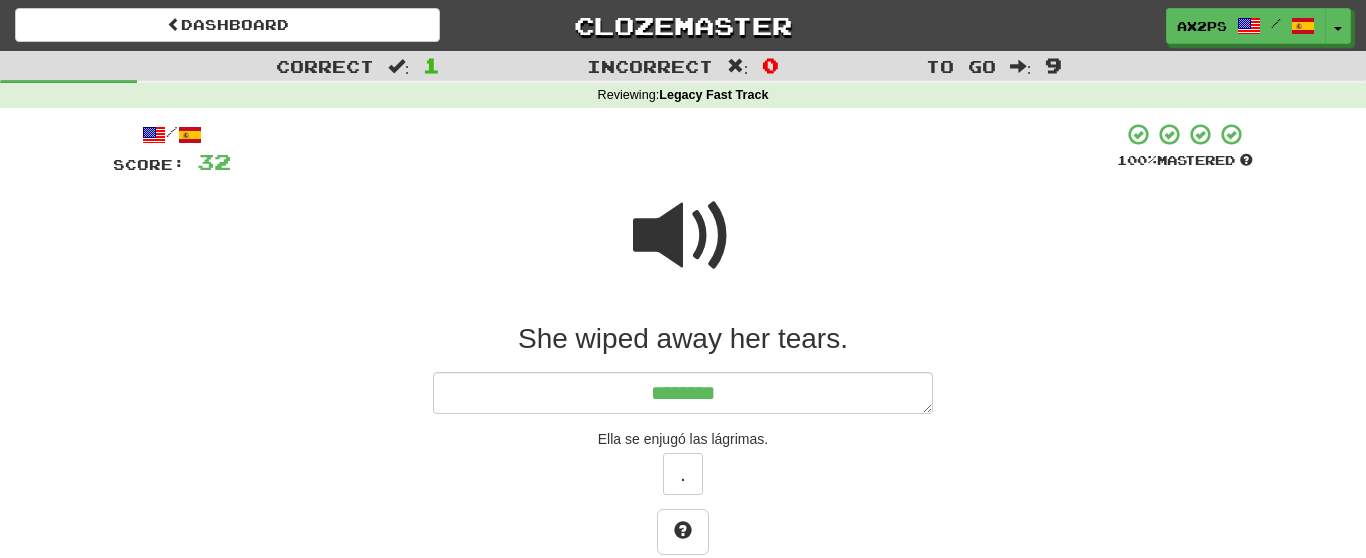 type on "*" 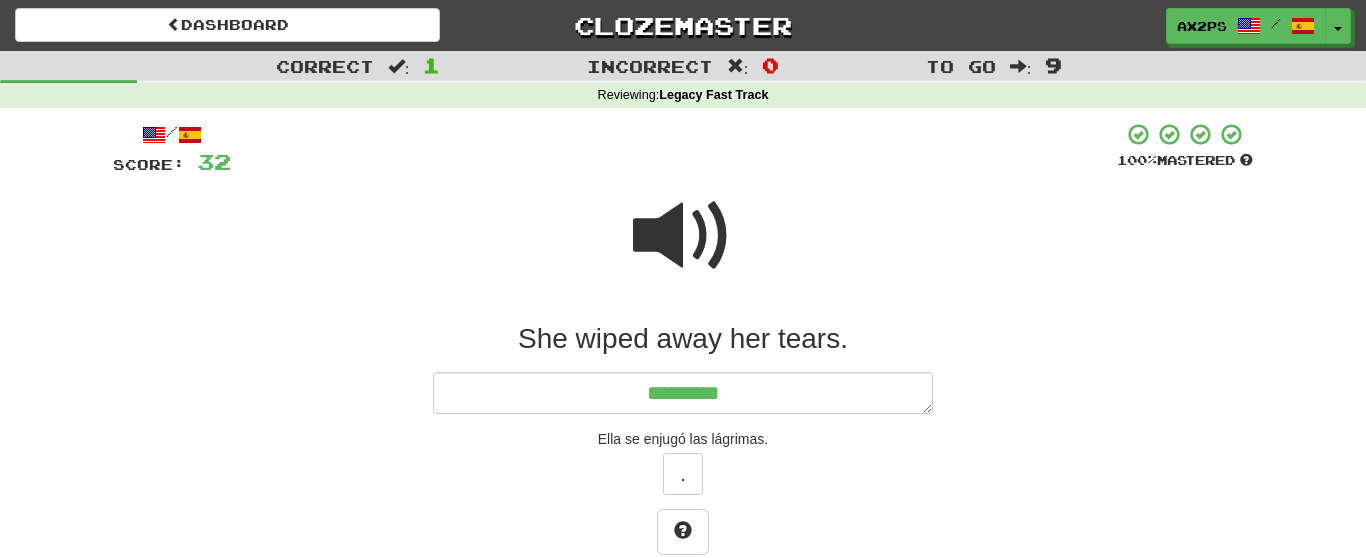 type on "*********" 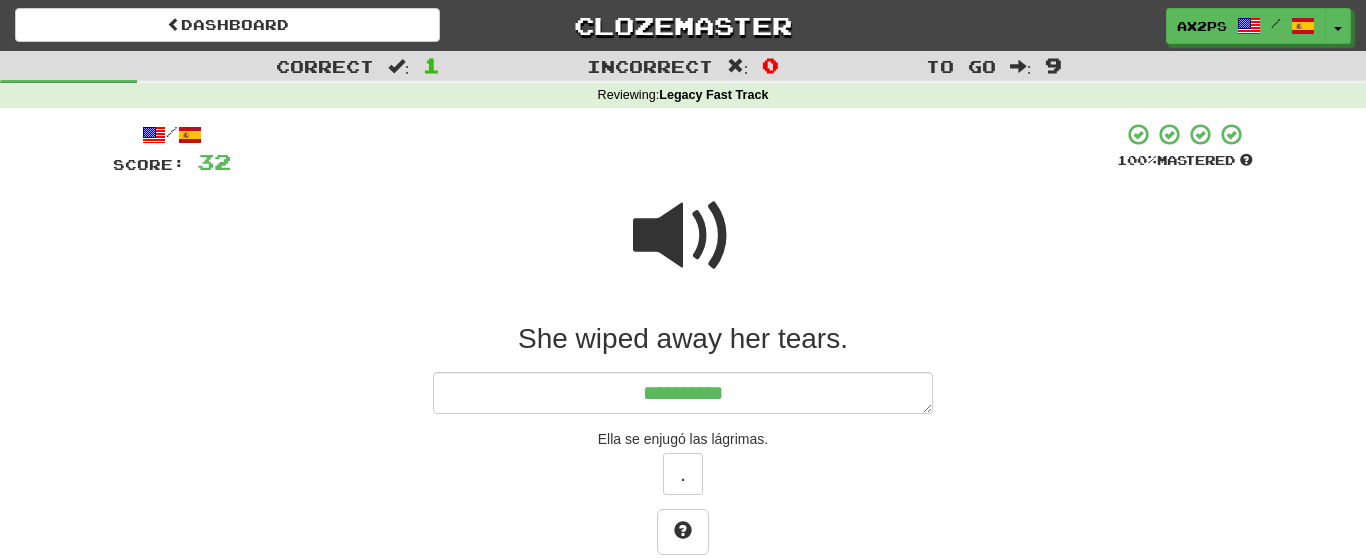 type on "*" 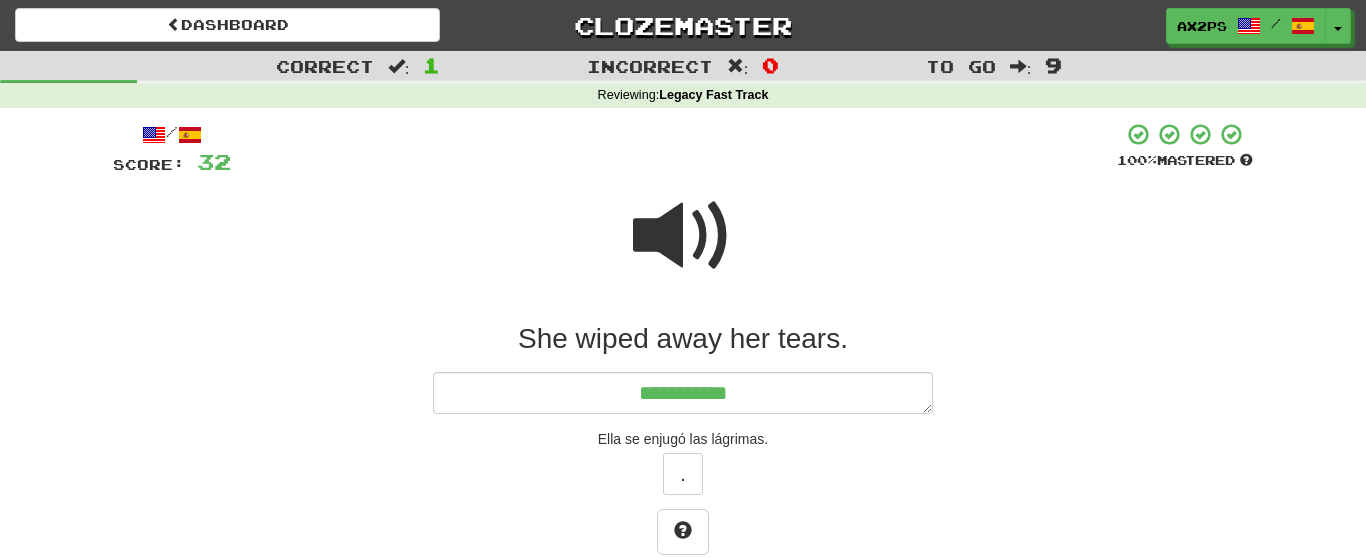 type on "*" 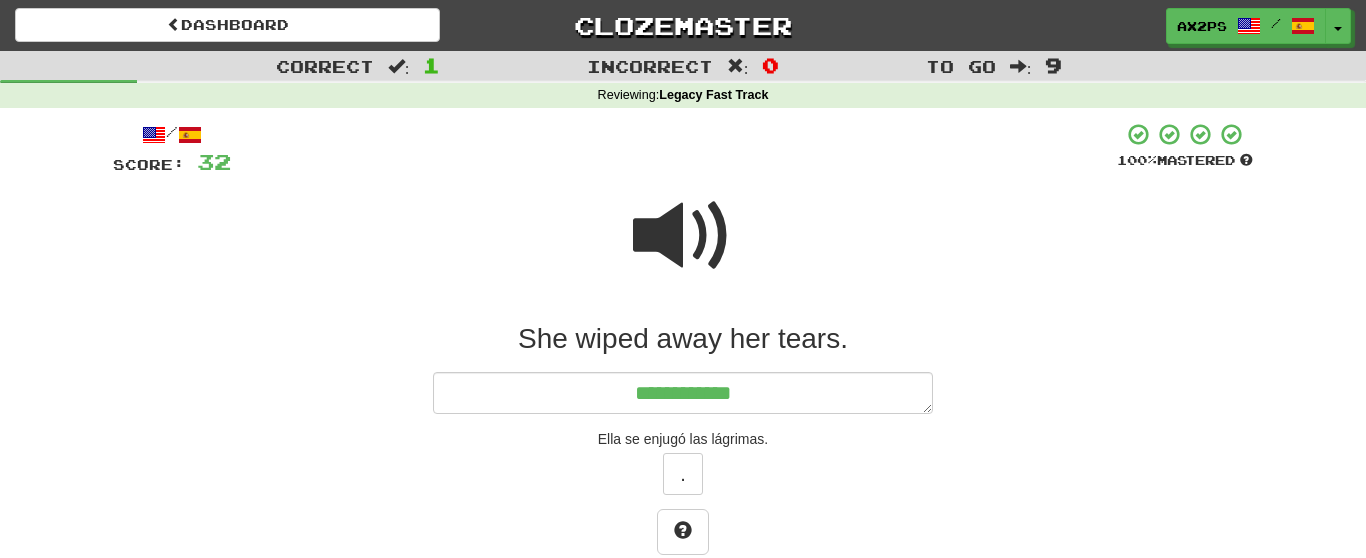 type on "*" 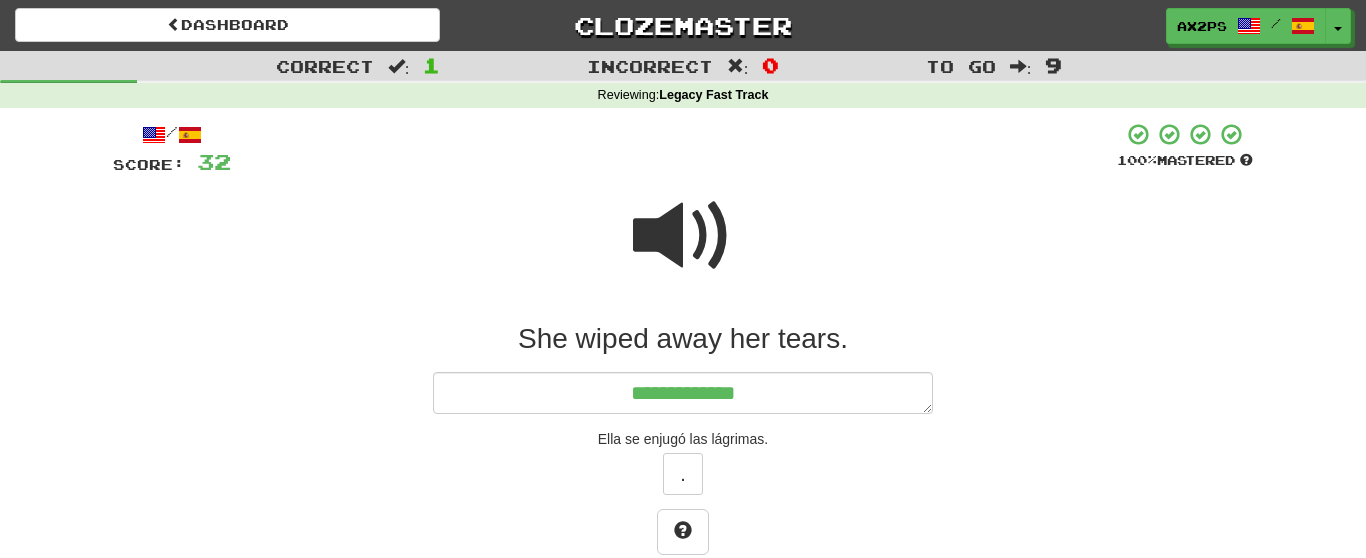 type on "*" 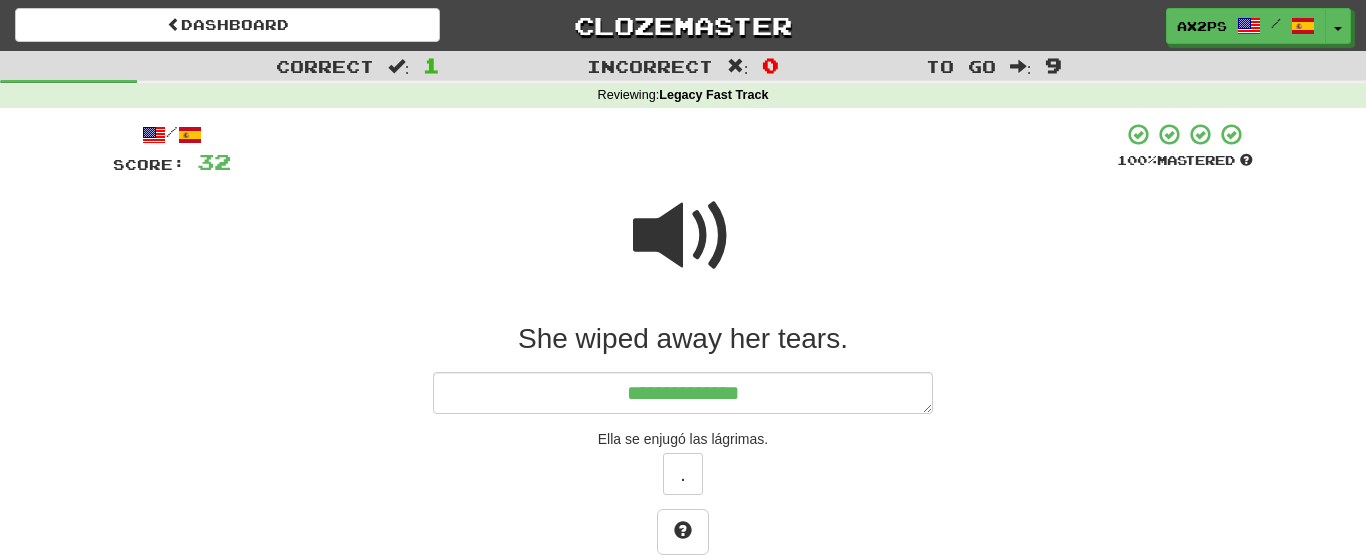 type on "*" 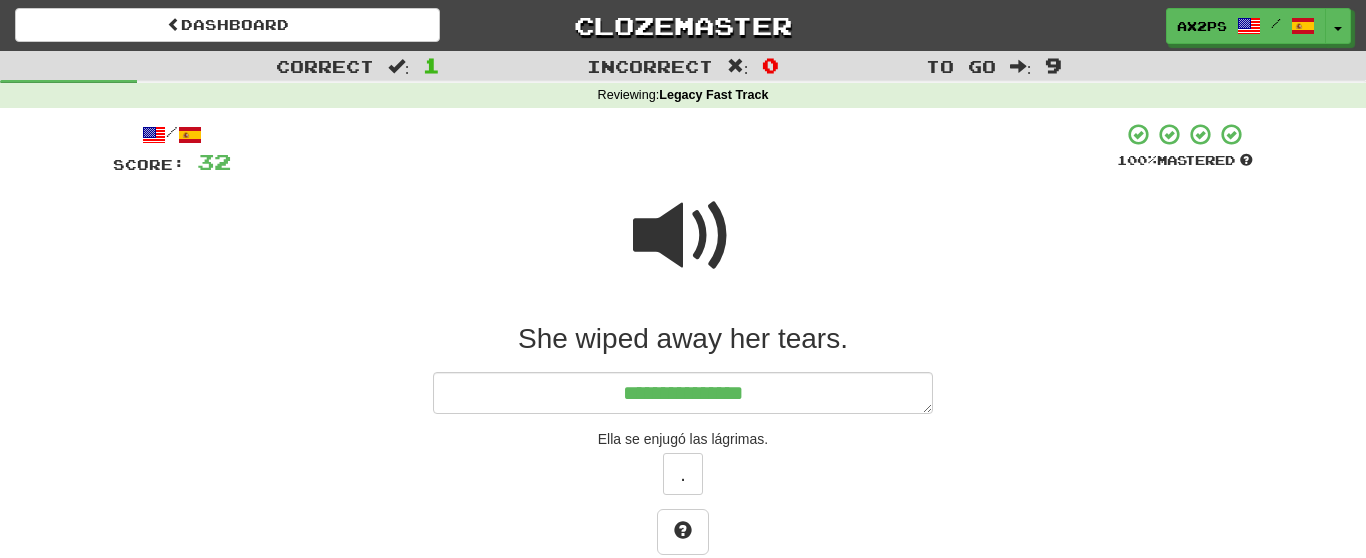 type on "*" 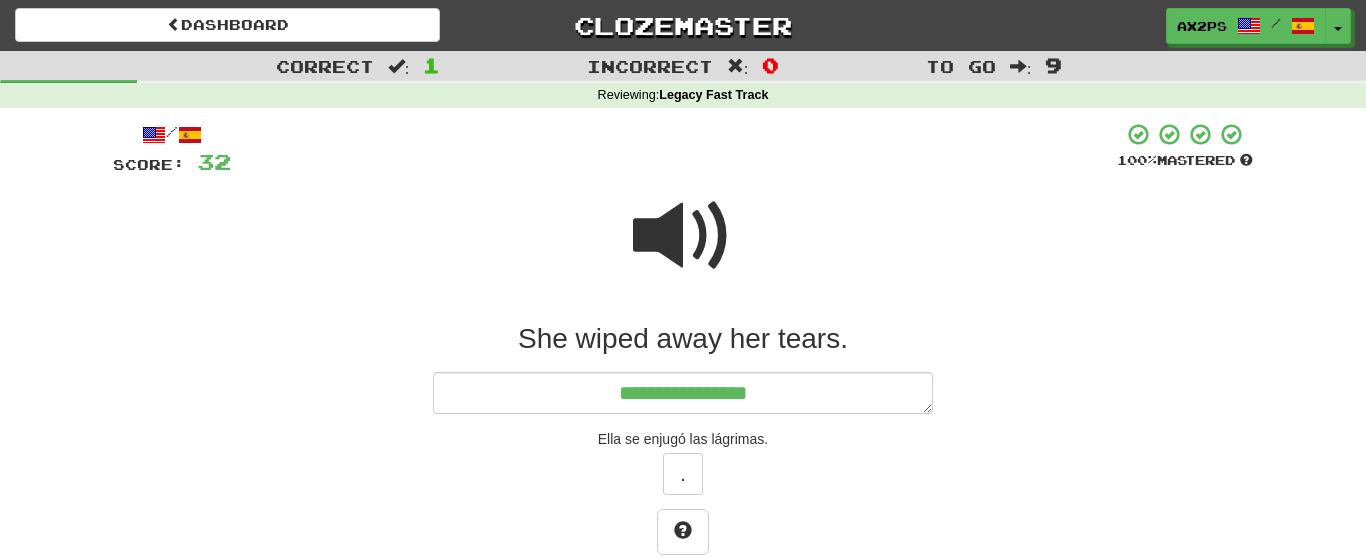 type on "*" 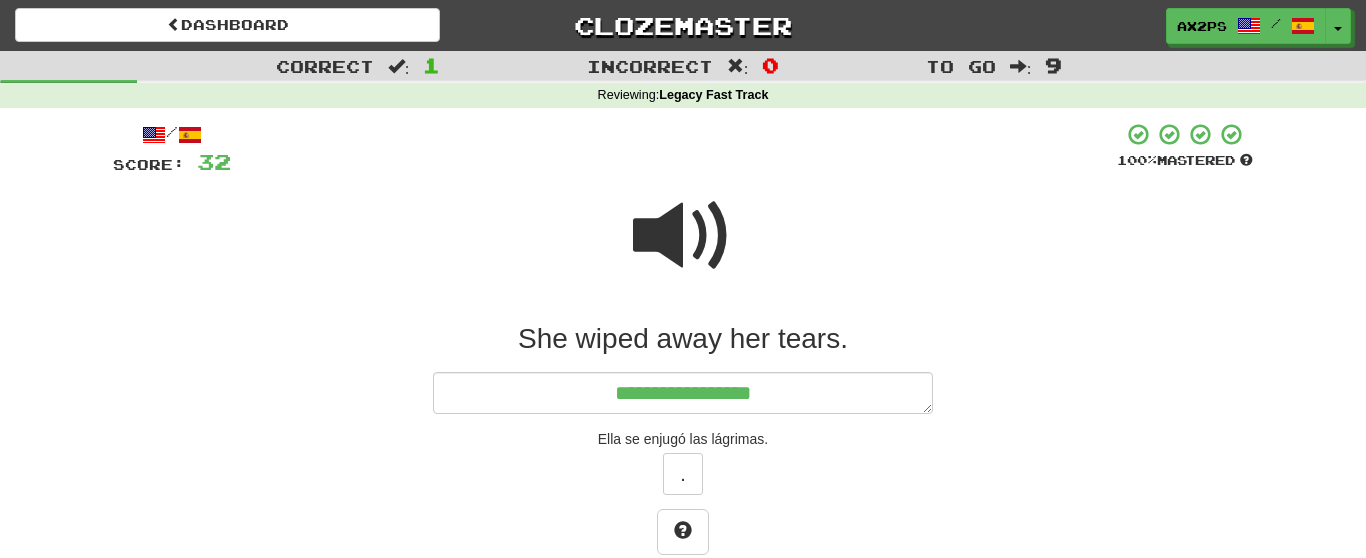 type on "**********" 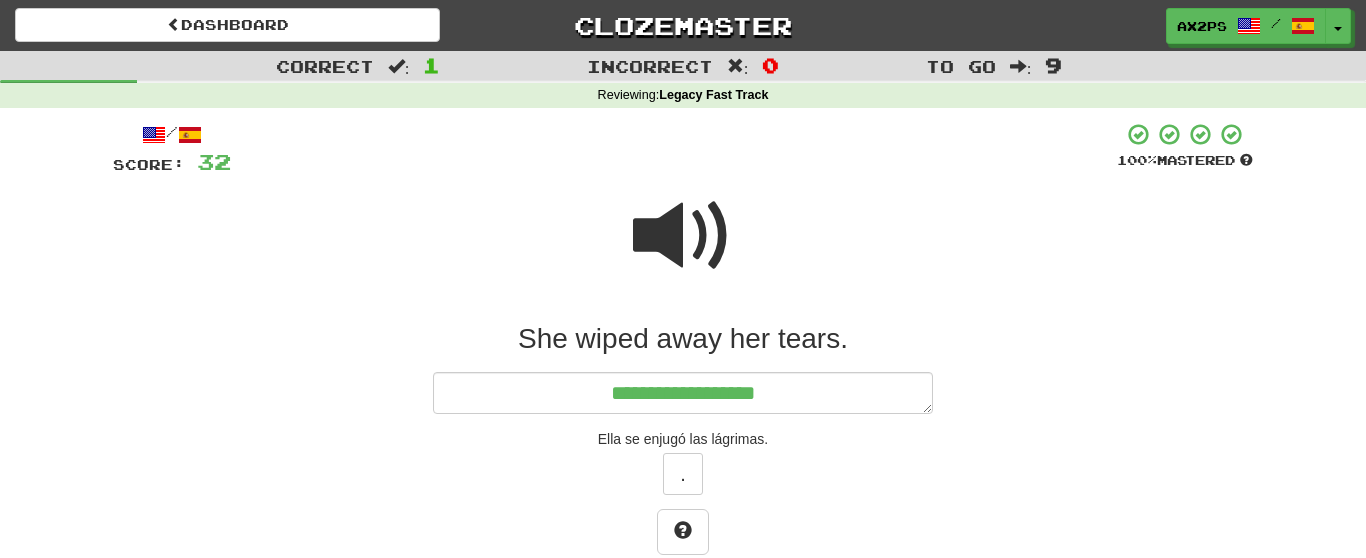 type on "*" 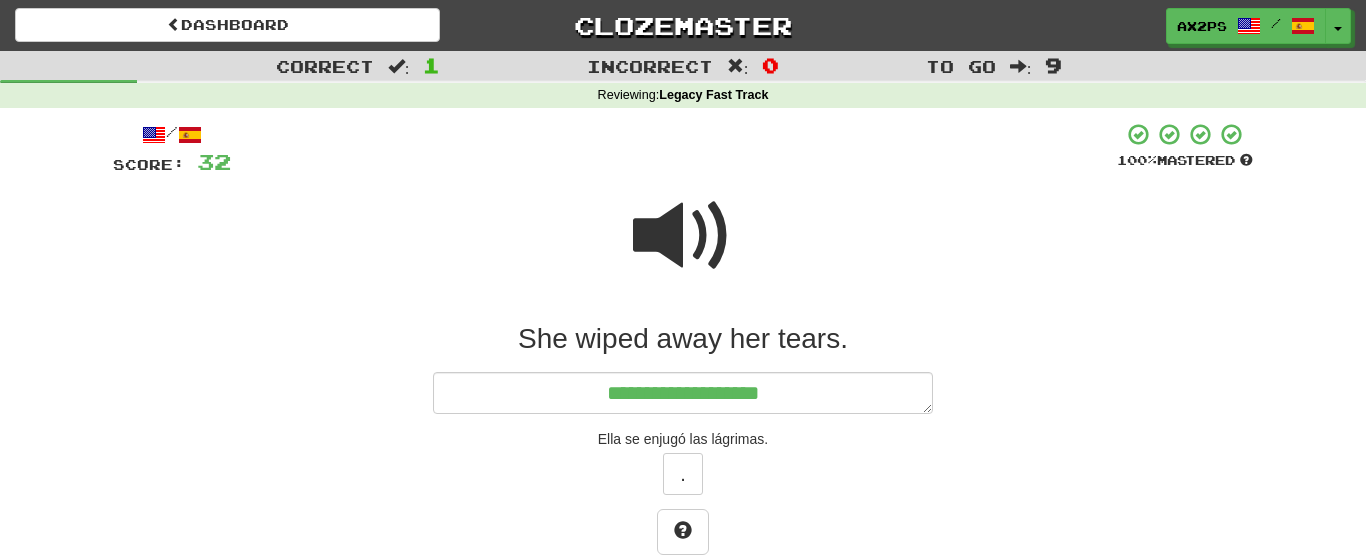 type on "*" 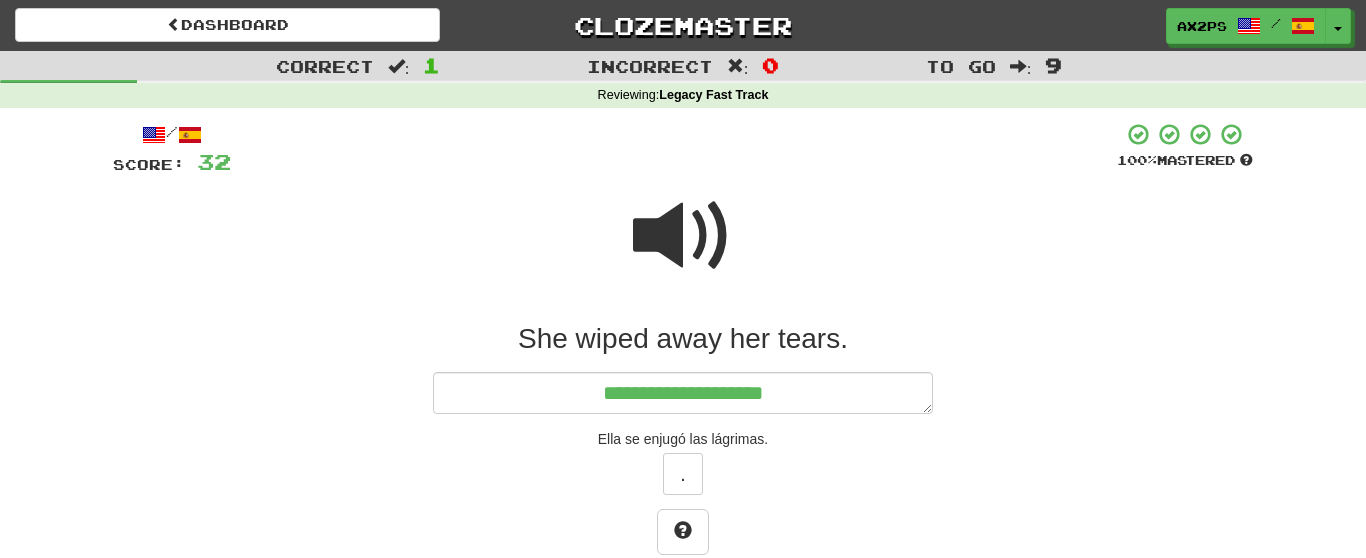 type on "*" 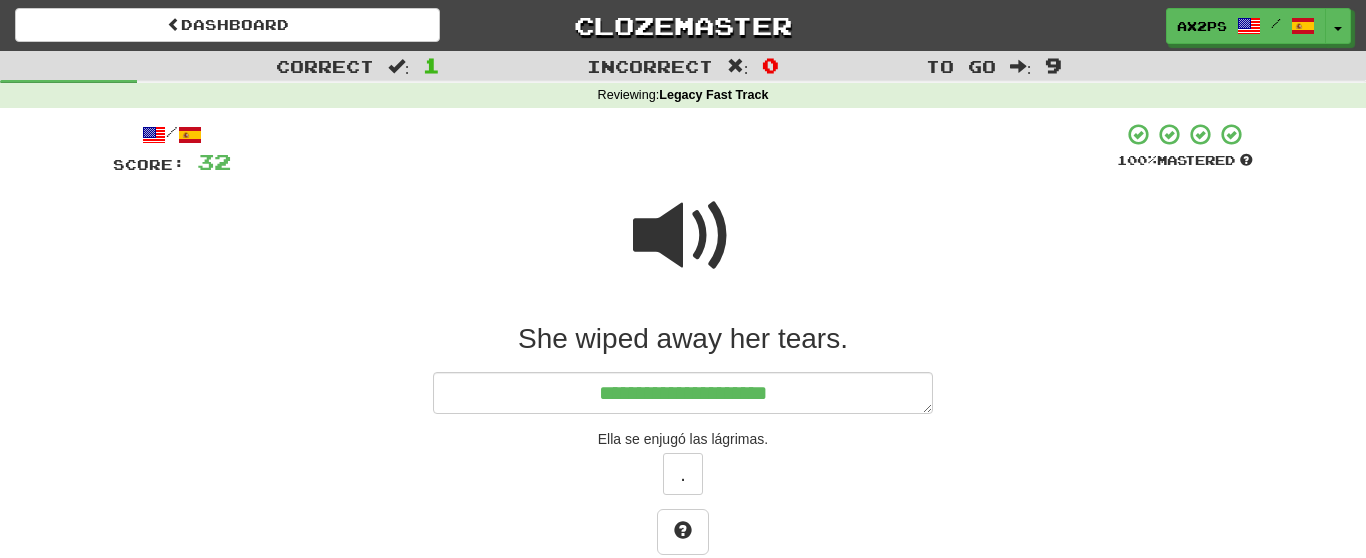 type on "*" 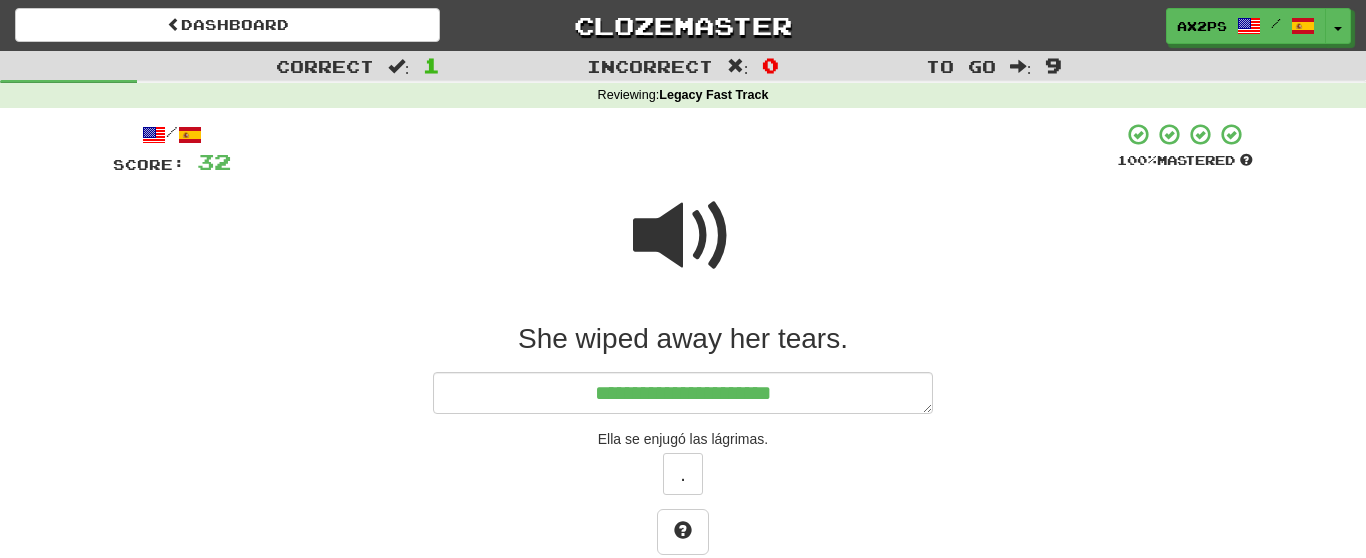 type on "*" 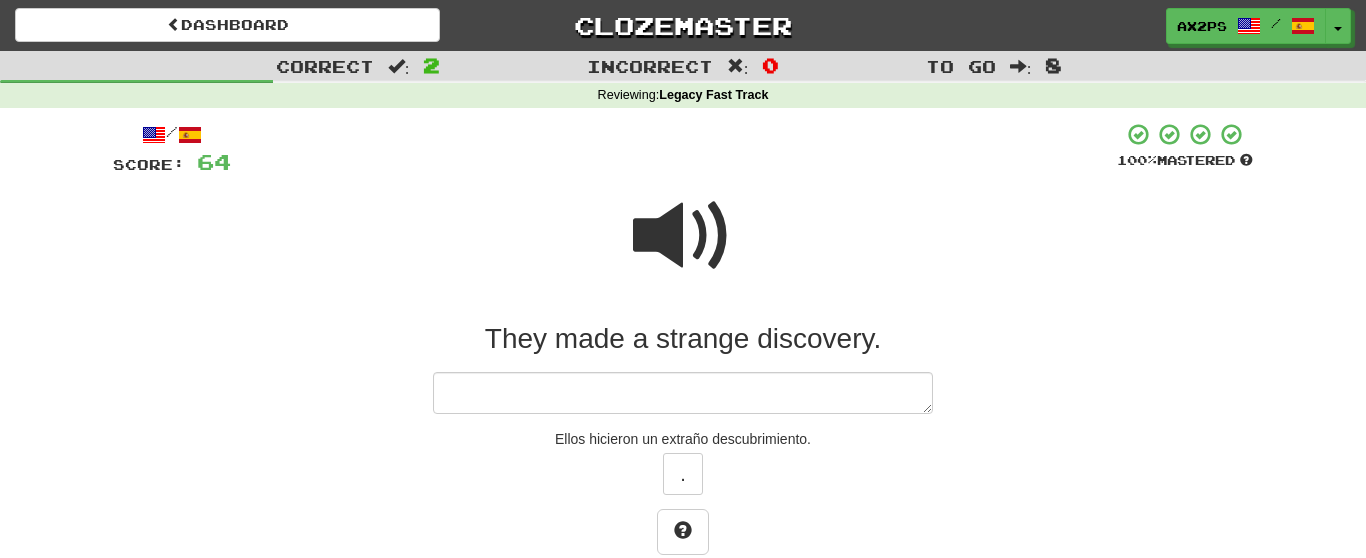 type on "*" 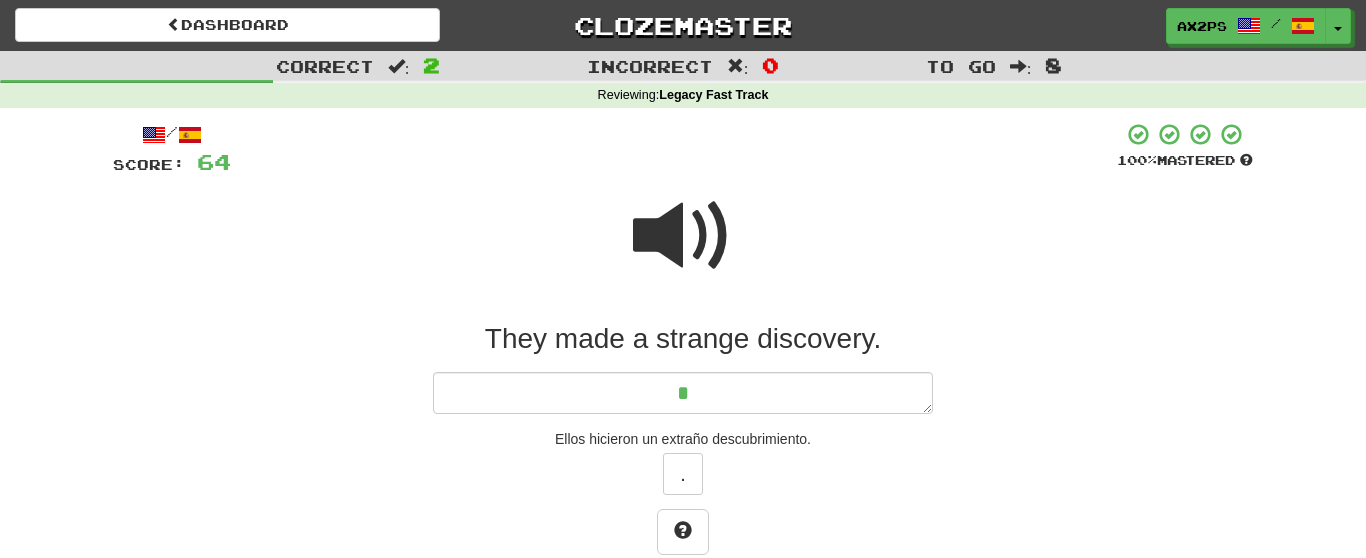 type on "**" 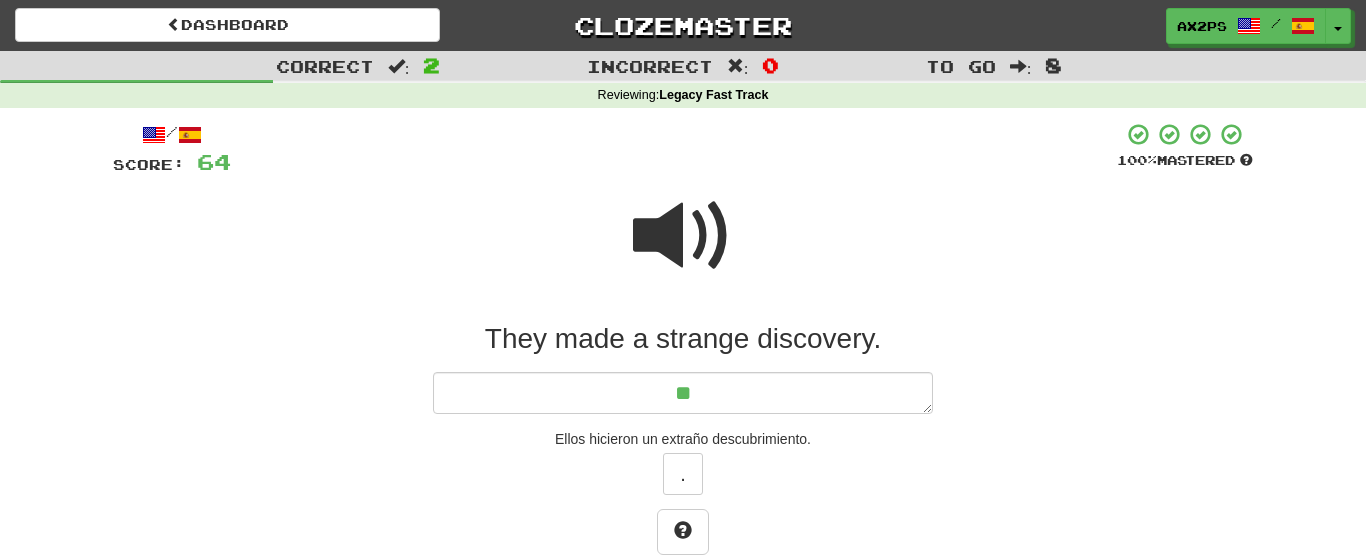 type on "*" 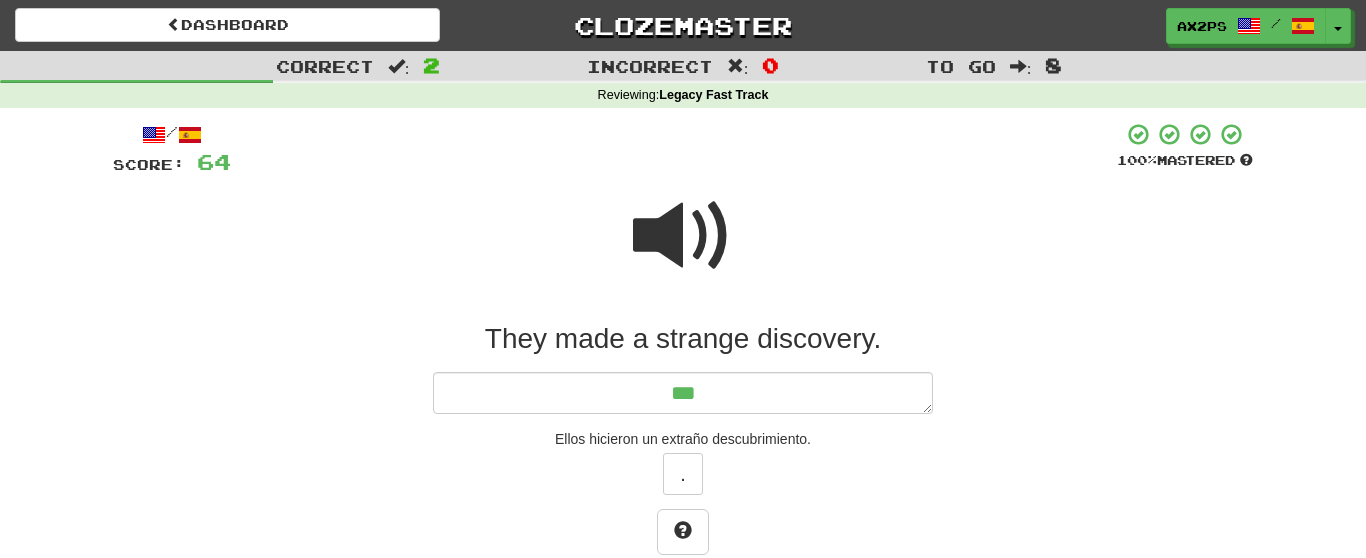type on "*" 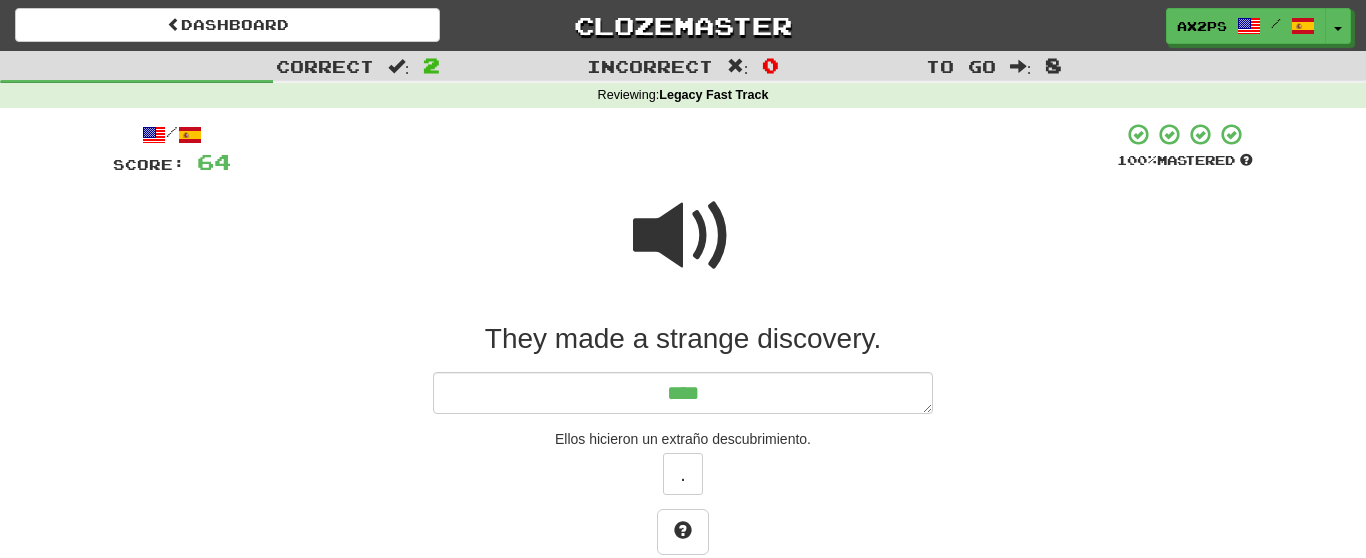 type on "*" 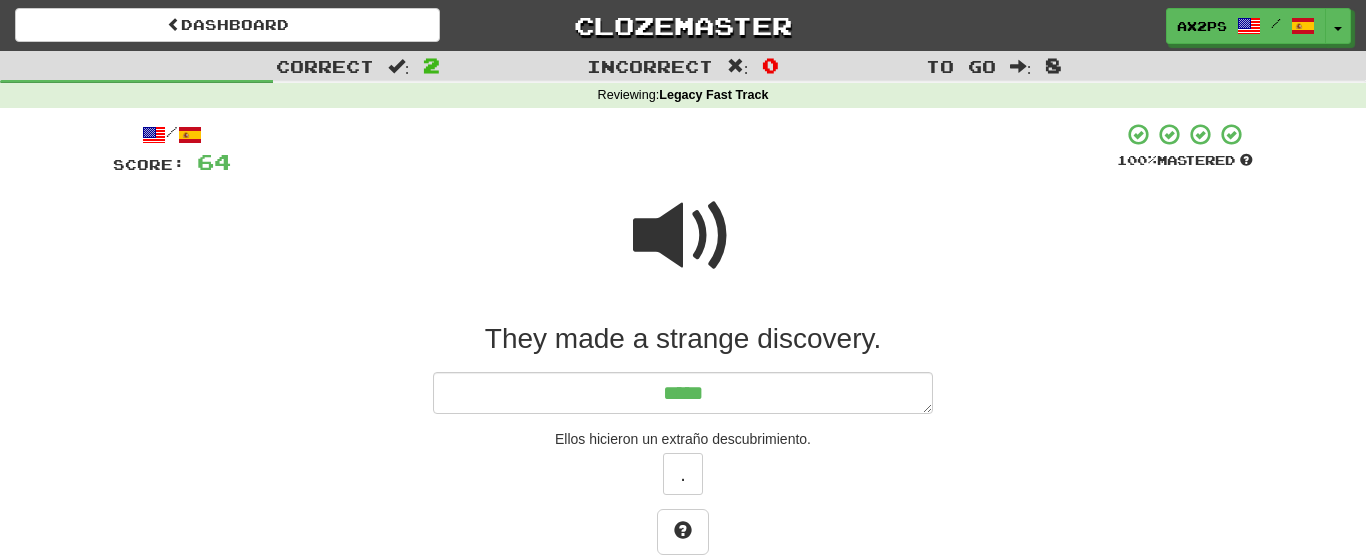 type on "*" 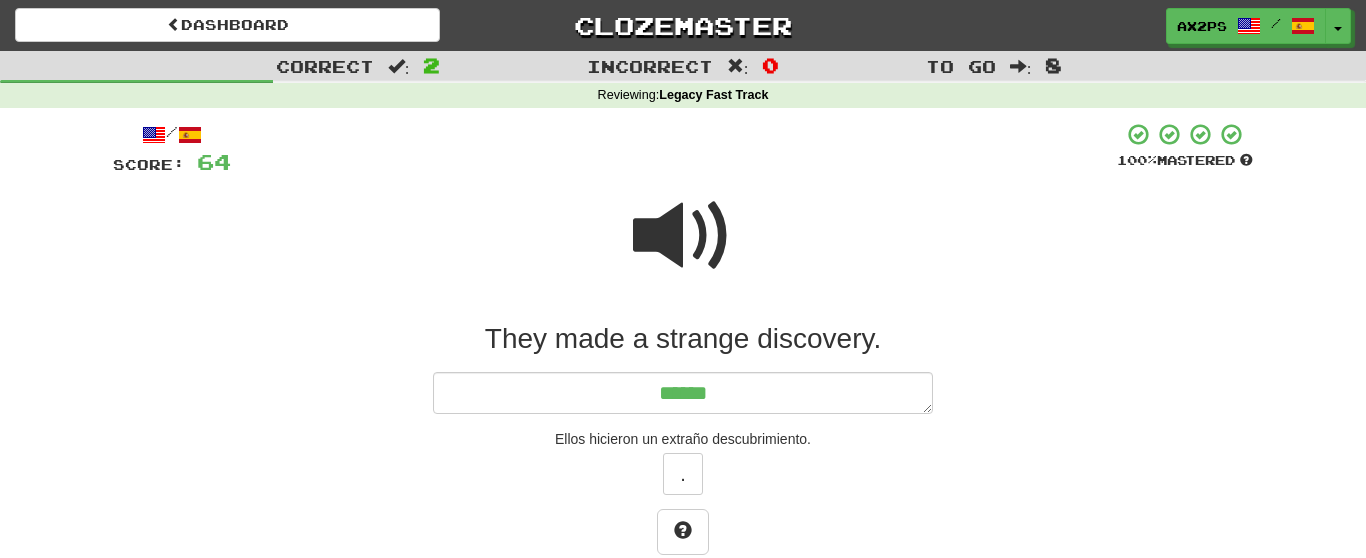 type on "*" 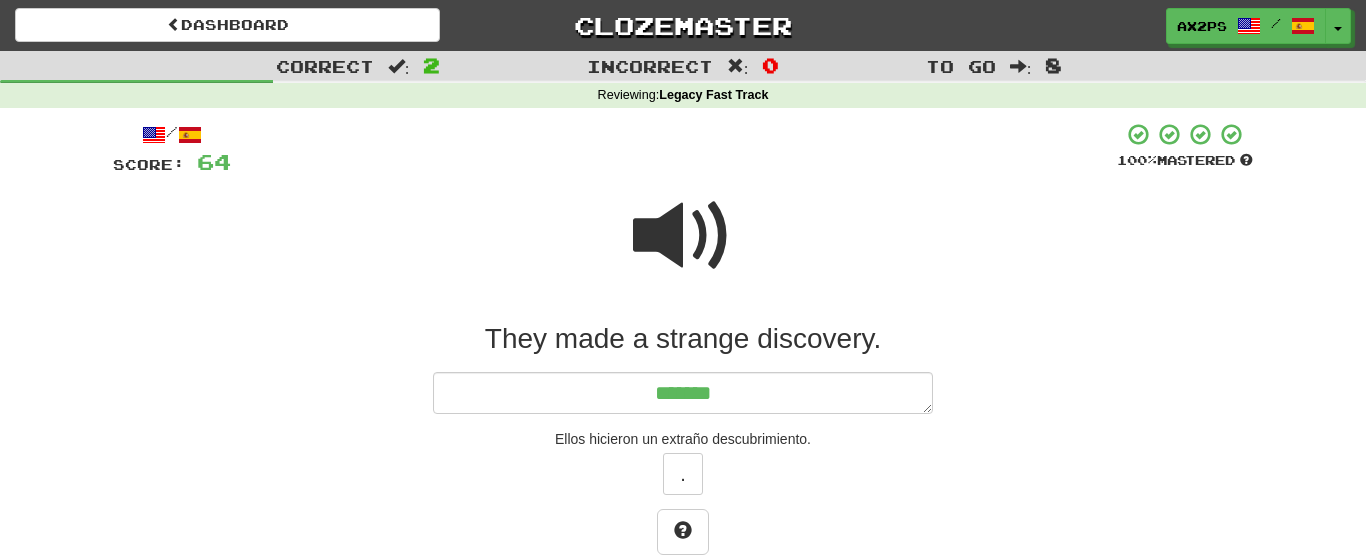 type on "*" 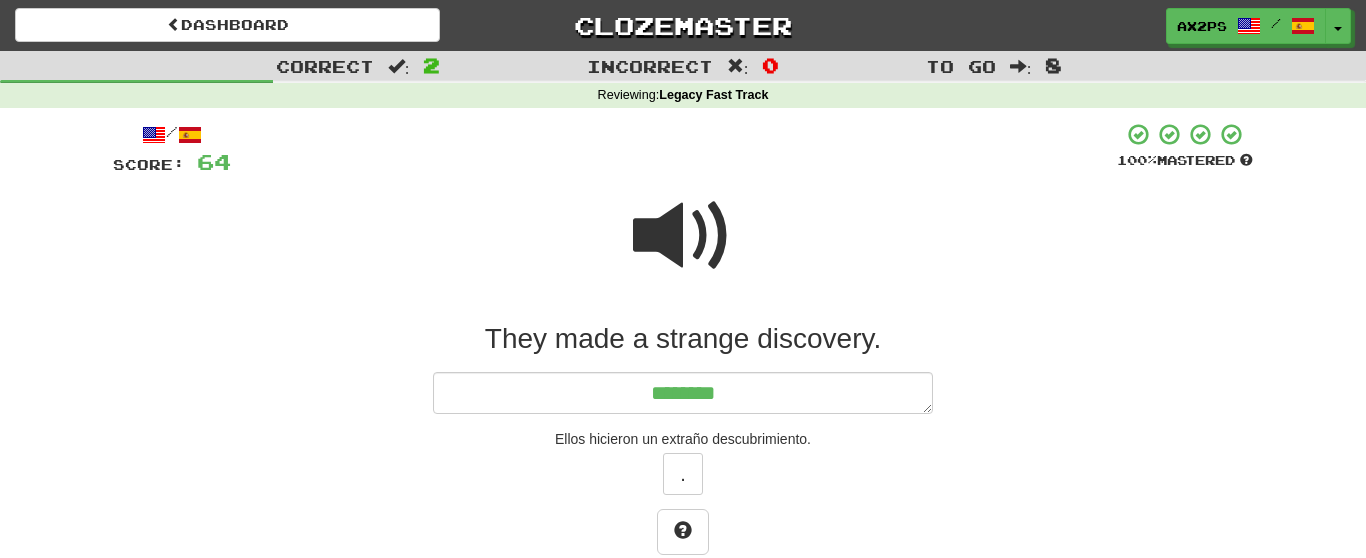 type on "*" 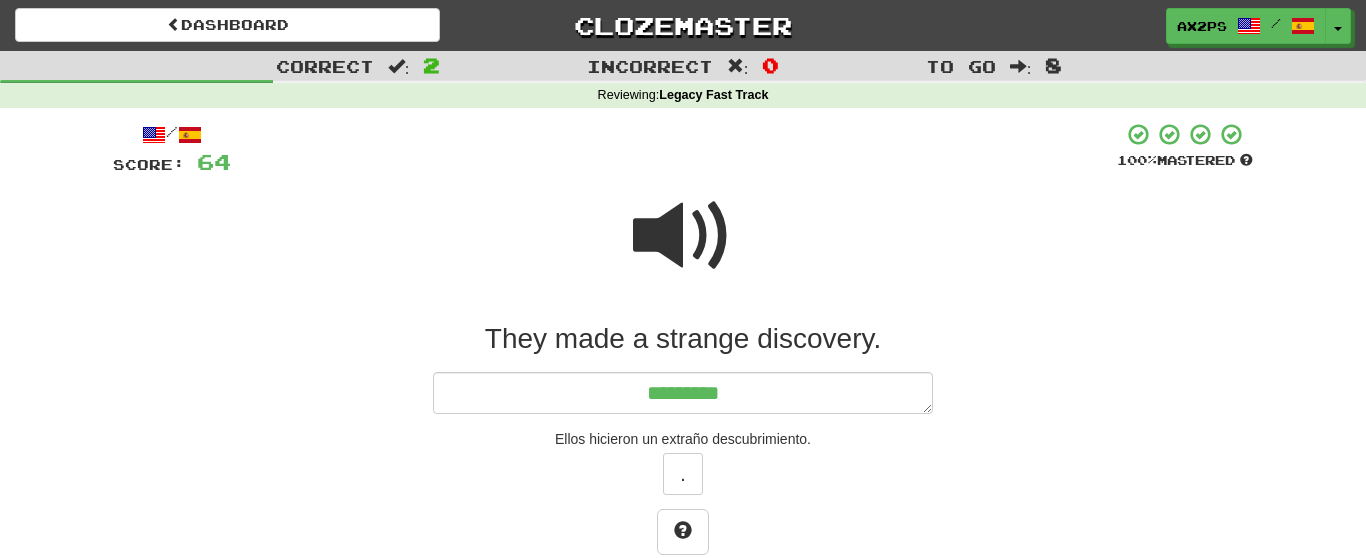 type on "*" 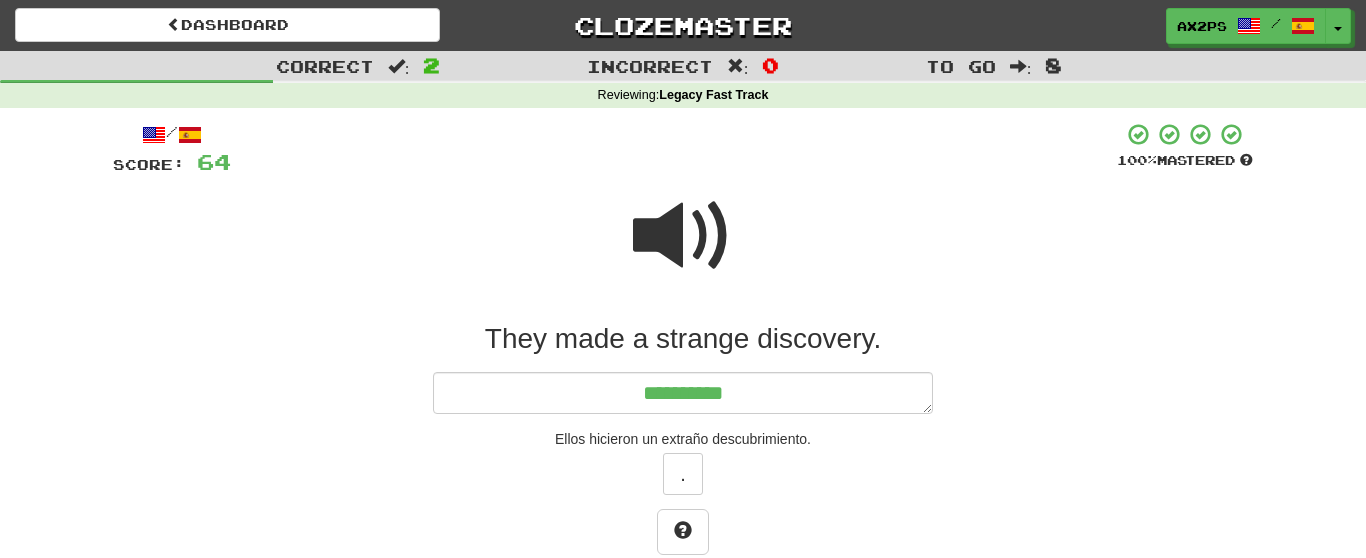 type on "*" 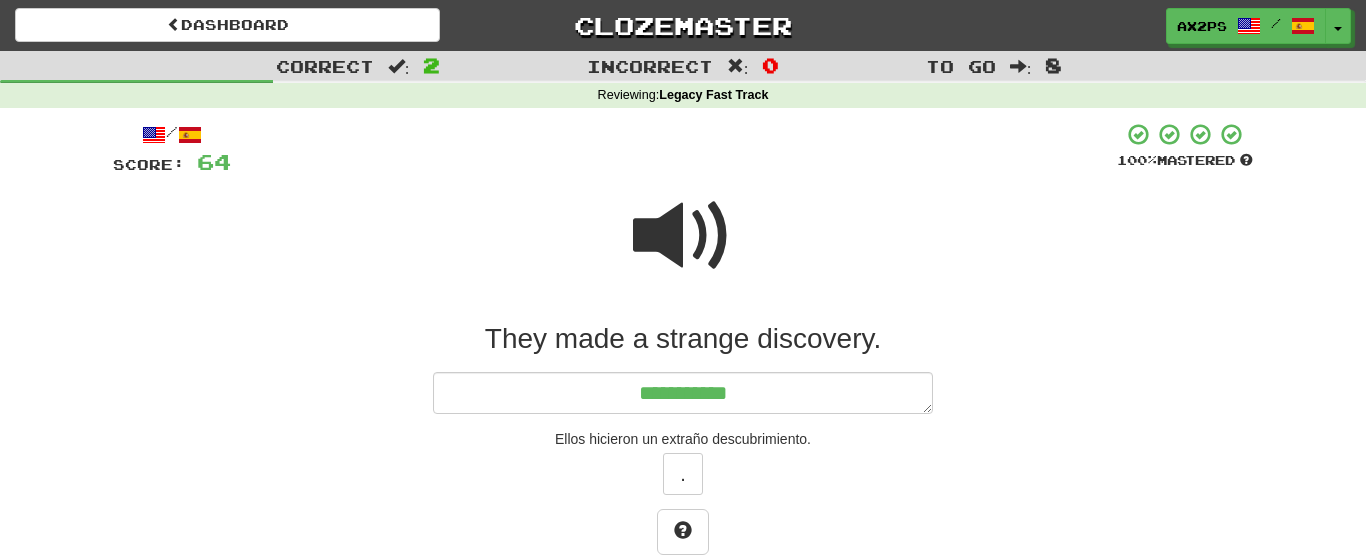 type on "**********" 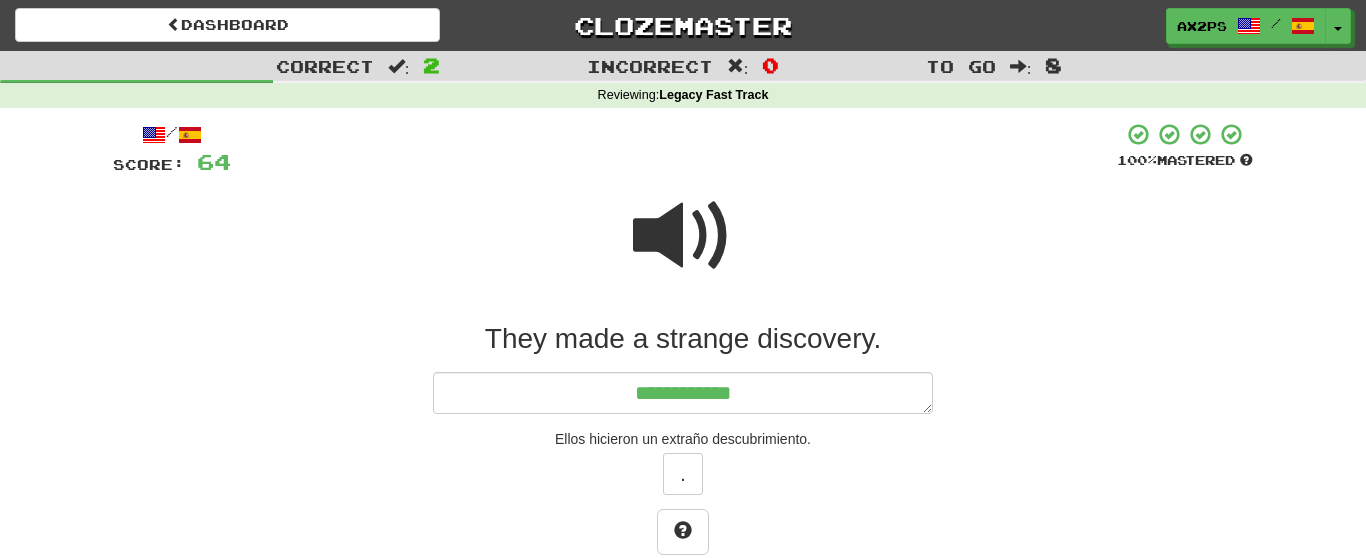 type on "*" 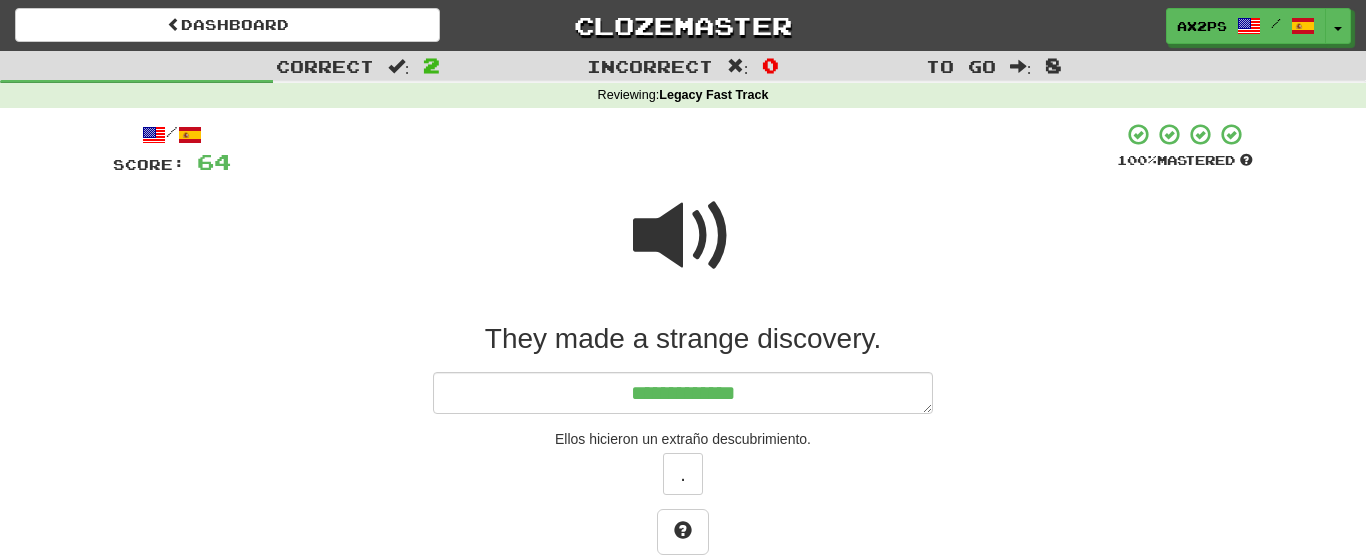 type on "*" 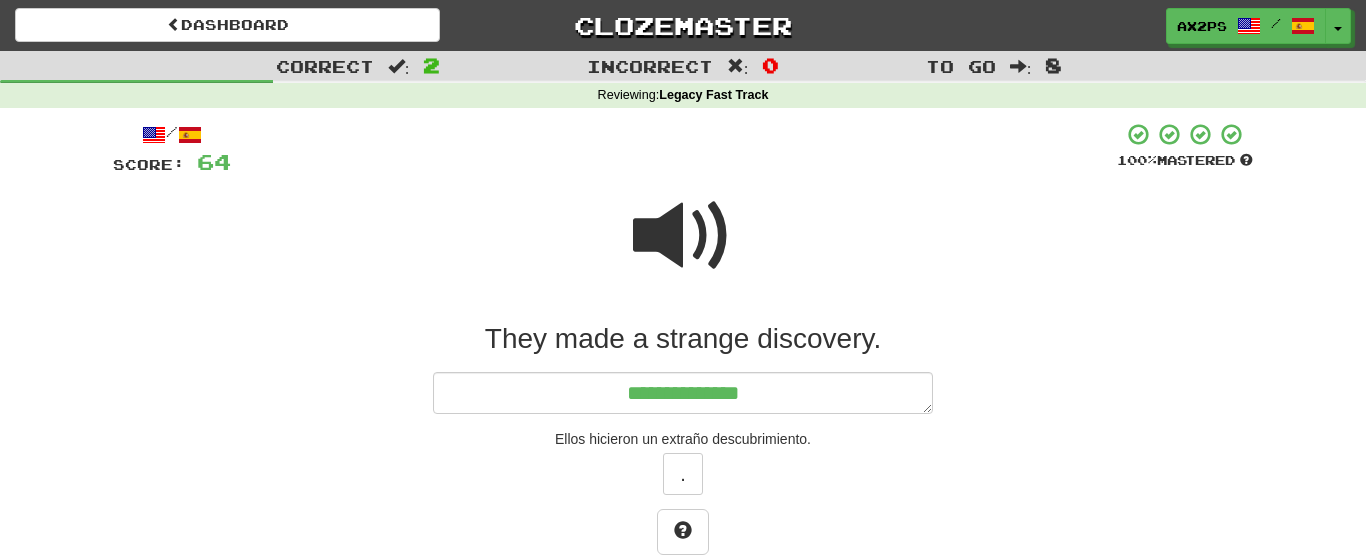 type on "*" 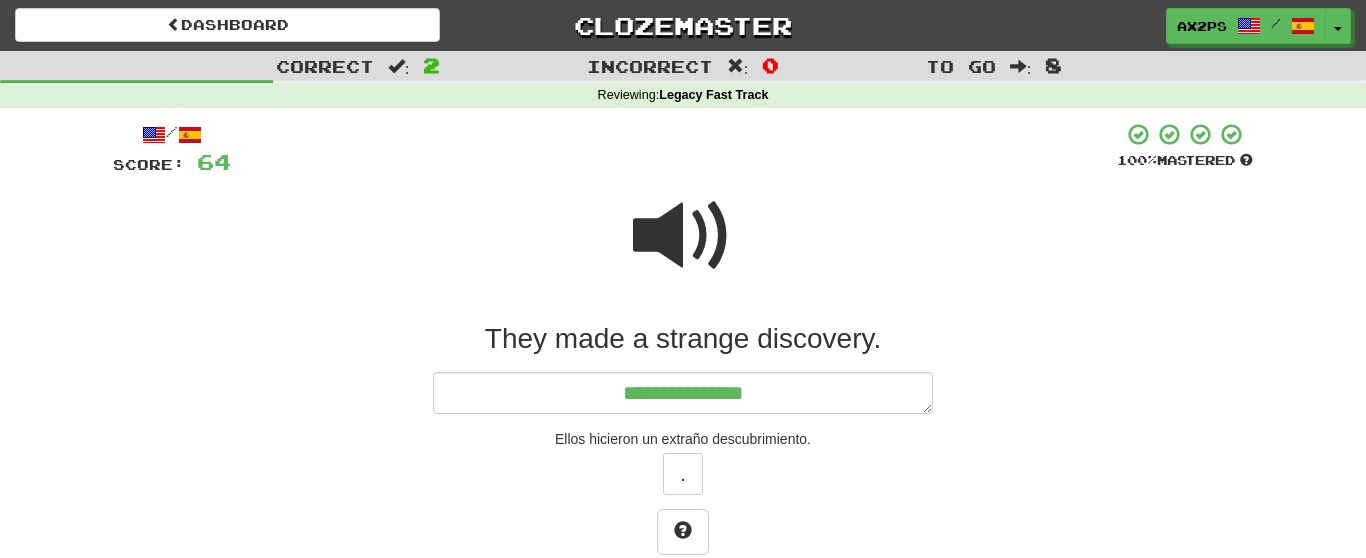 type on "*" 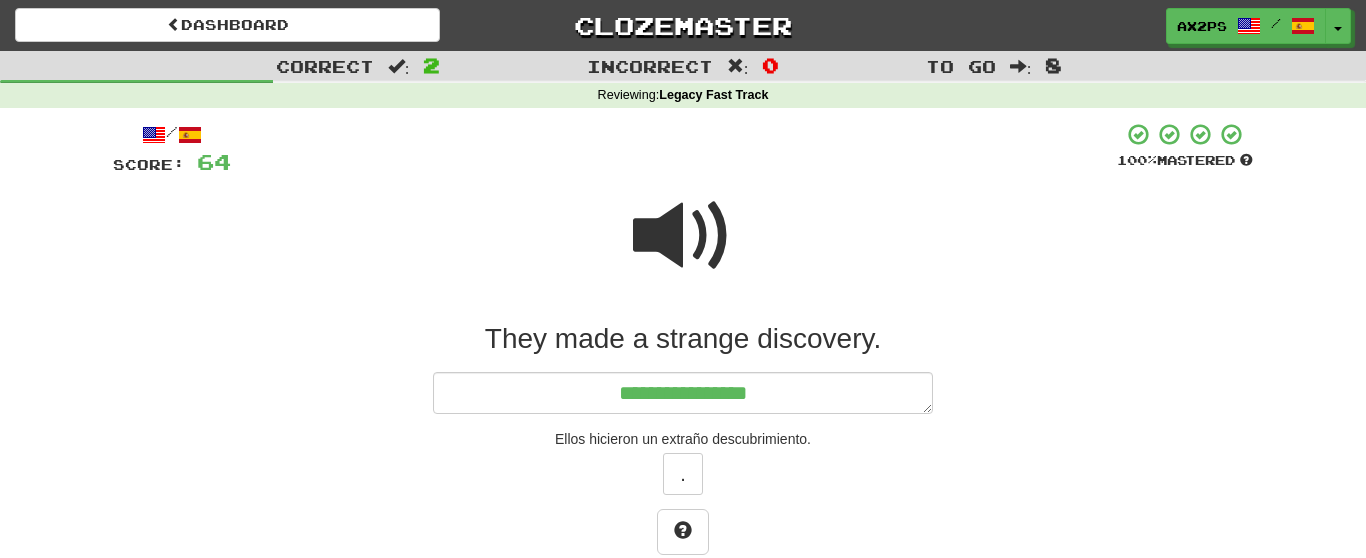 type on "*" 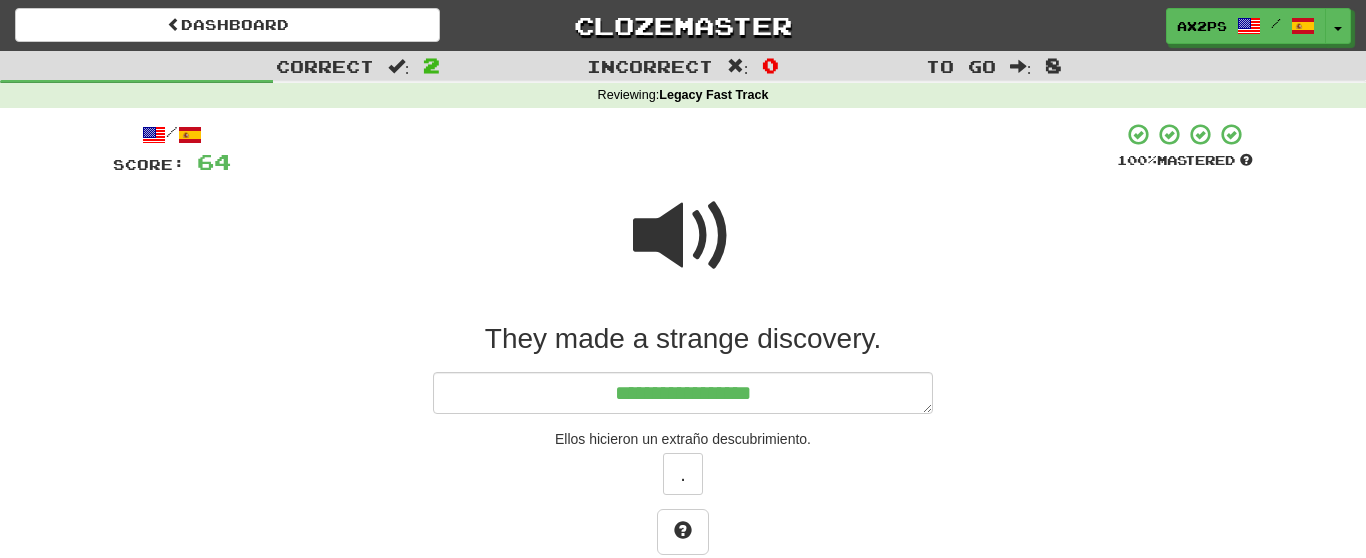 type on "*" 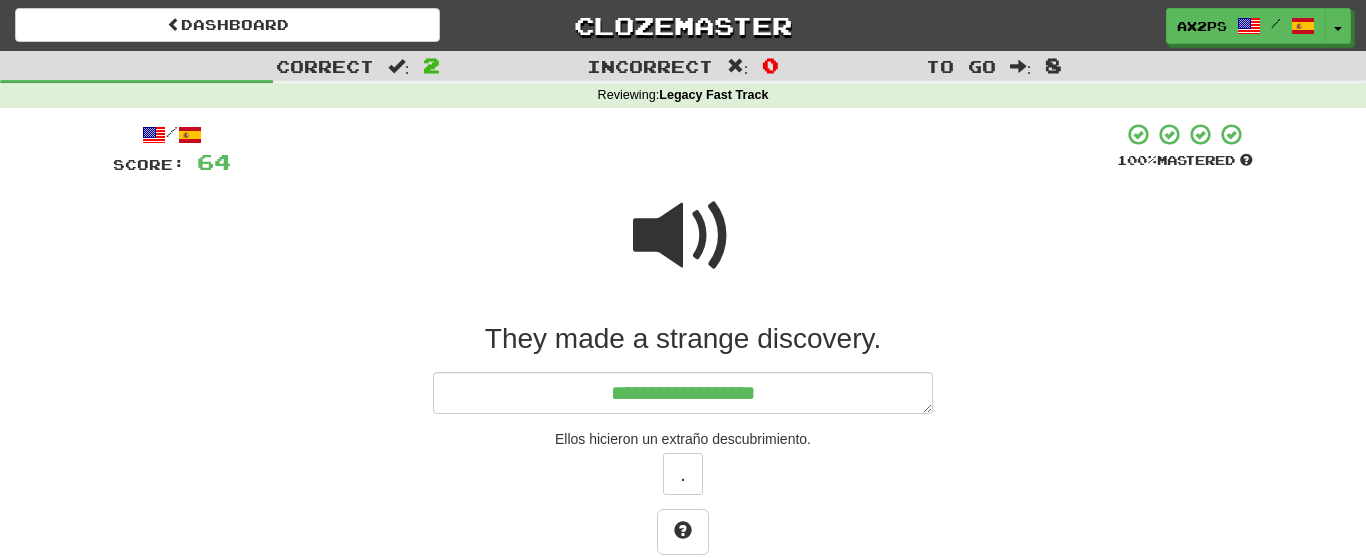type on "*" 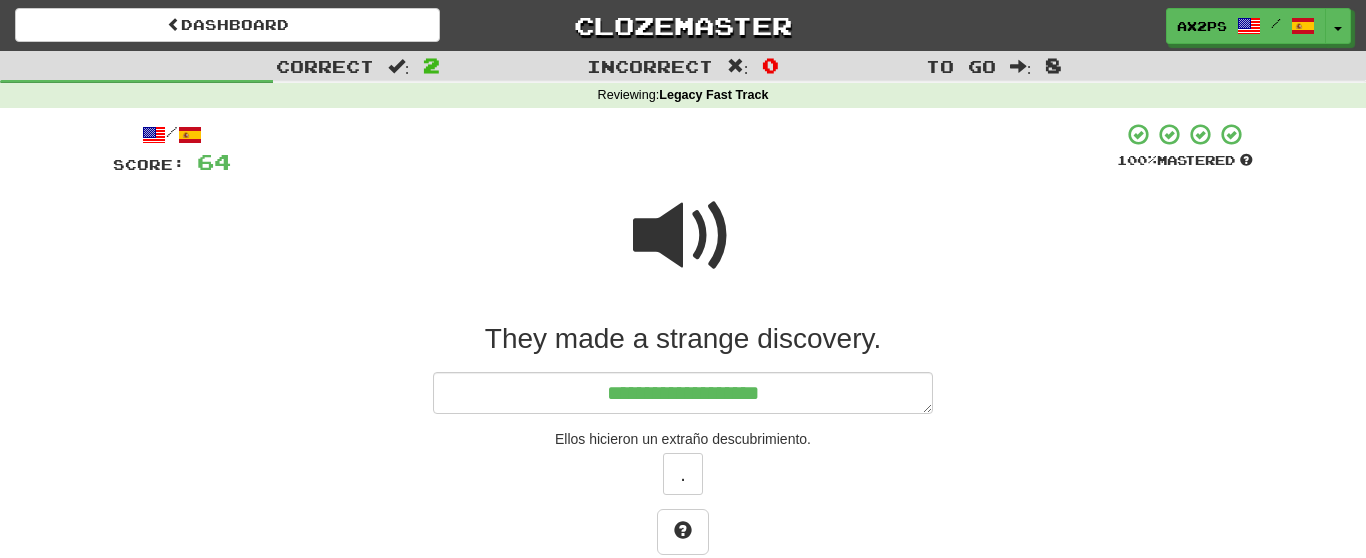 type on "*" 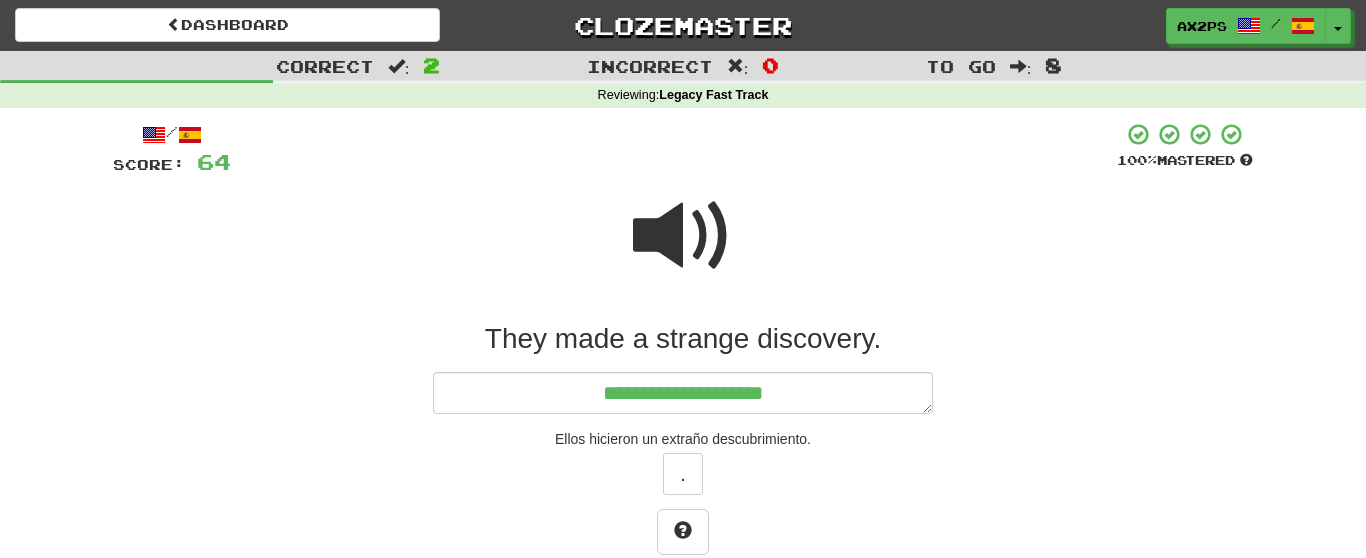 type on "**********" 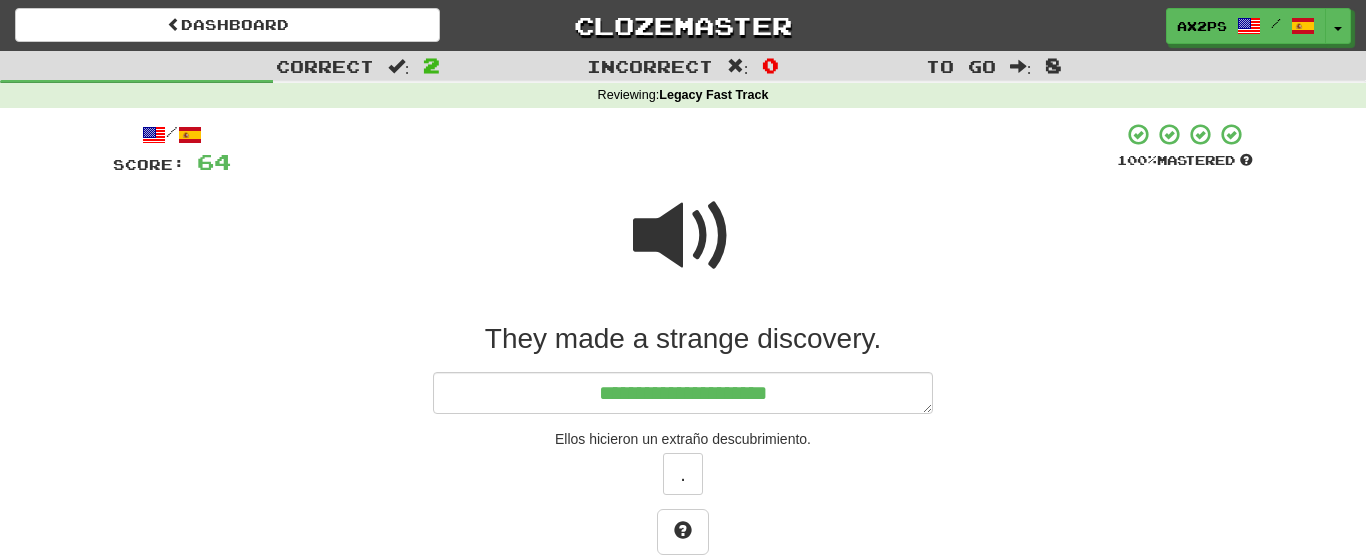 type on "*" 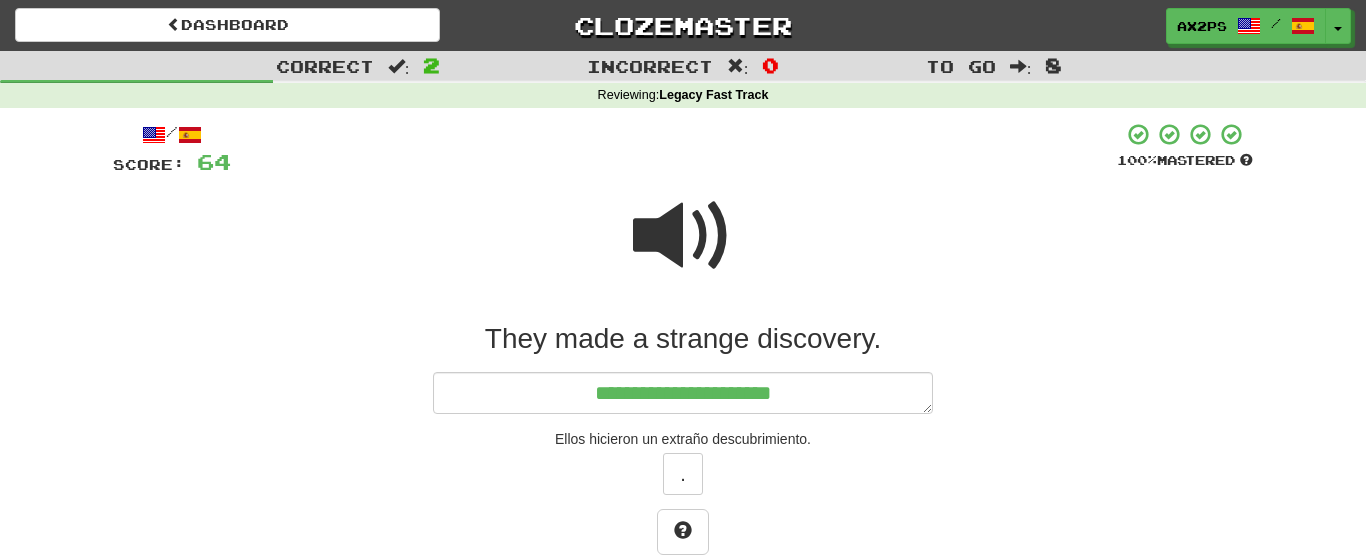 type on "*" 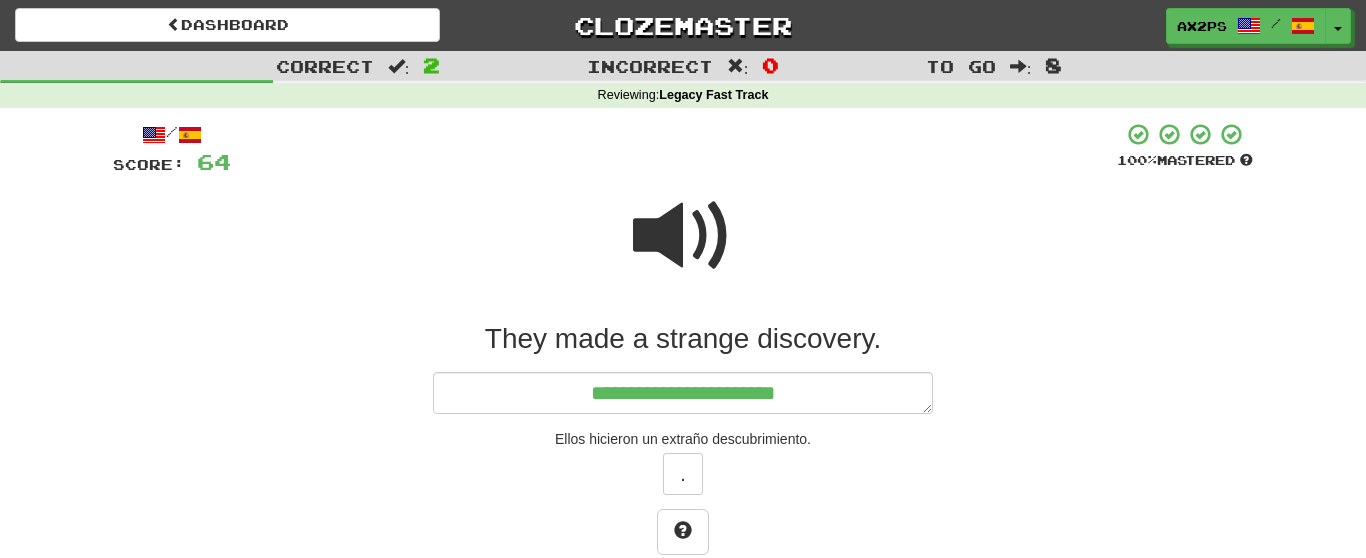 type on "*" 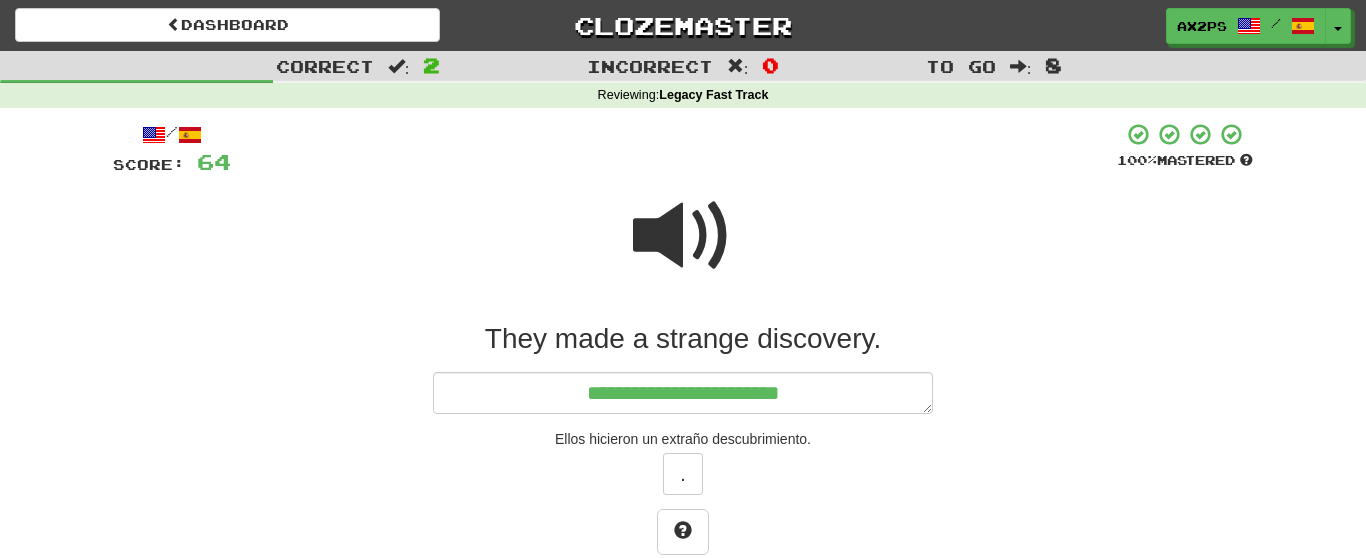 type on "*" 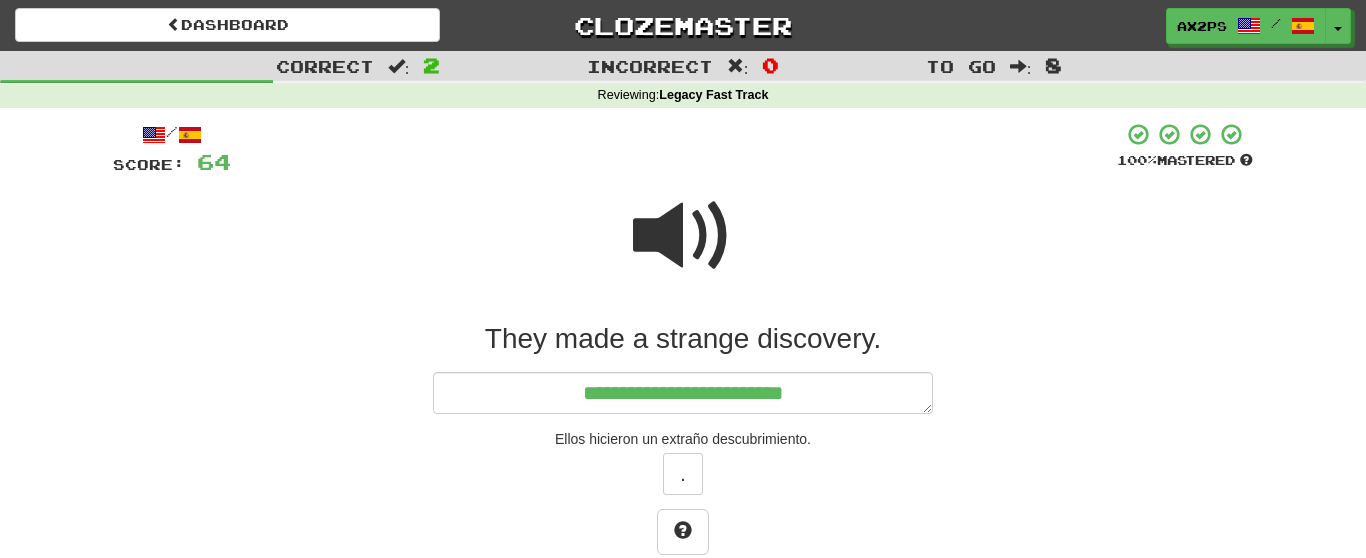 type on "*" 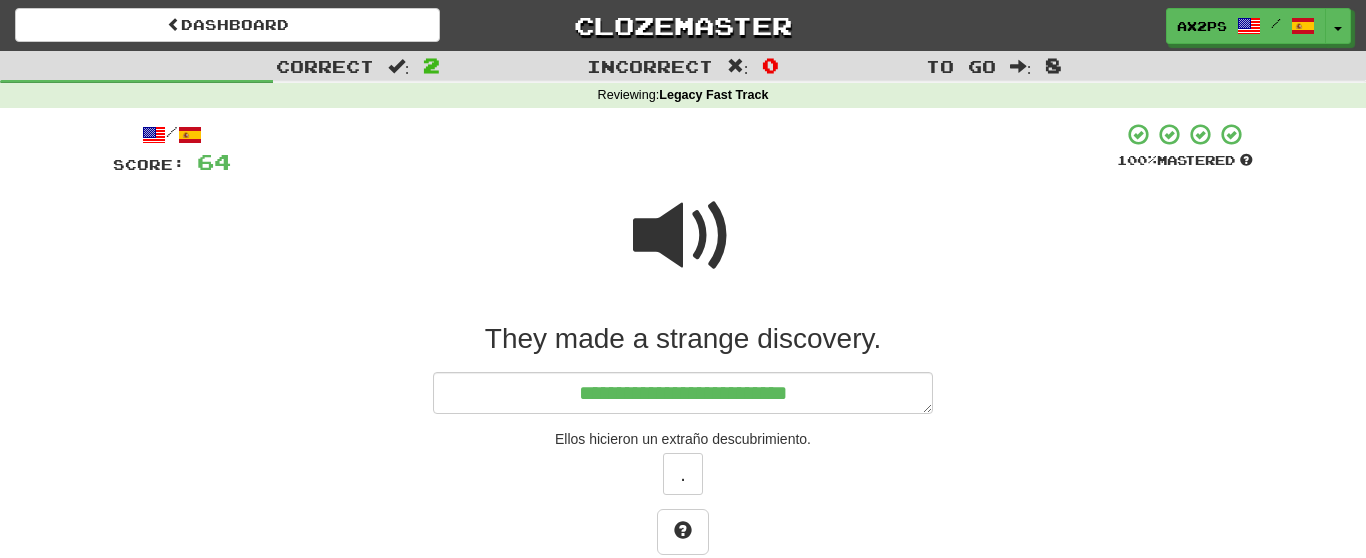 type on "*" 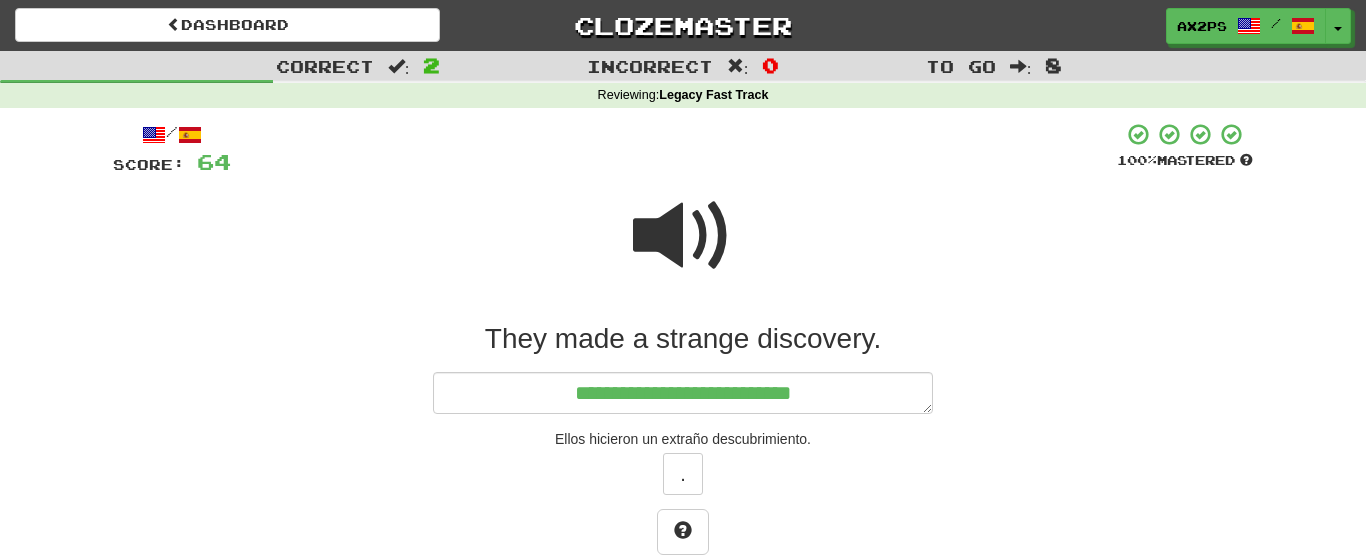 type on "*" 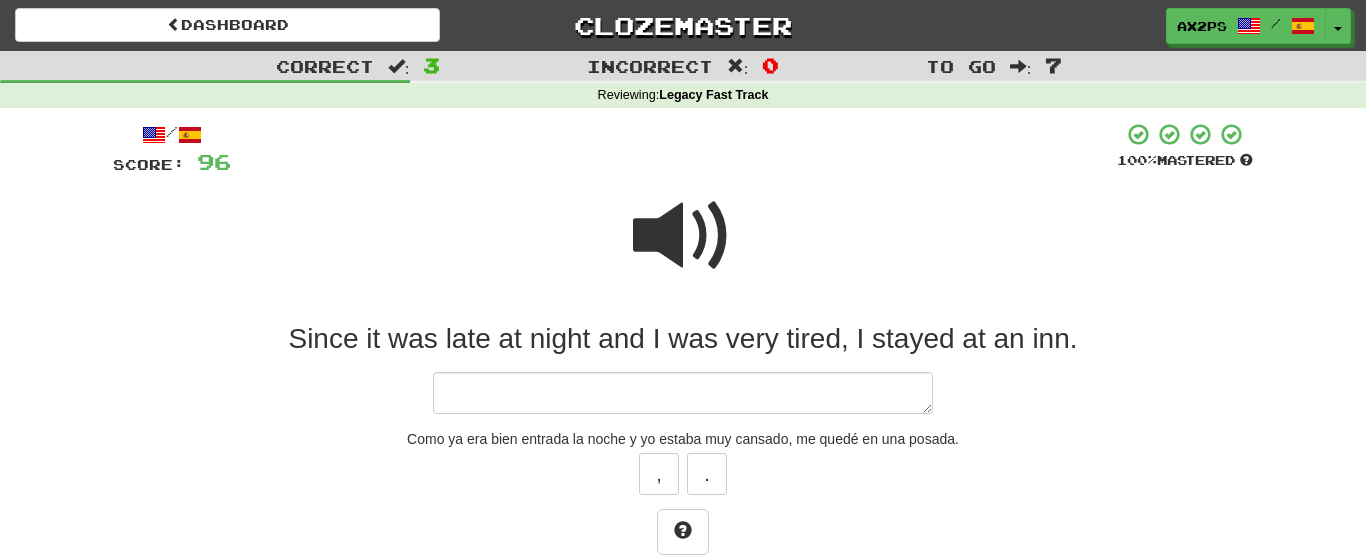 click at bounding box center [683, 236] 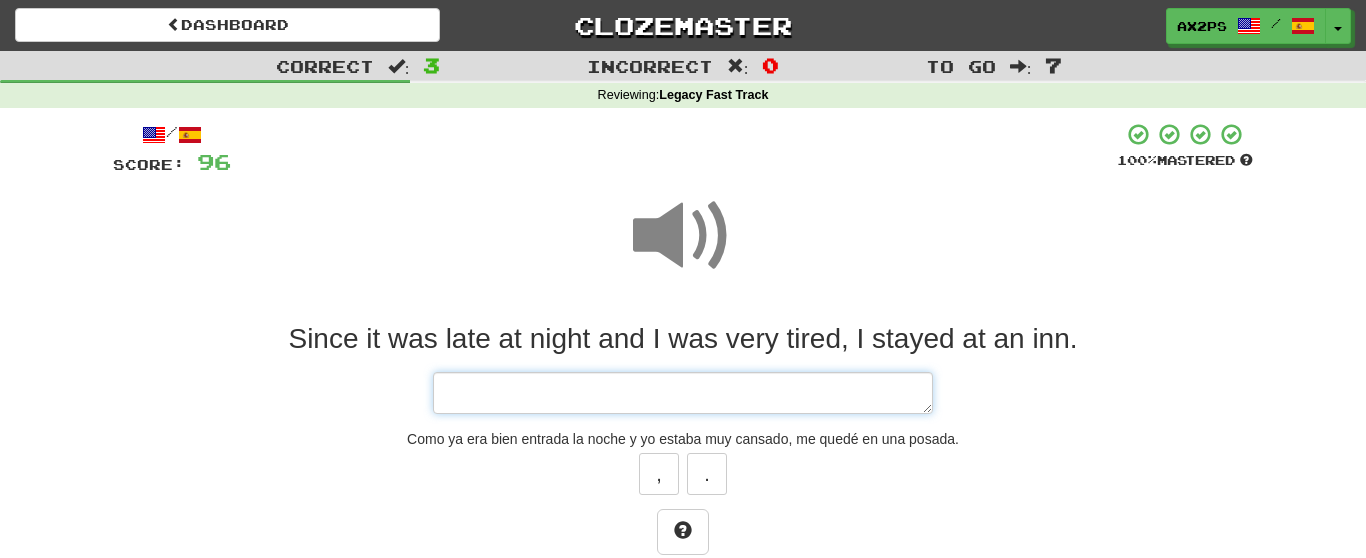 click at bounding box center (683, 393) 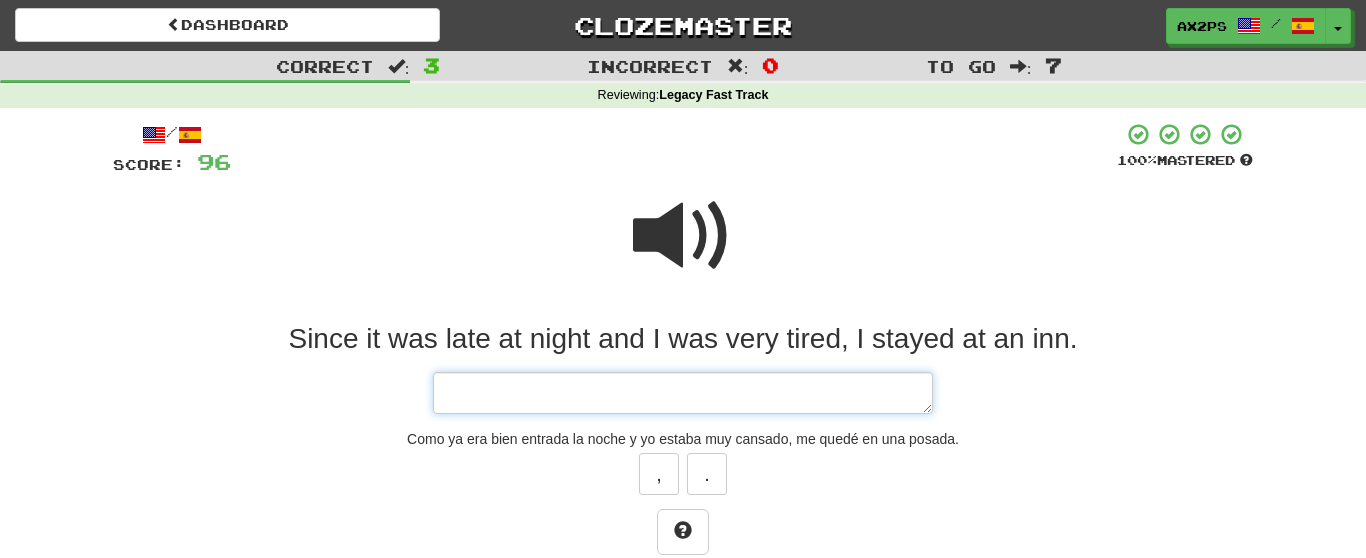 type on "*" 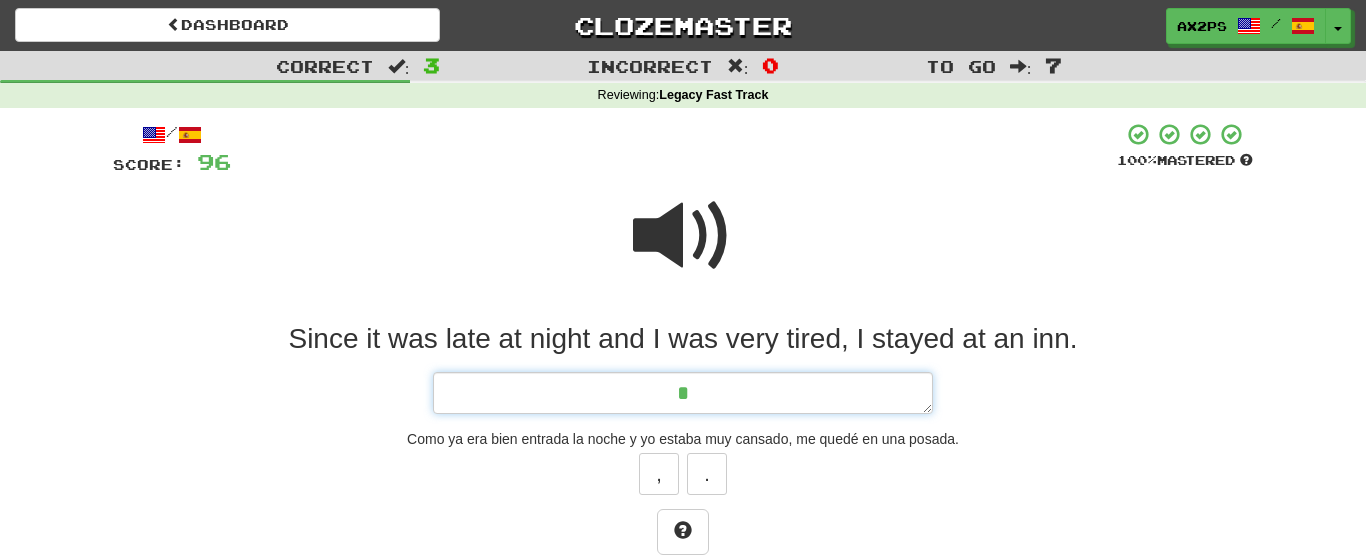 type on "*" 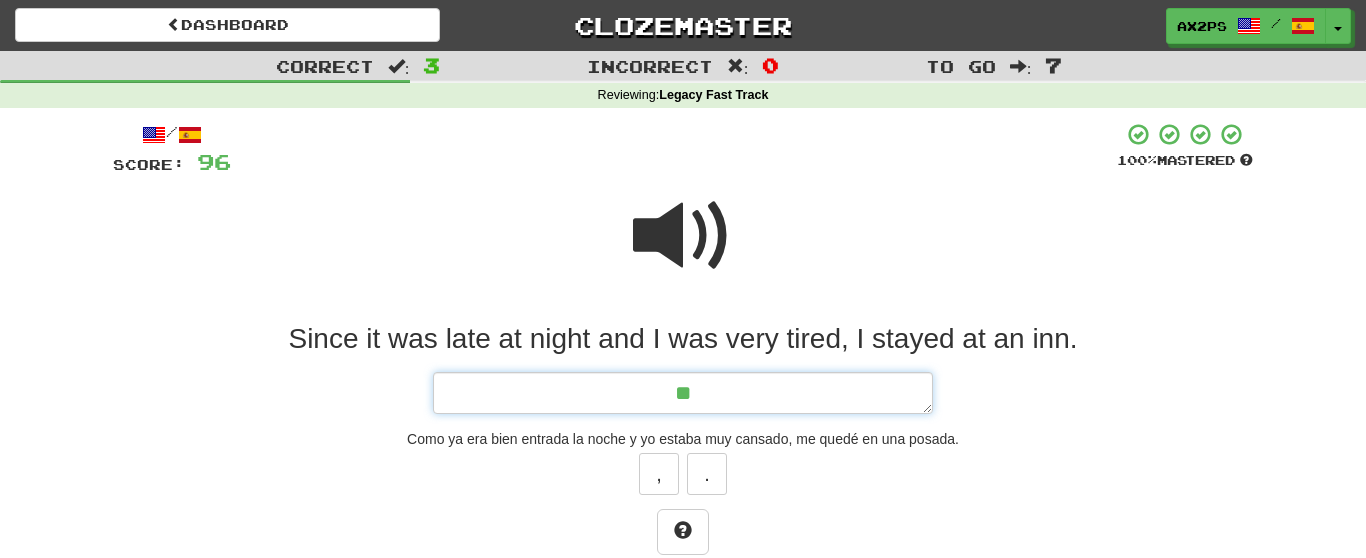 type on "*" 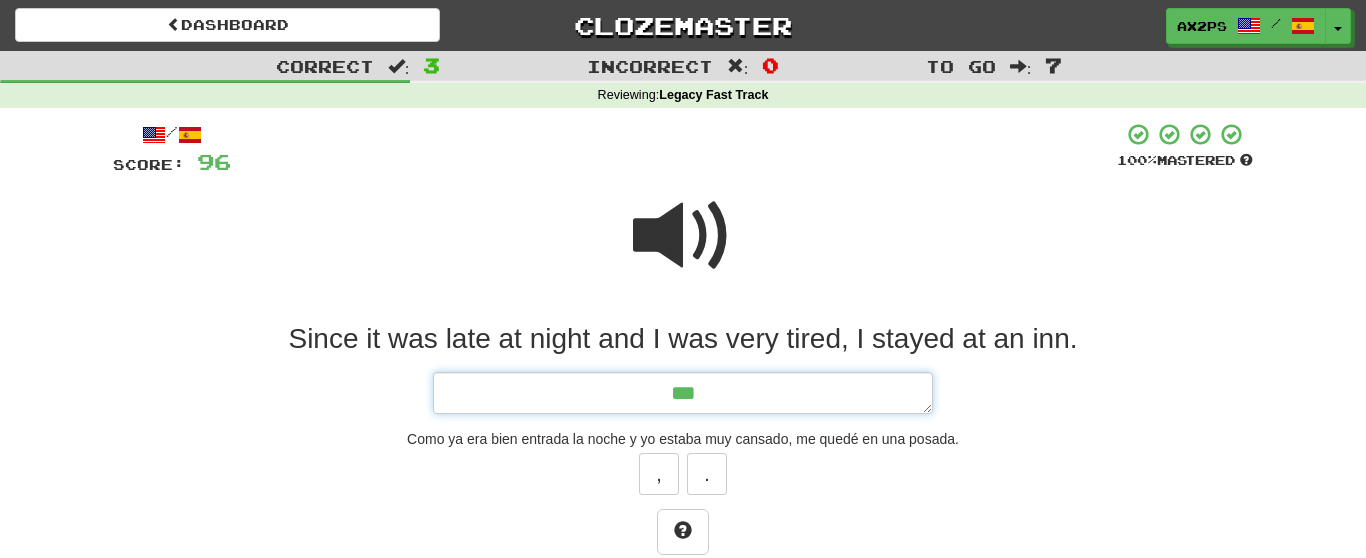 type on "*" 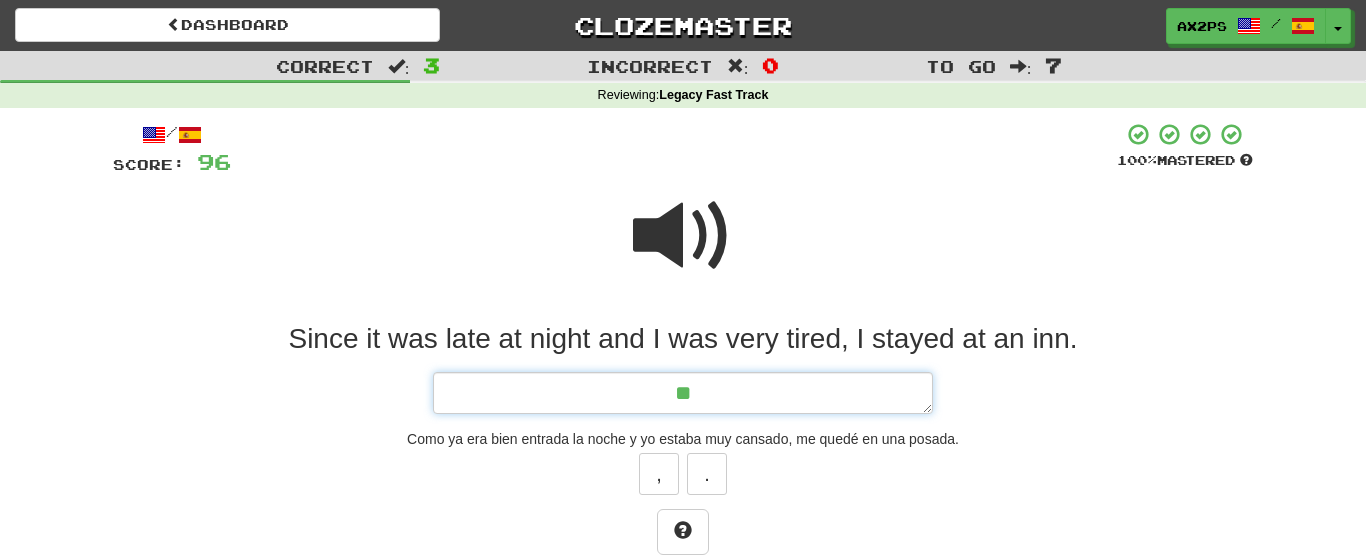 type on "*" 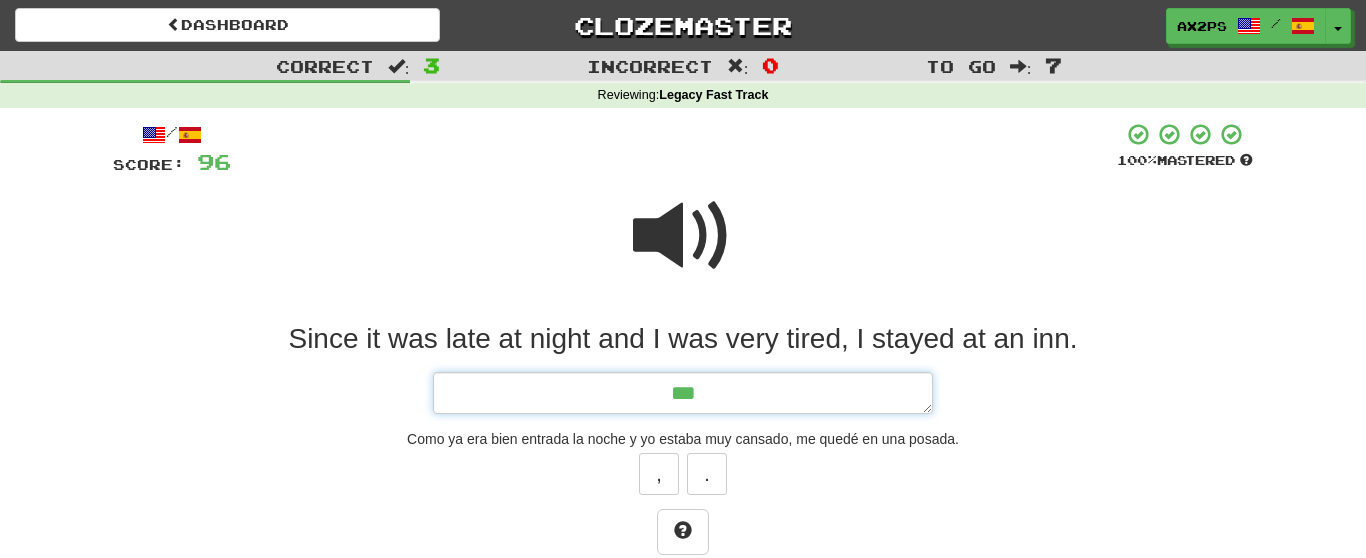 type on "*" 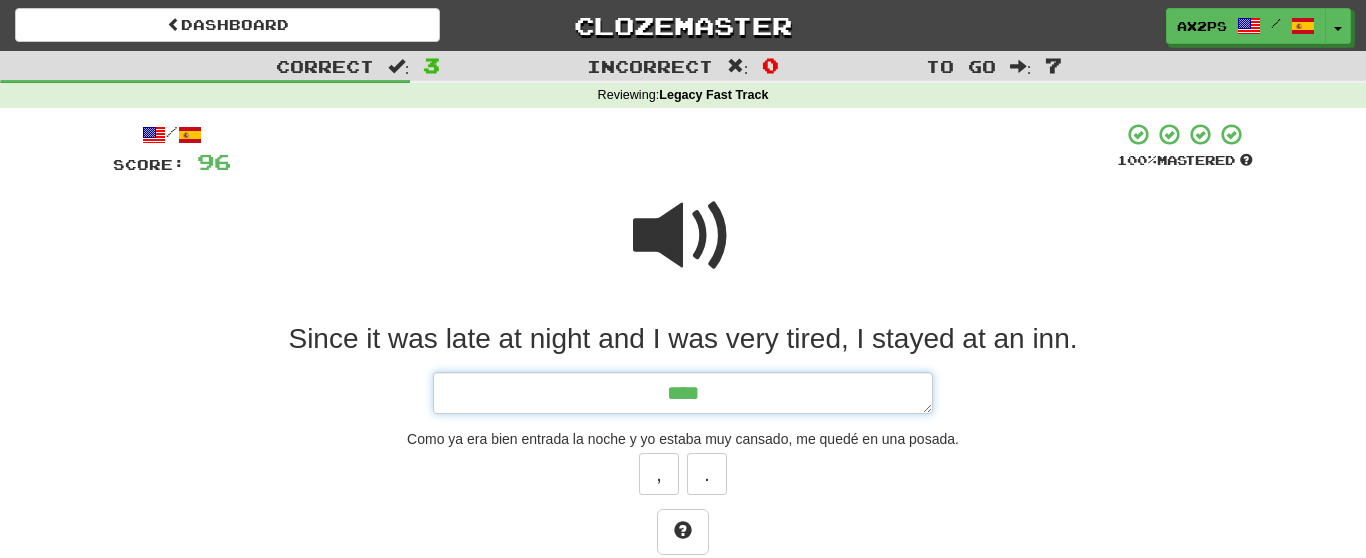 type on "*" 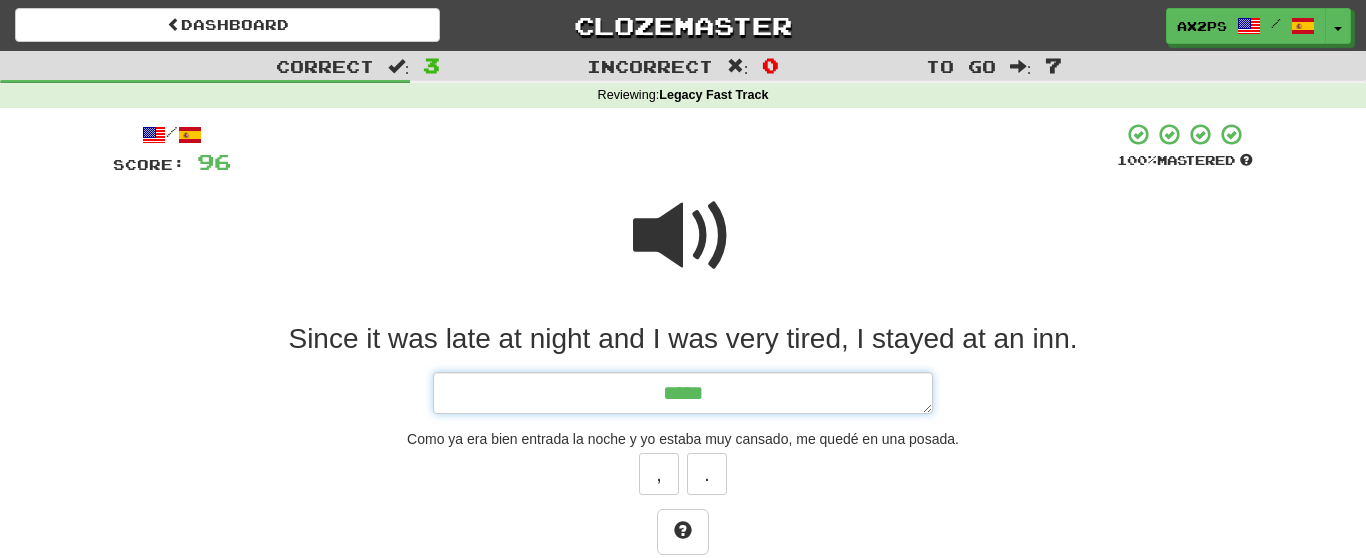 type on "*" 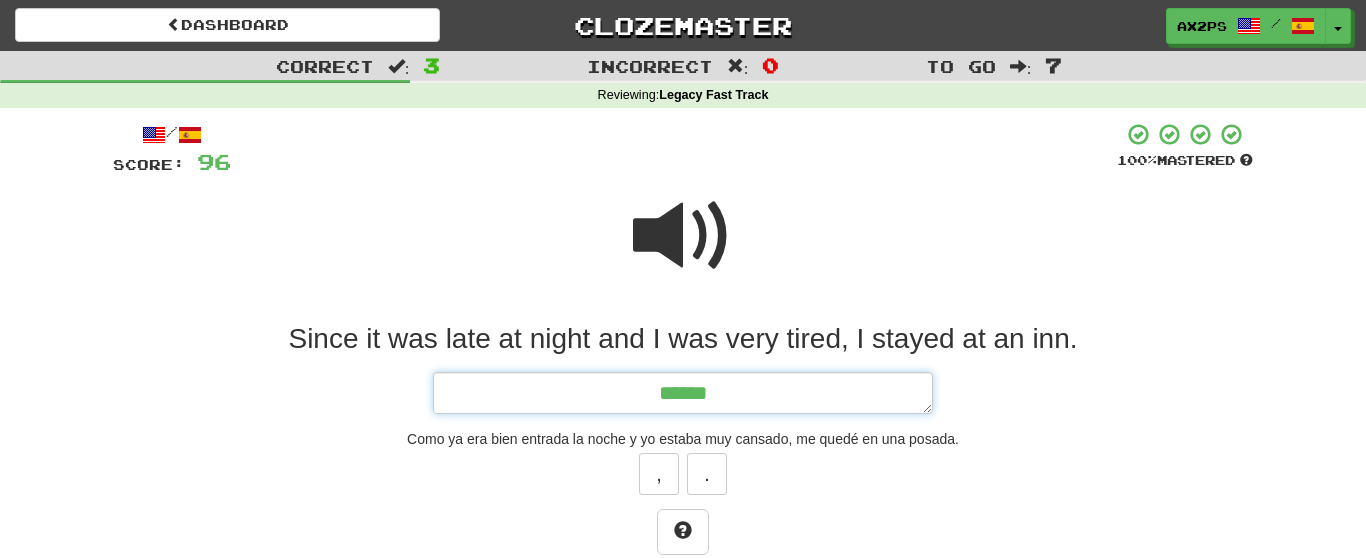 type on "*" 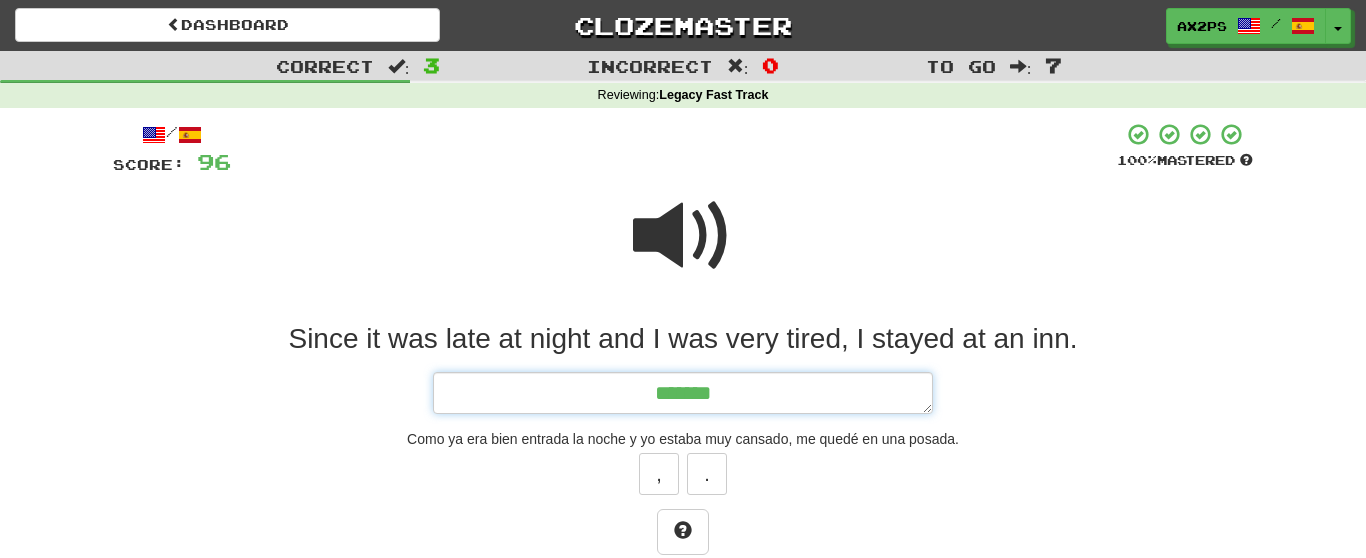 type on "*" 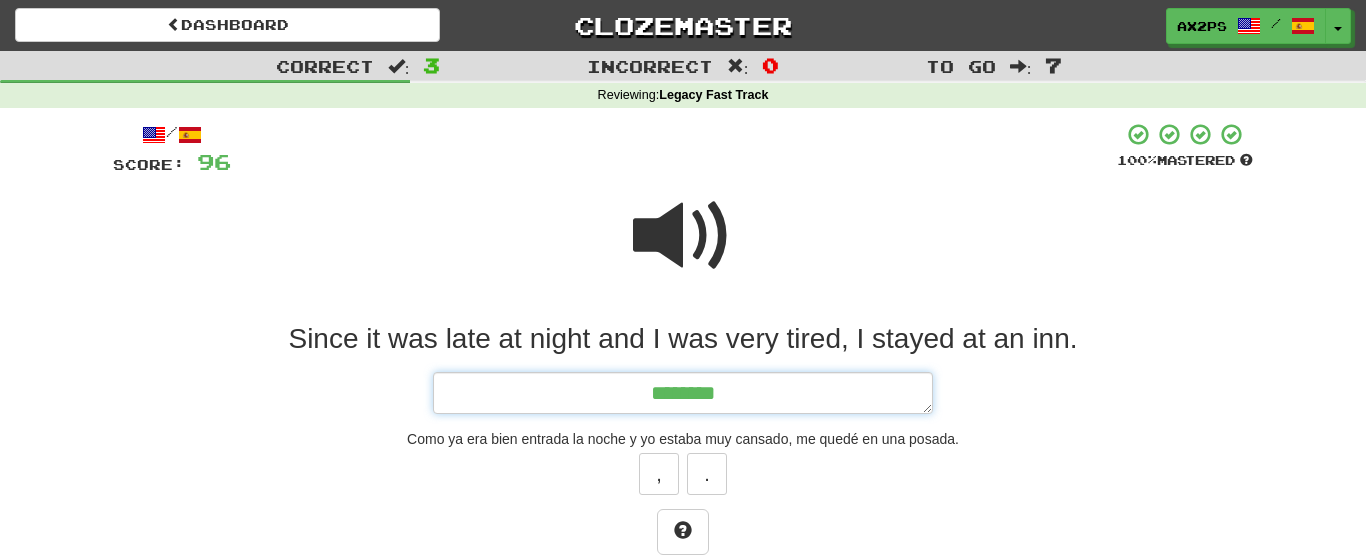 type on "*" 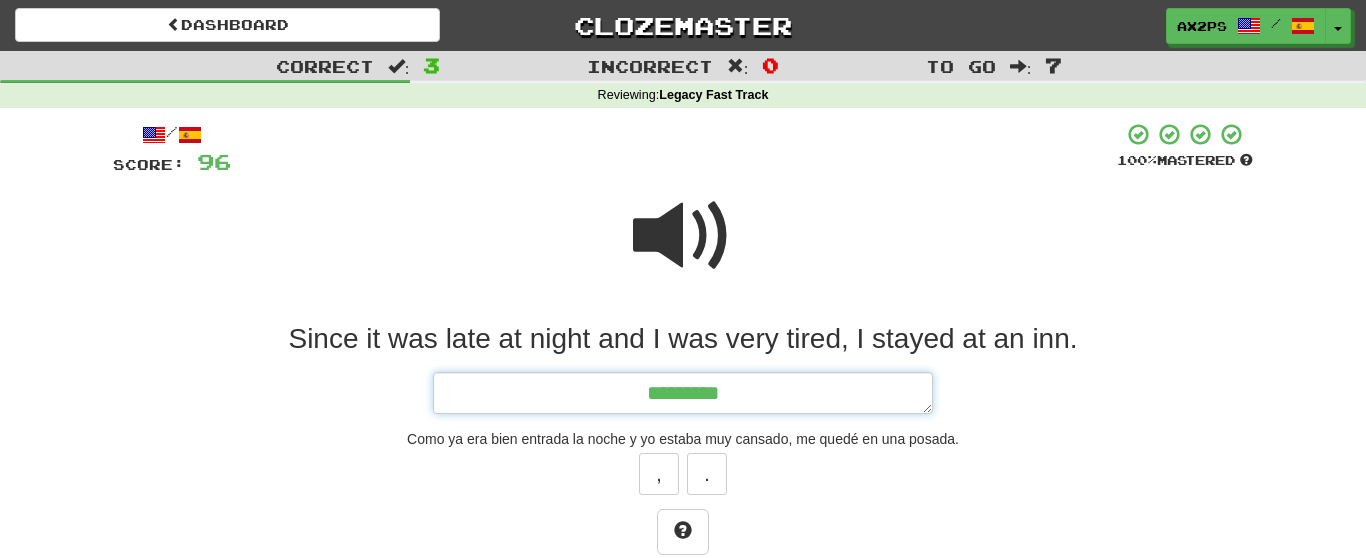 type on "*" 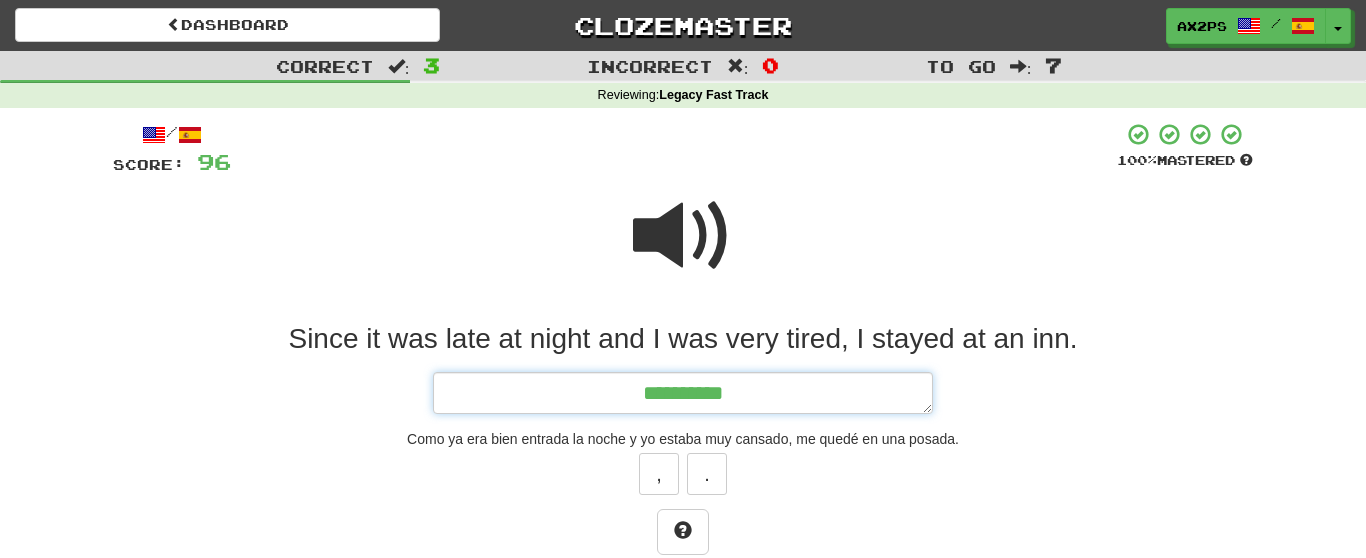 type on "*" 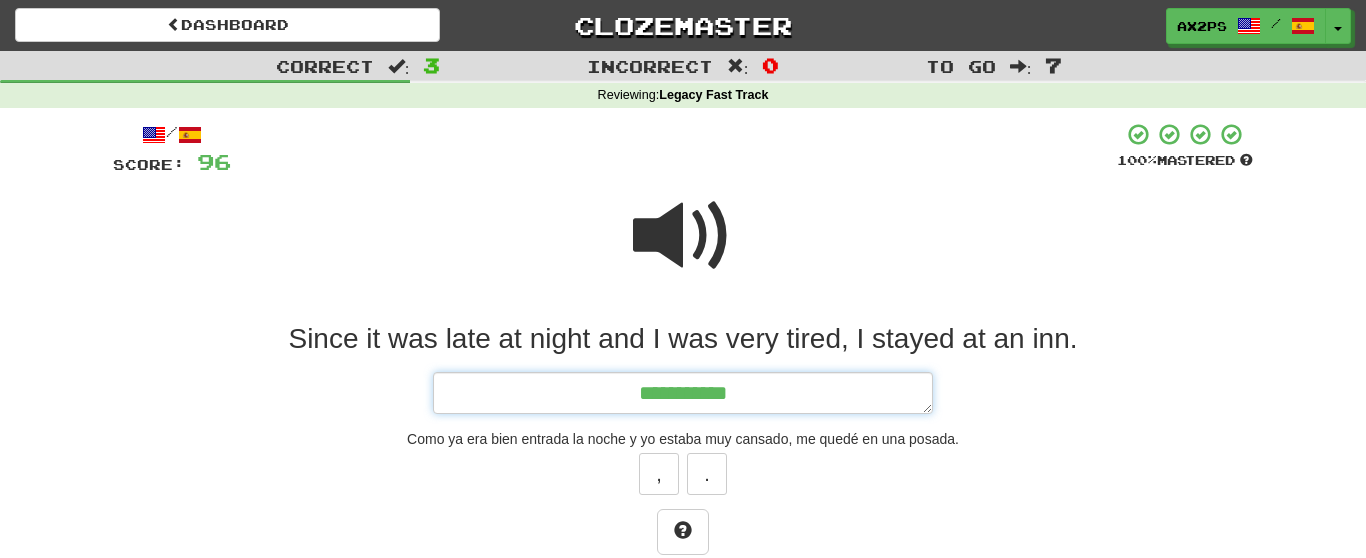 type on "*" 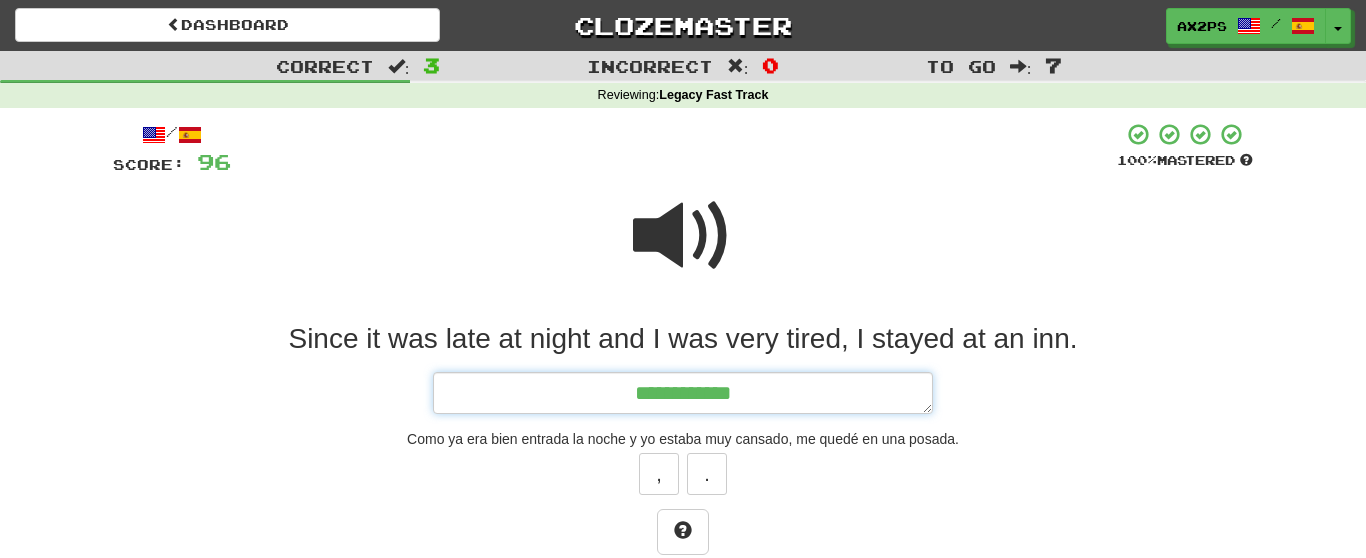 type on "*" 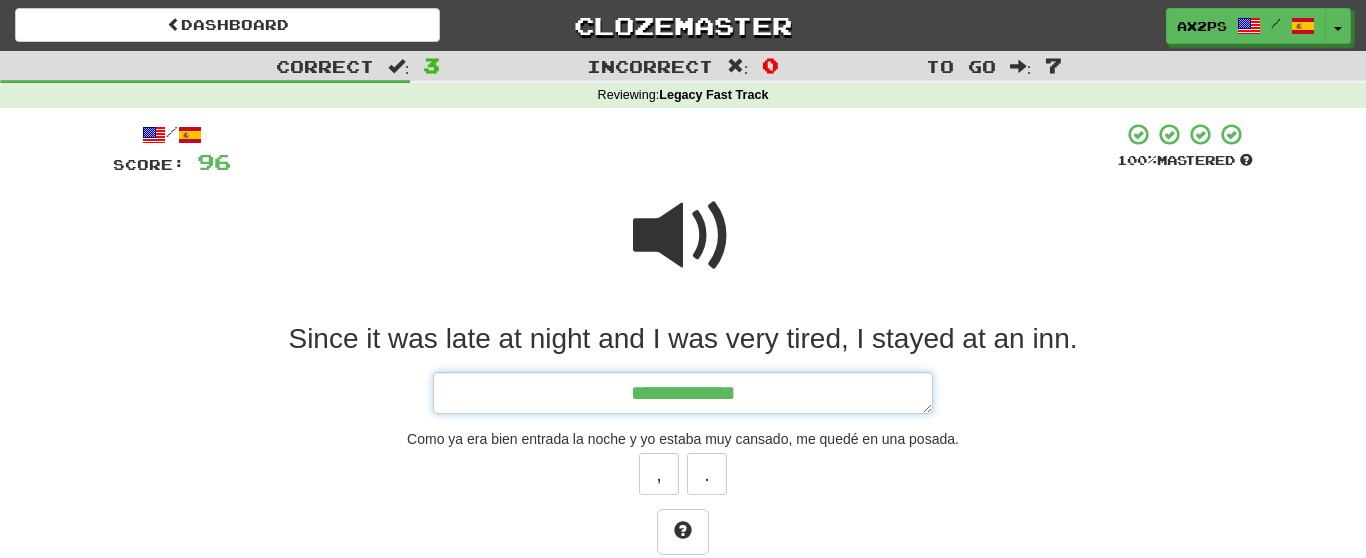 type on "*" 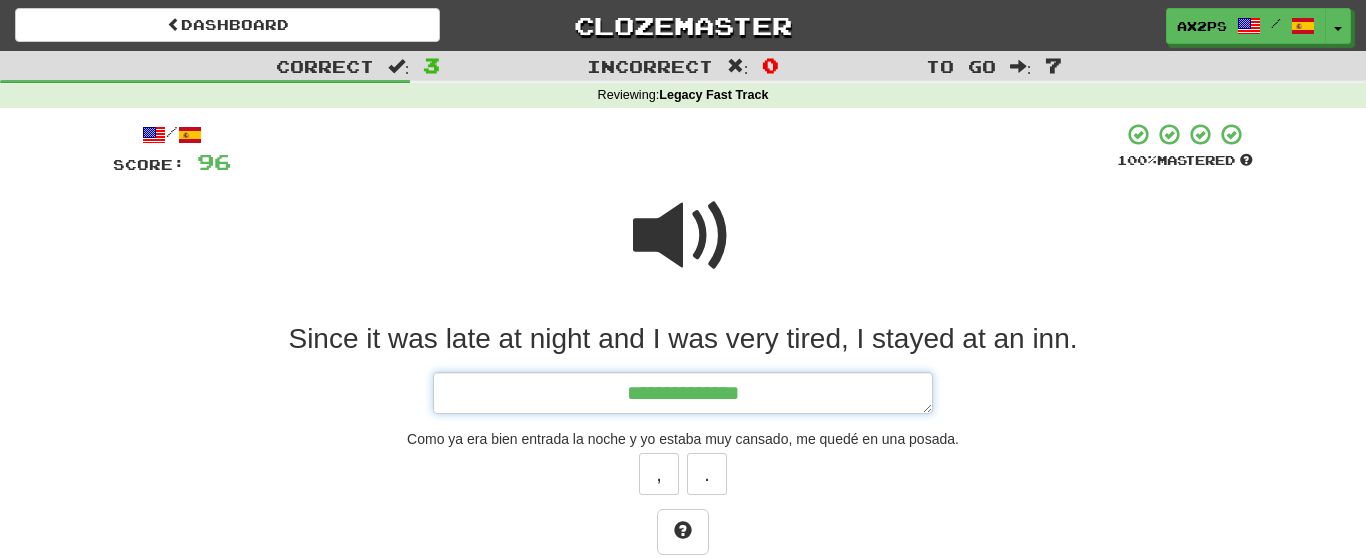type on "*" 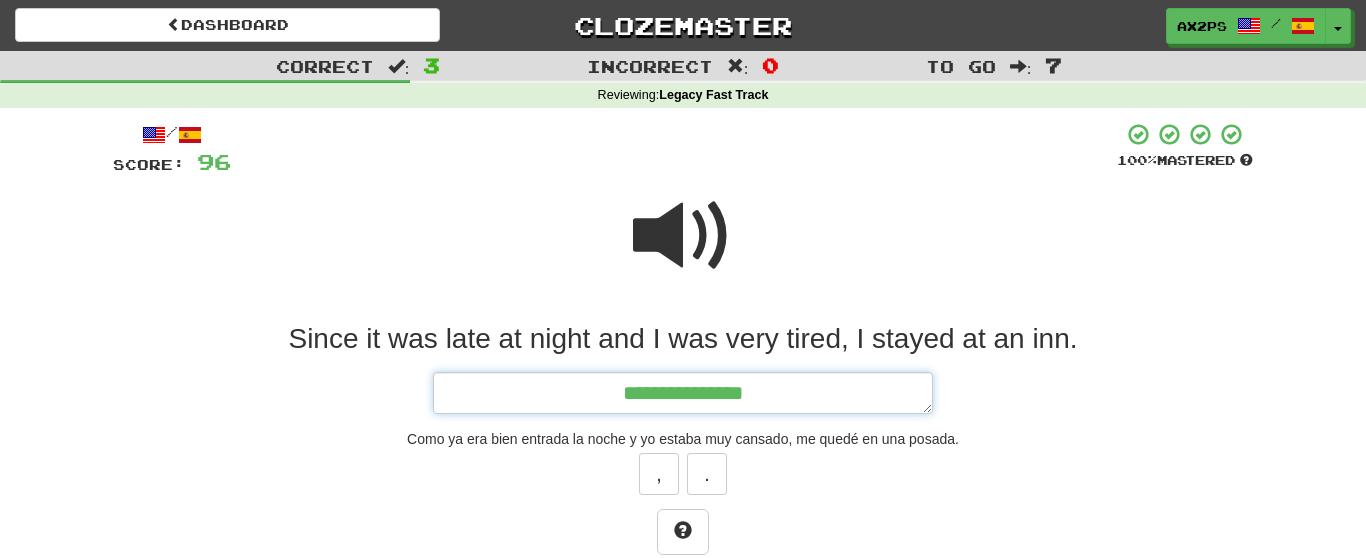type on "*" 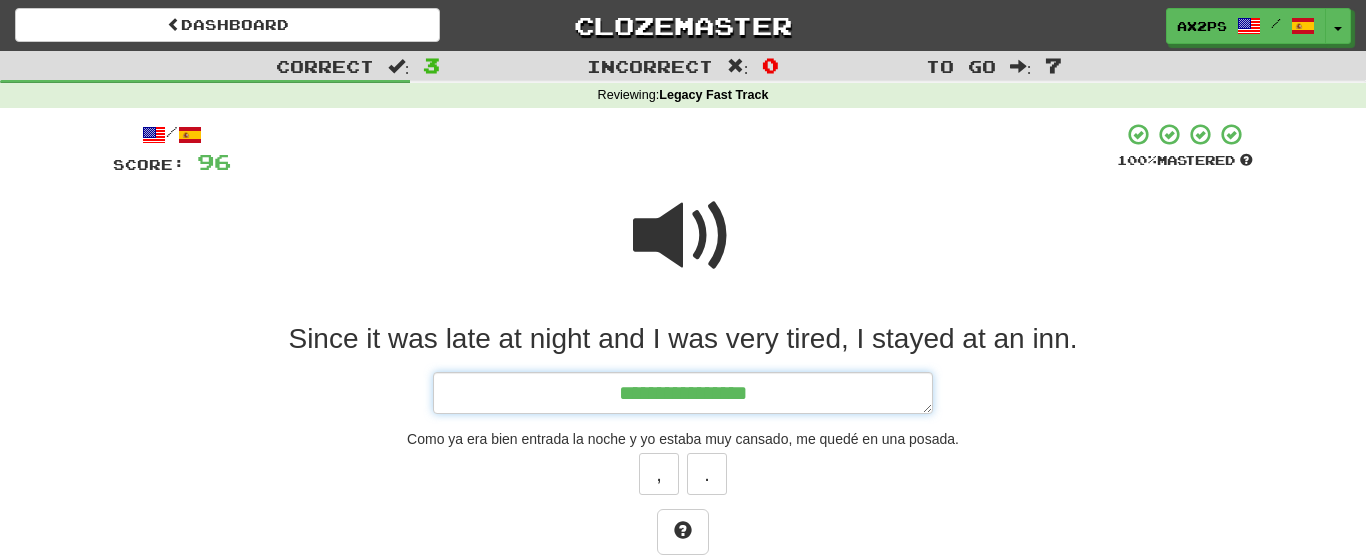 type on "*" 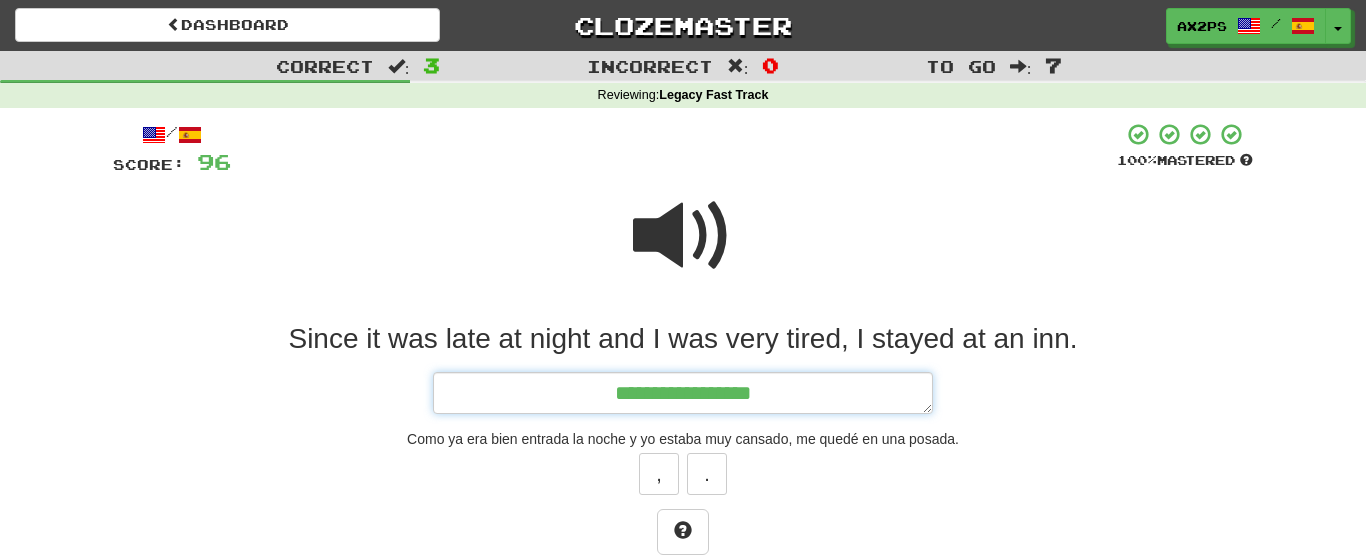 type on "*" 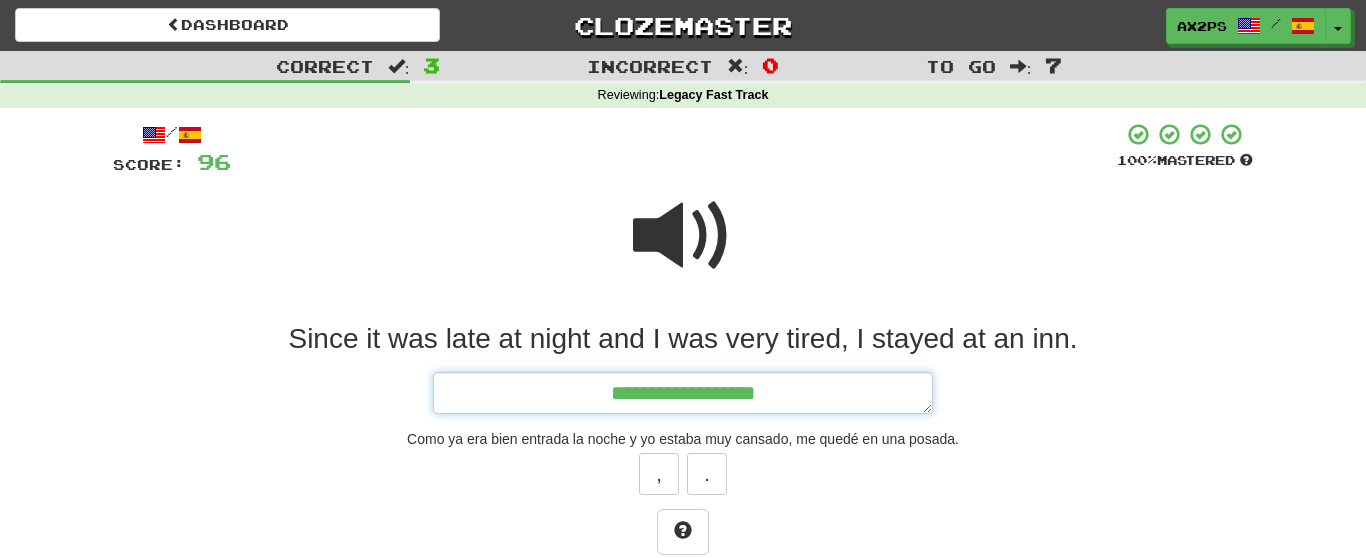type on "**********" 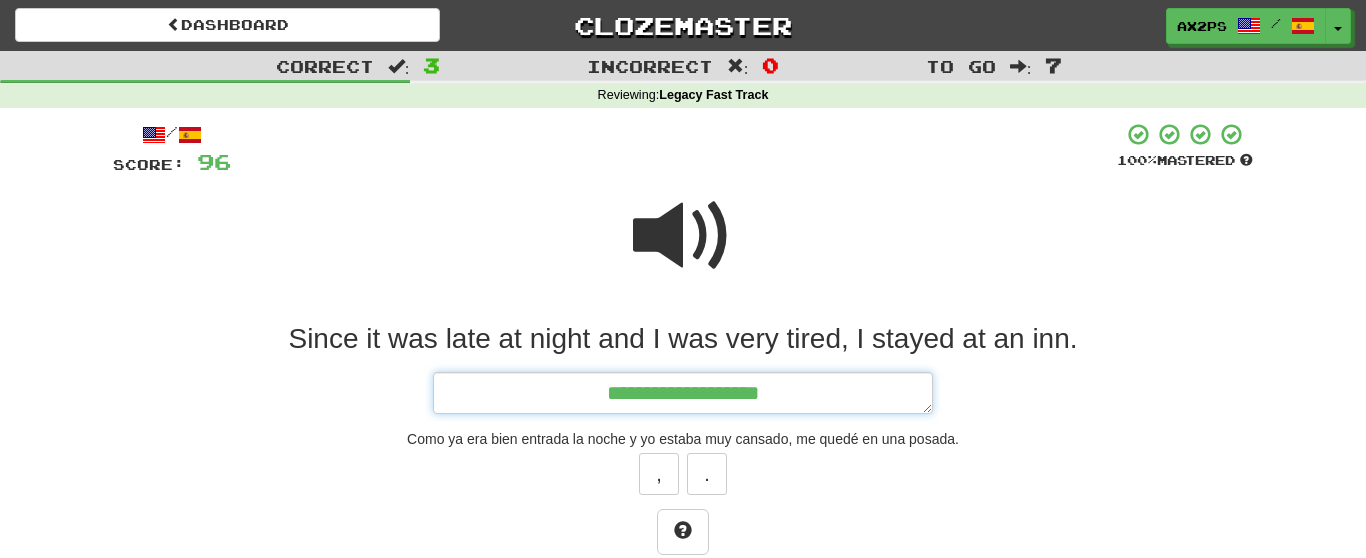 type on "*" 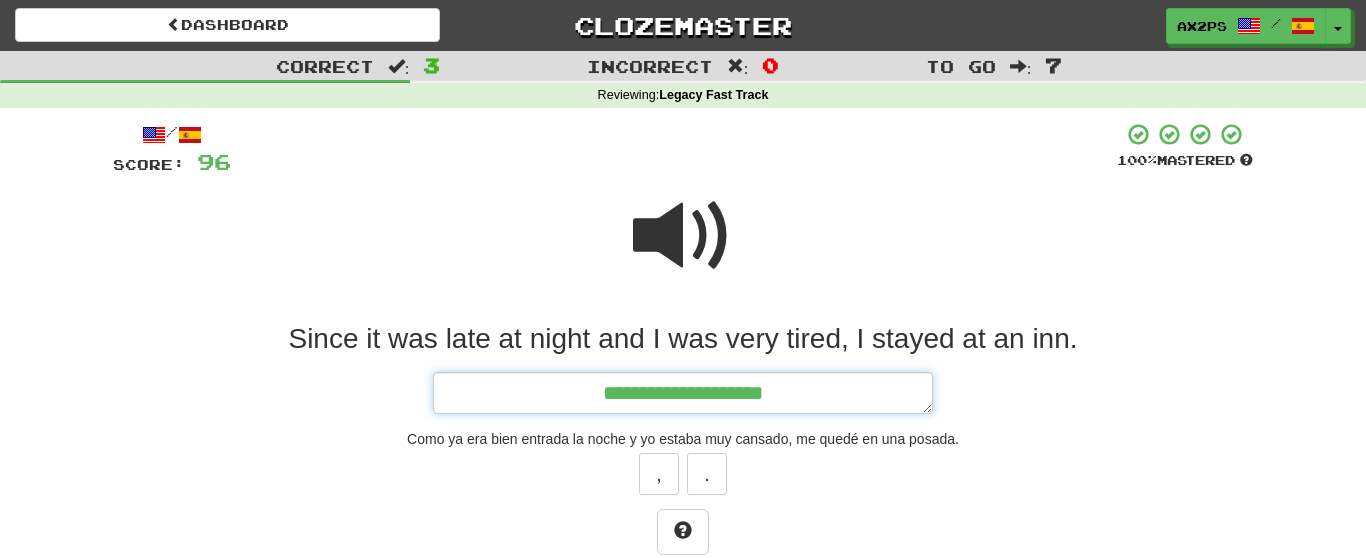 type on "*" 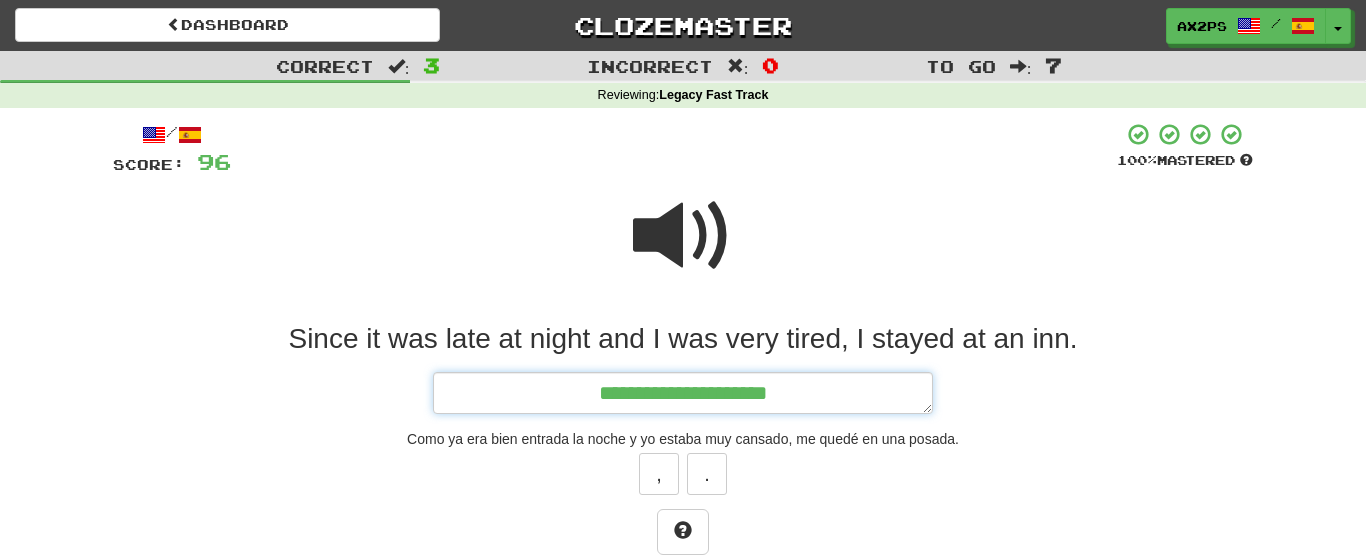 type on "*" 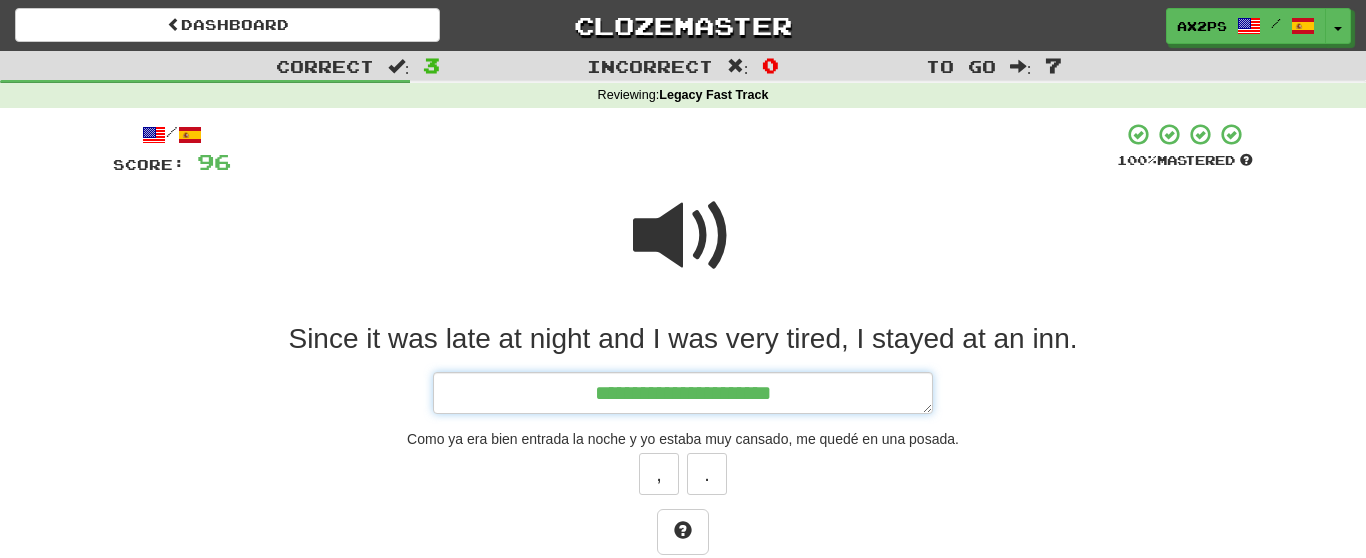 type on "*" 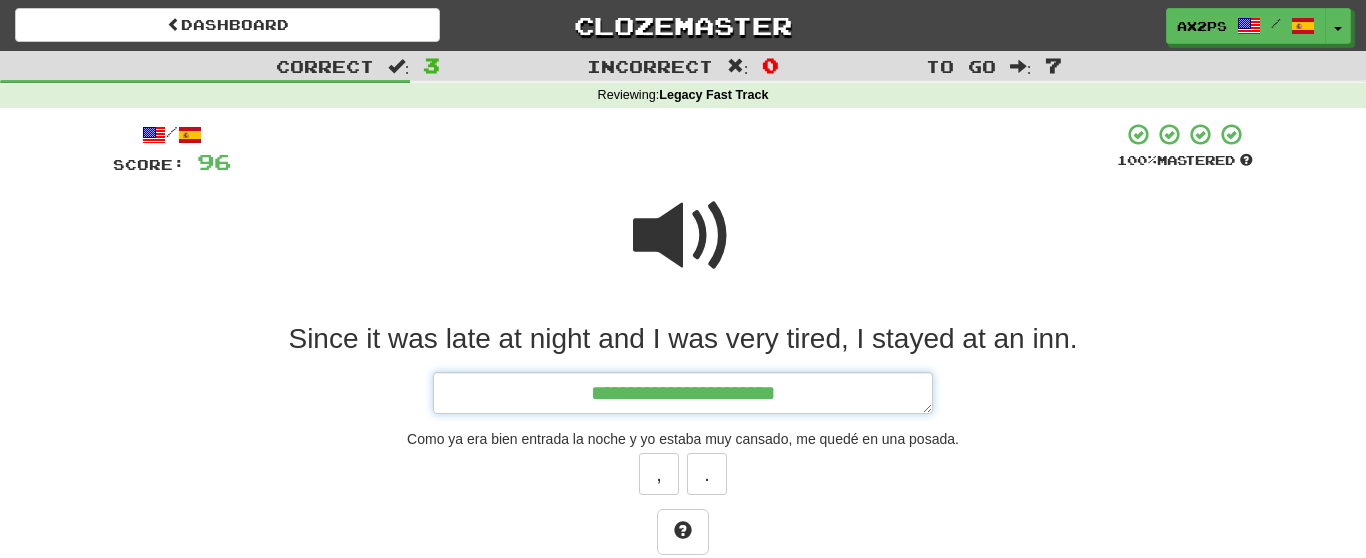 type on "**********" 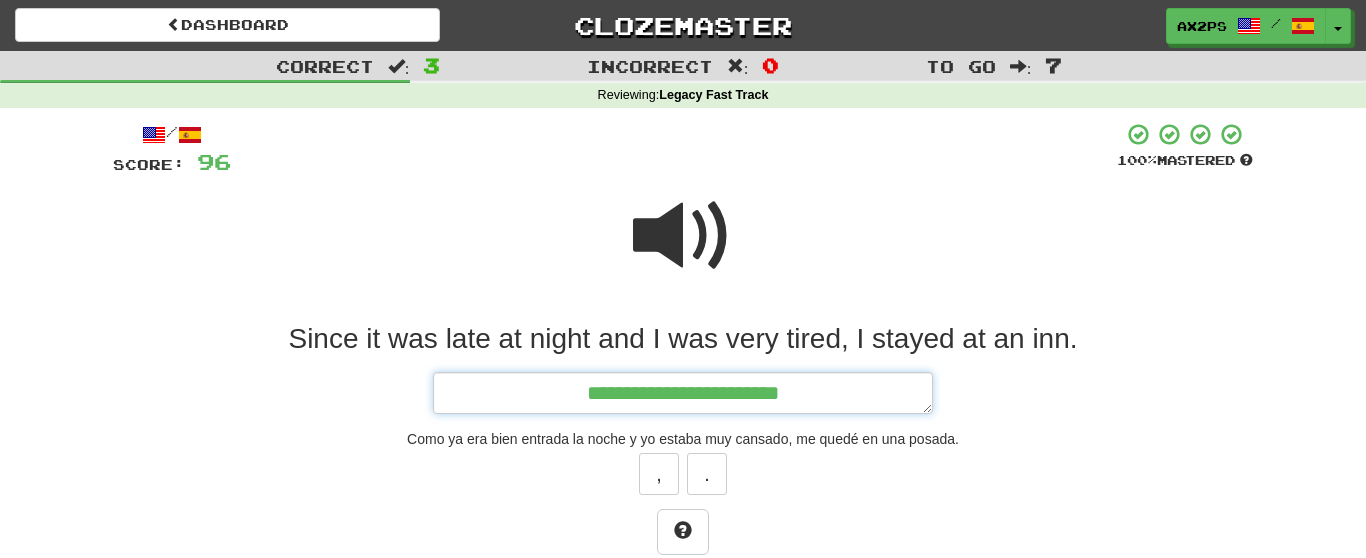 type on "*" 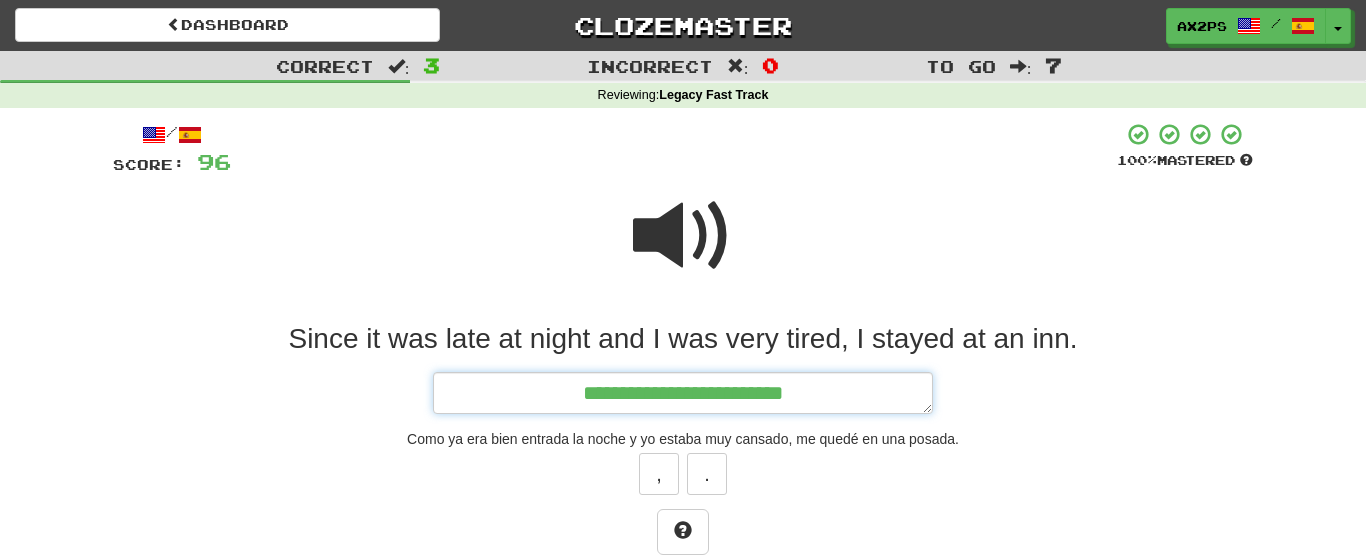 type on "*" 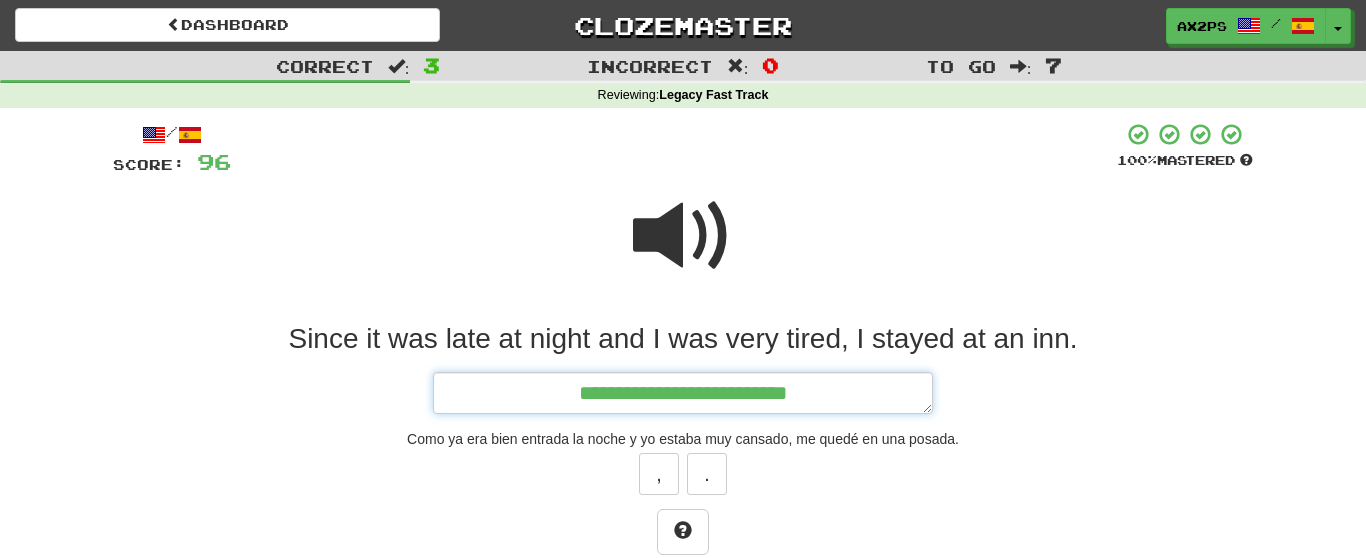 type on "*" 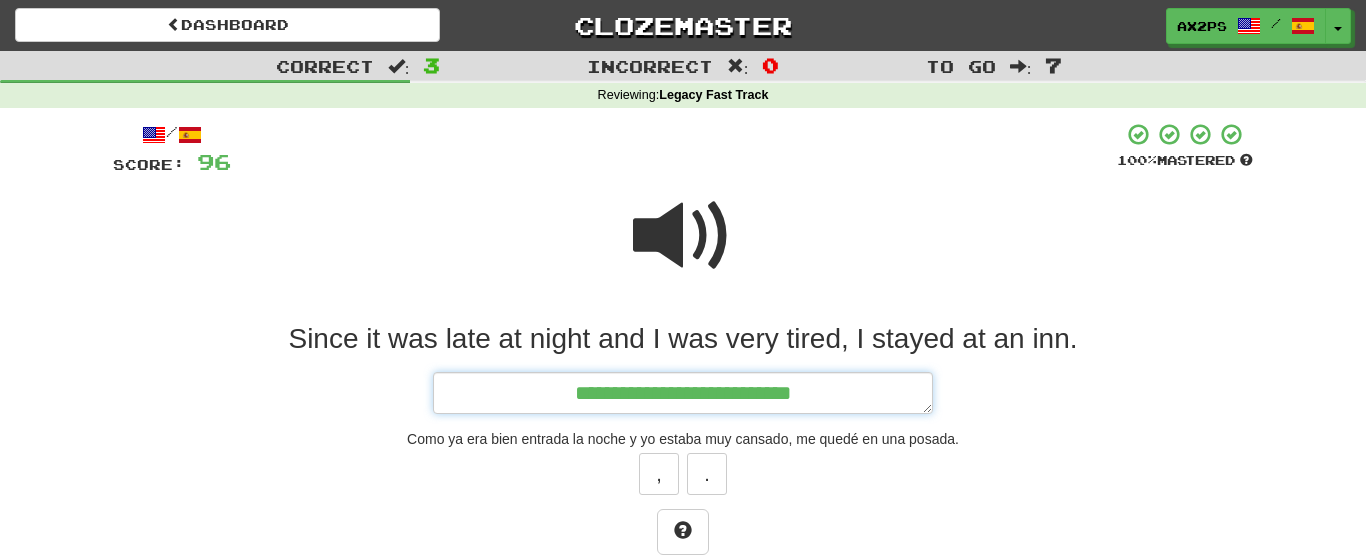 type on "*" 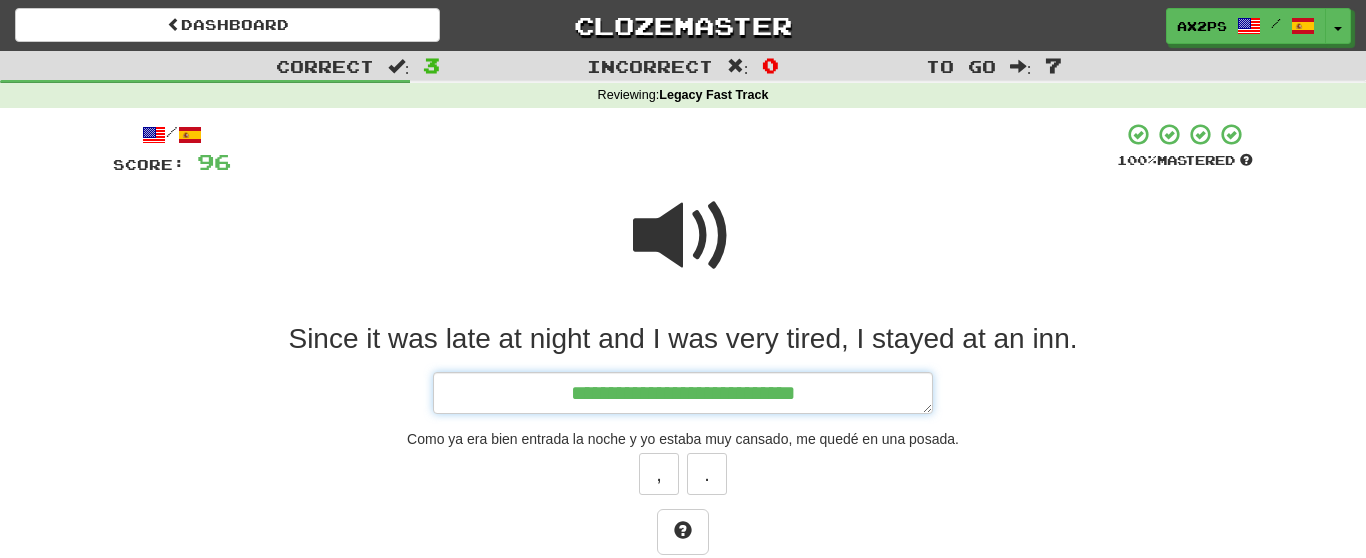 type on "*" 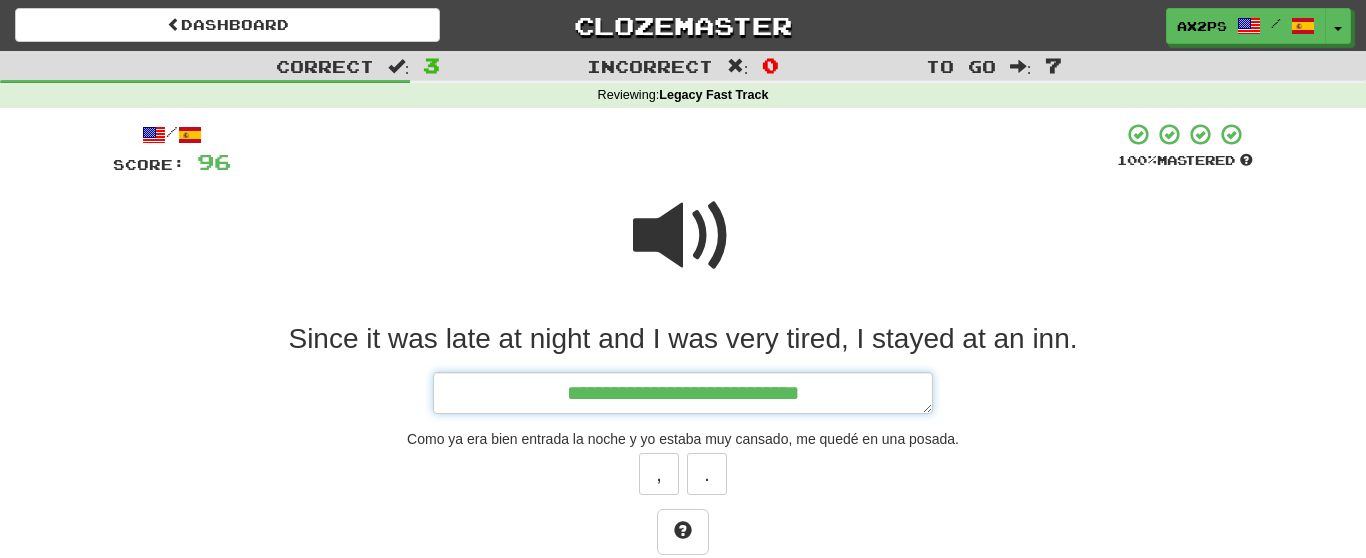 type on "*" 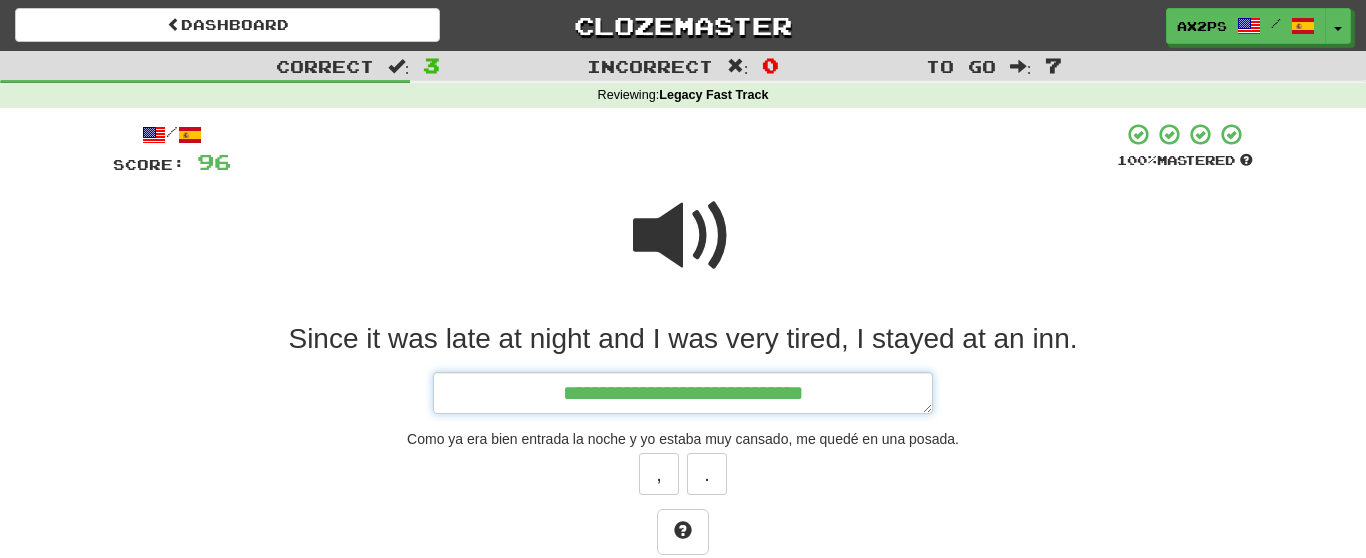type on "*" 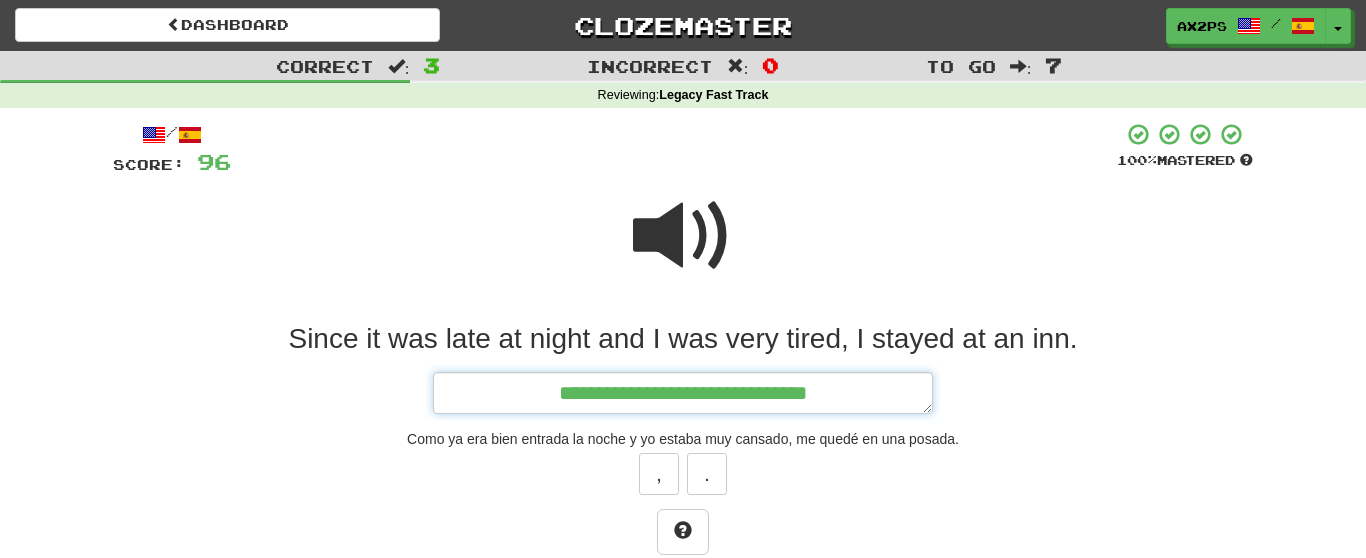 type on "*" 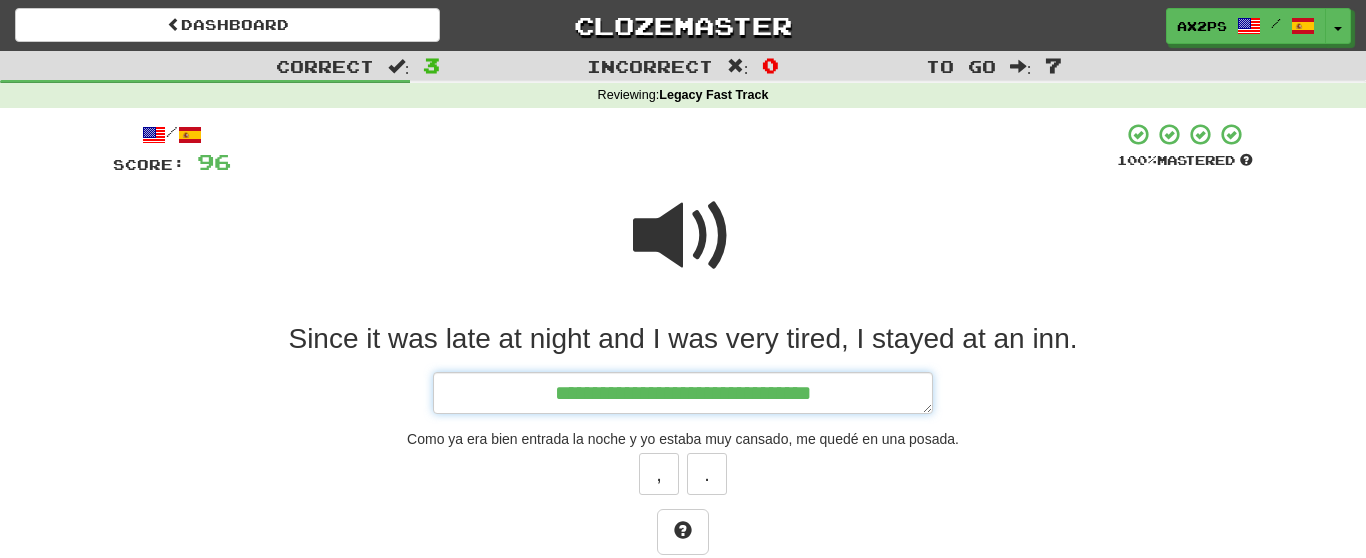 type on "*" 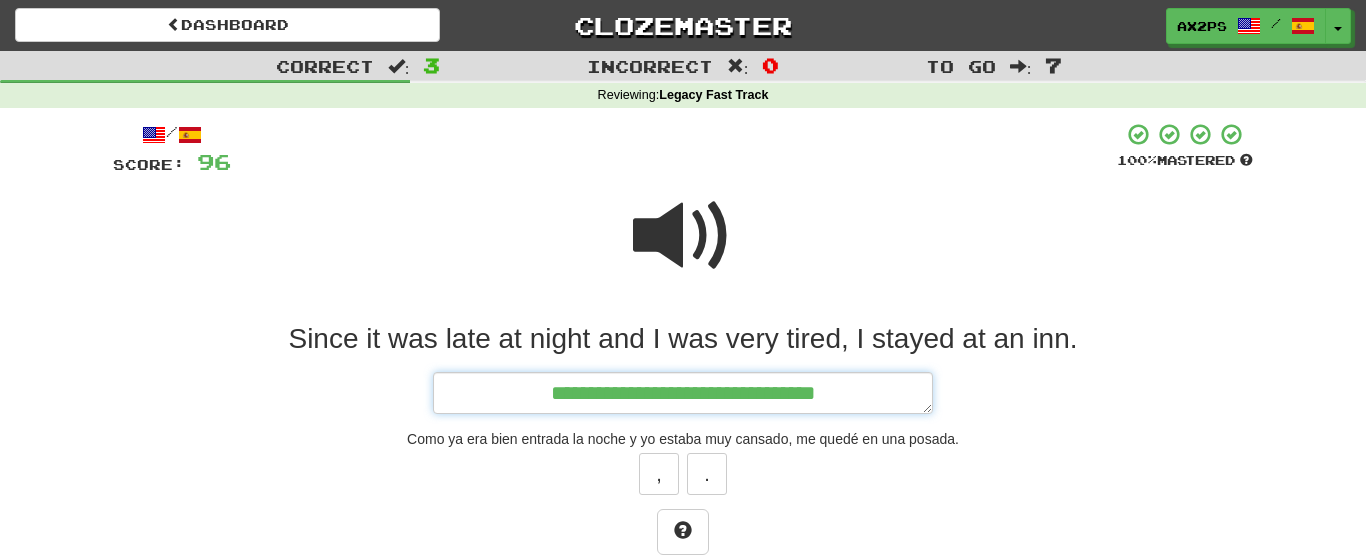 type on "*" 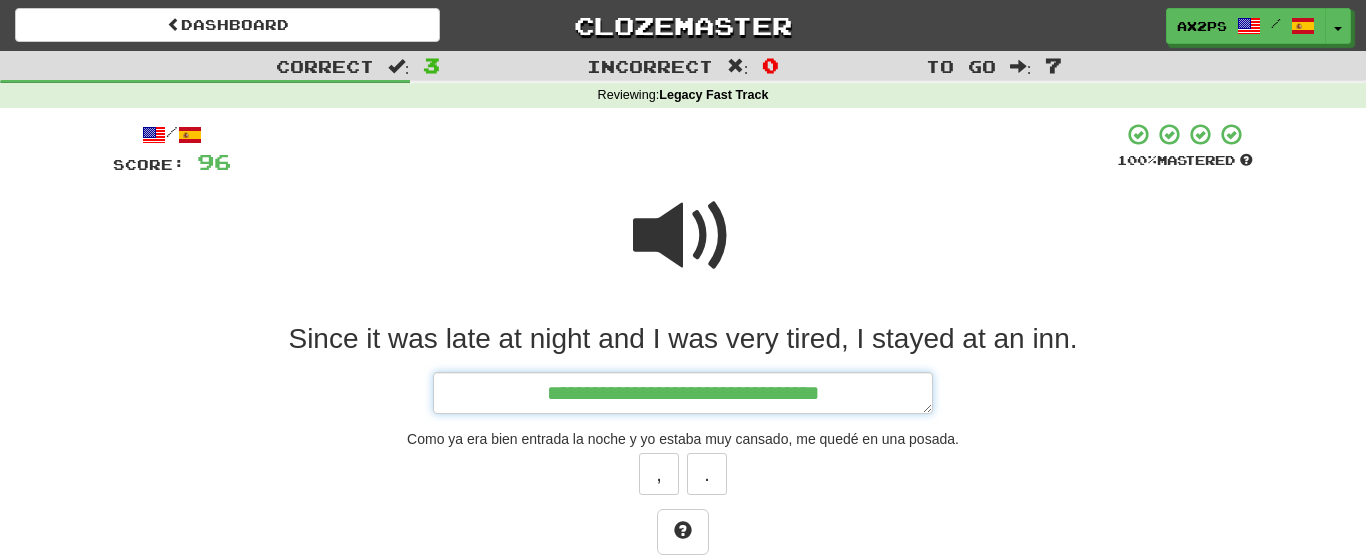 type on "*" 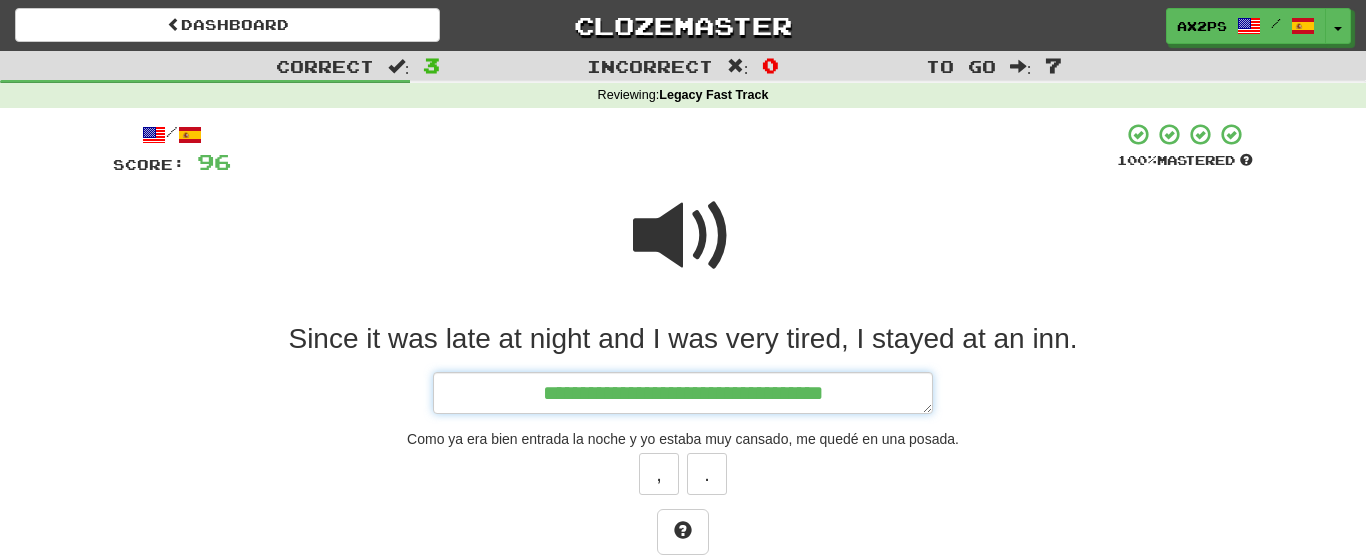 type on "*" 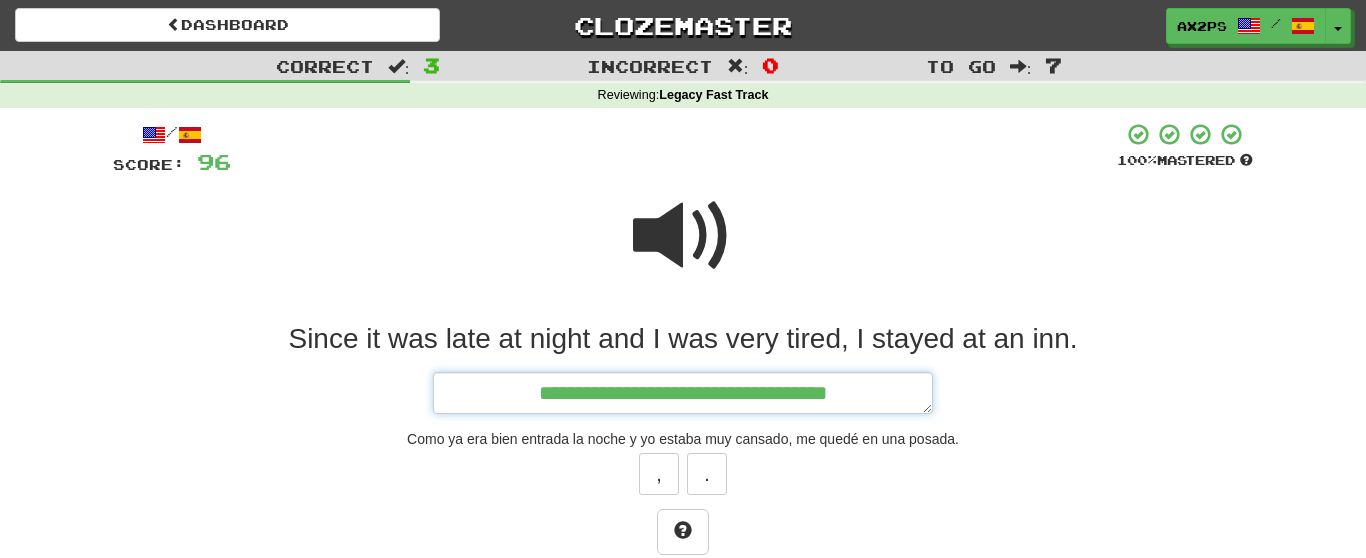type on "*" 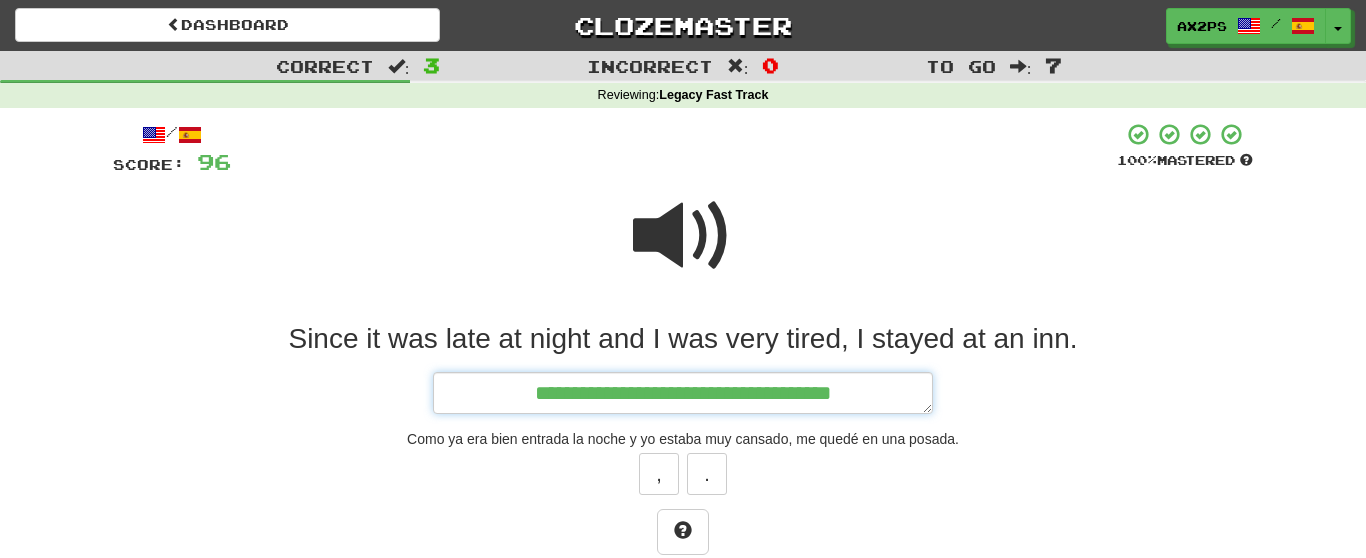 type on "*" 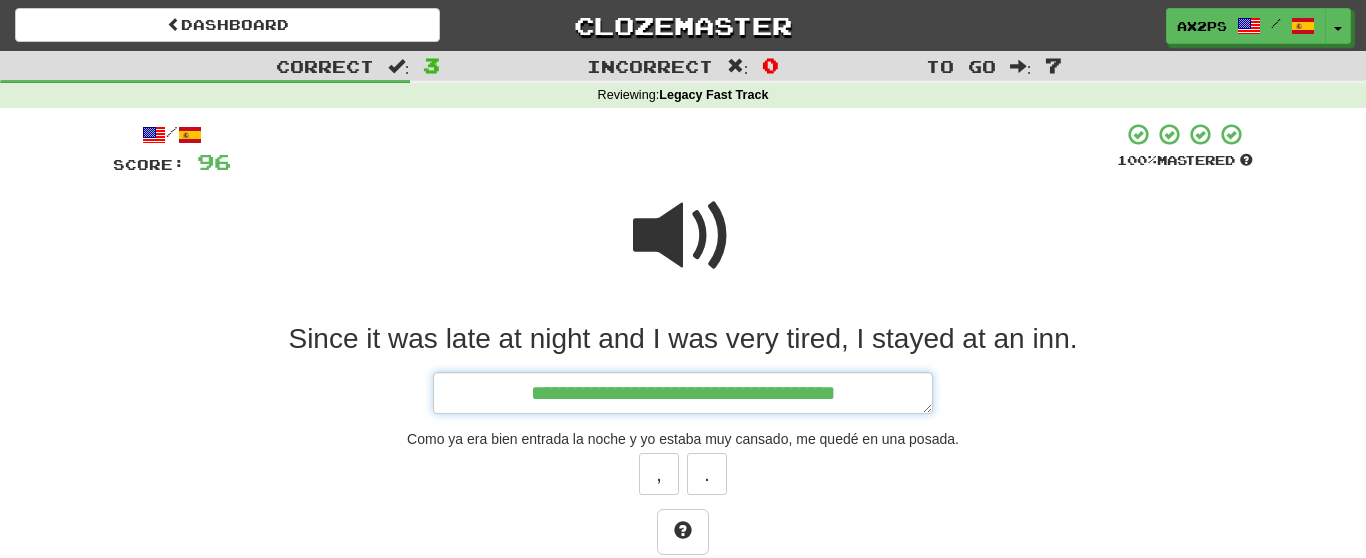 type on "*" 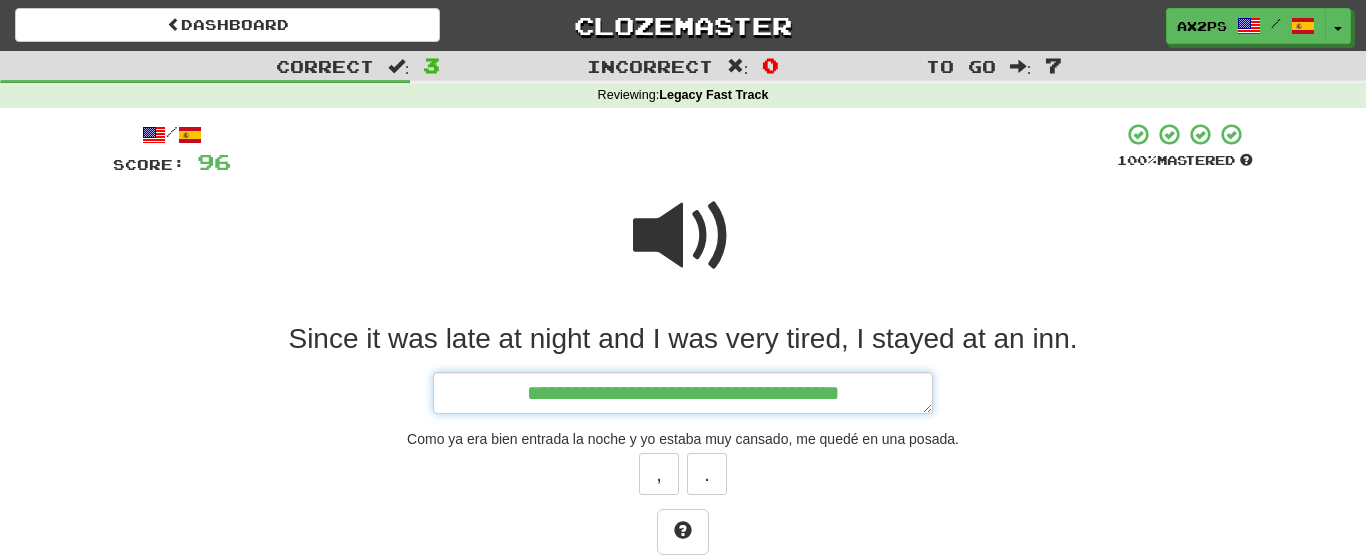 type 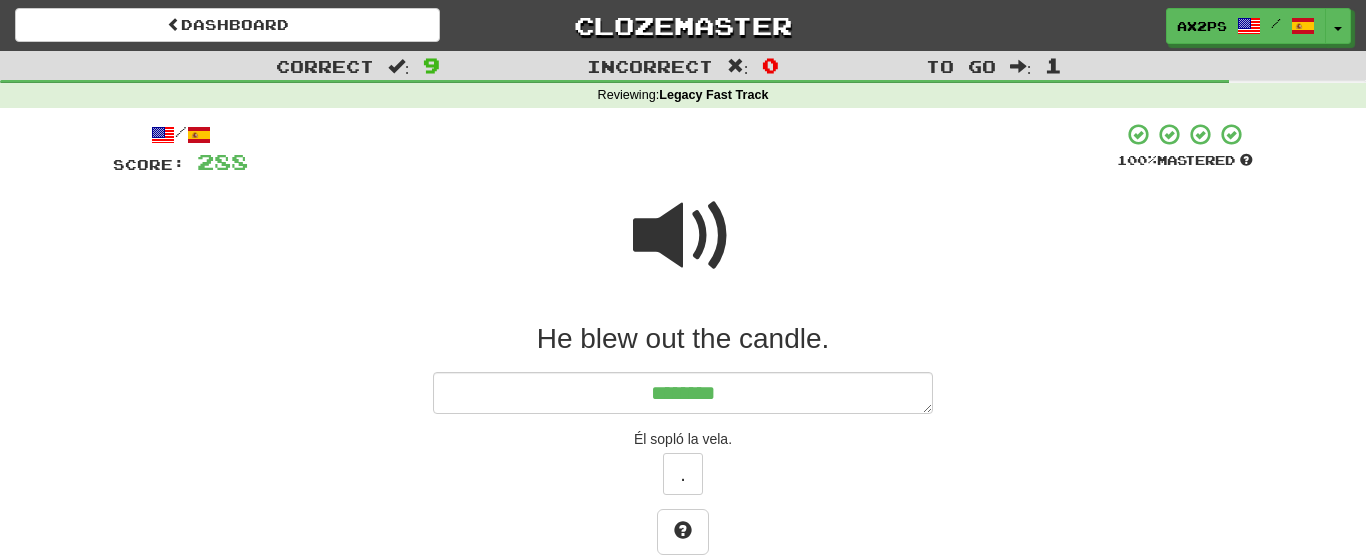 click at bounding box center (683, 236) 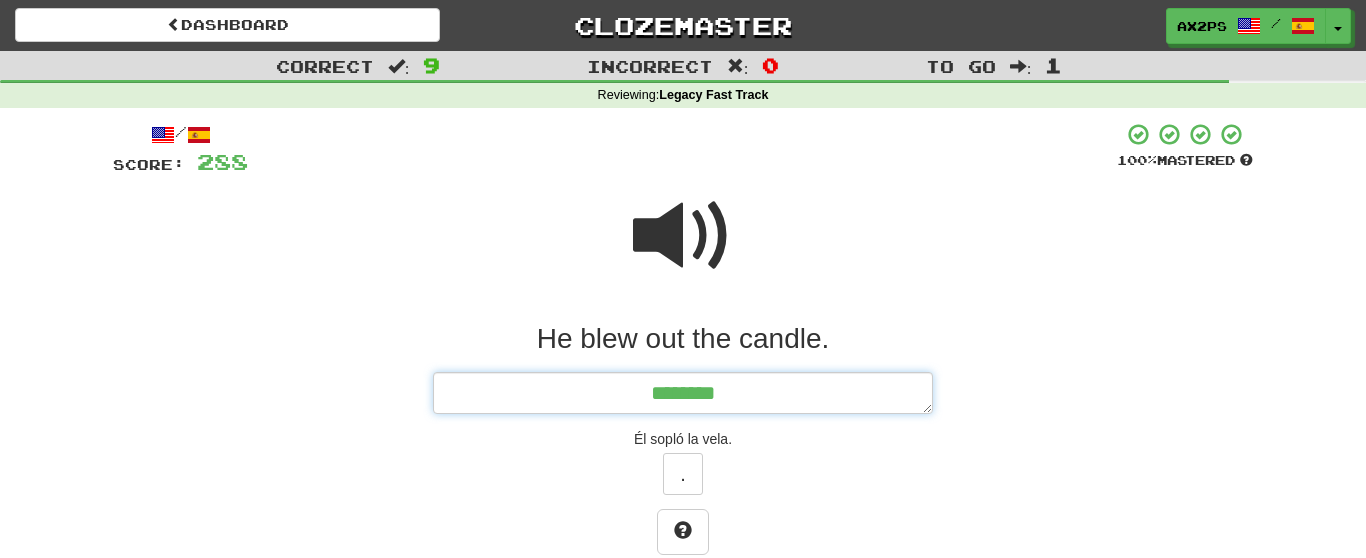 click on "*******" at bounding box center [683, 393] 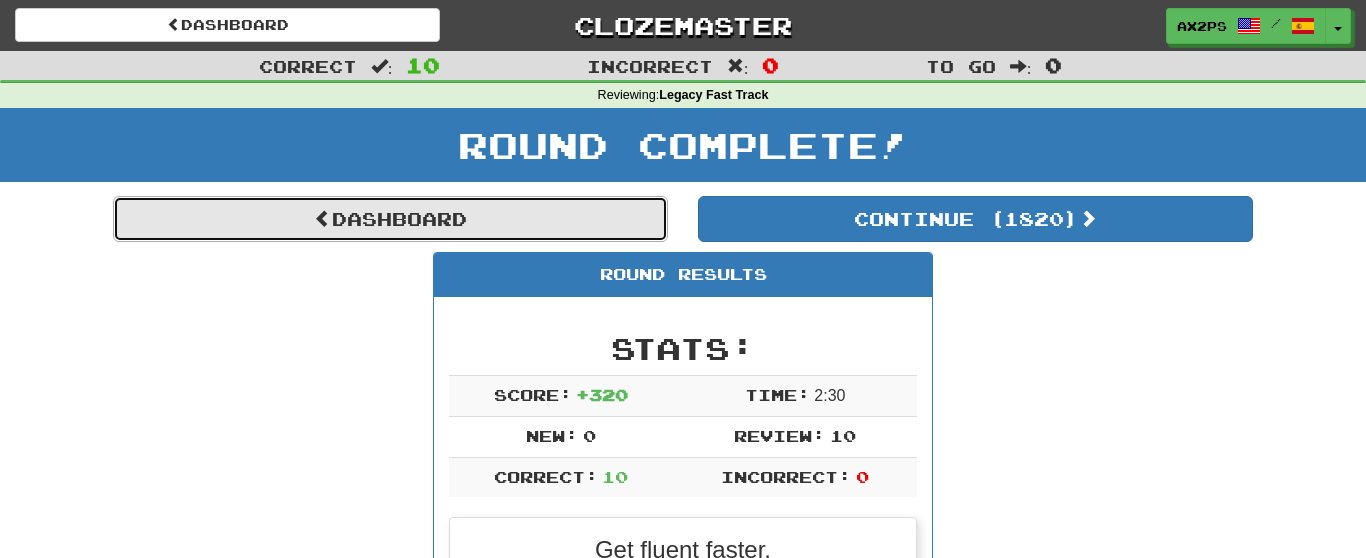 click on "Dashboard" at bounding box center [390, 219] 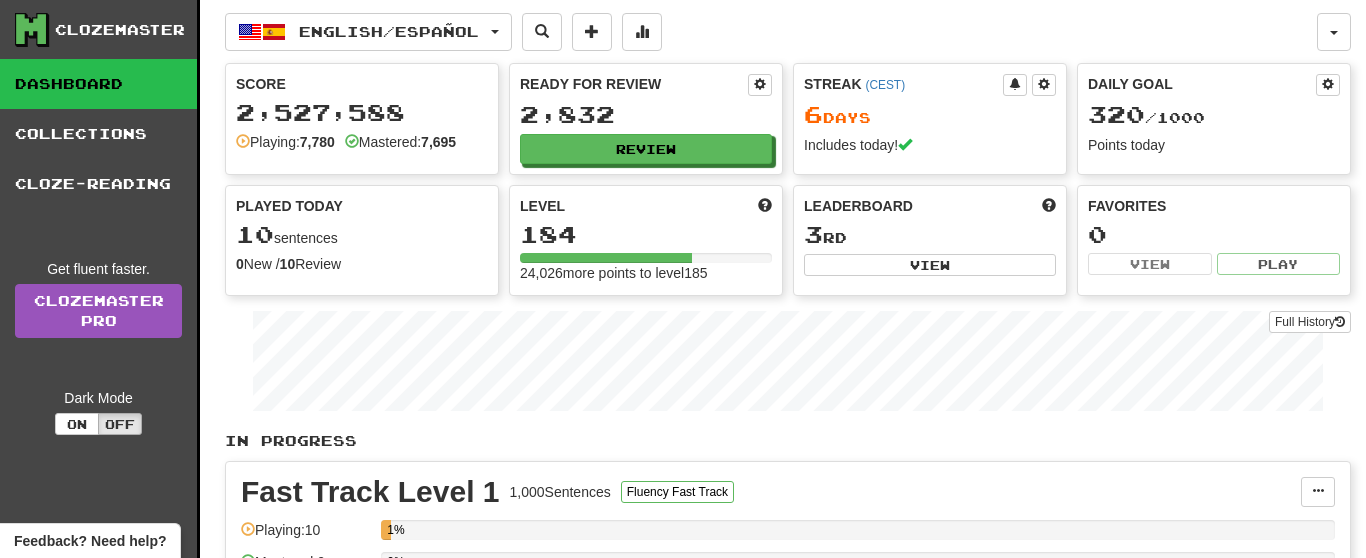 scroll, scrollTop: 0, scrollLeft: 0, axis: both 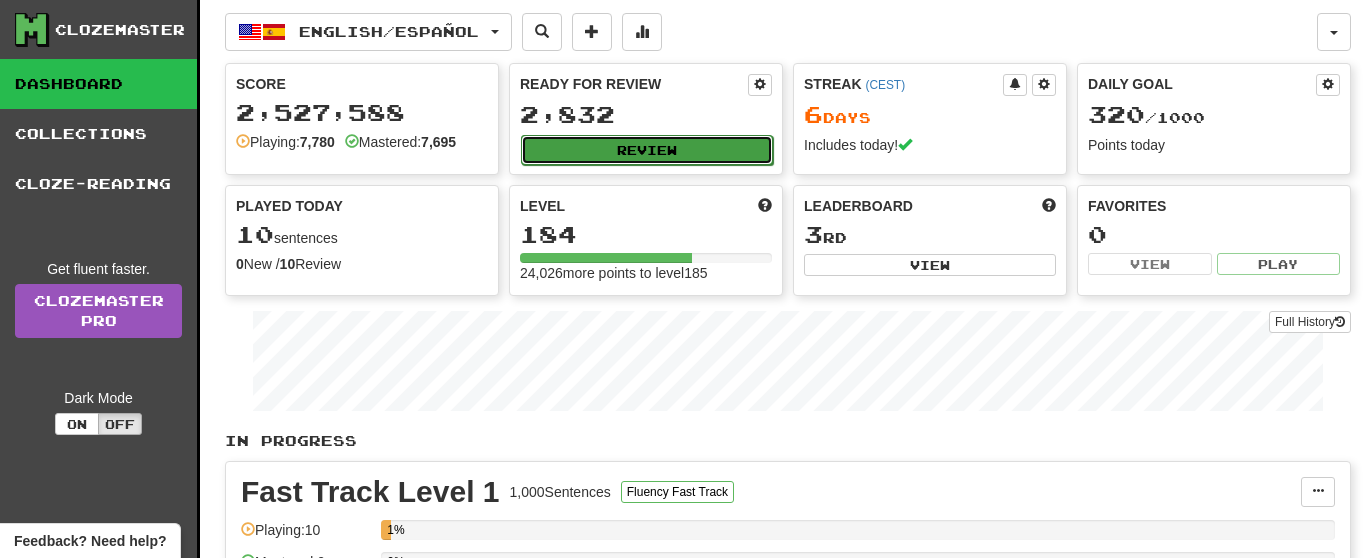 click on "Review" at bounding box center [647, 150] 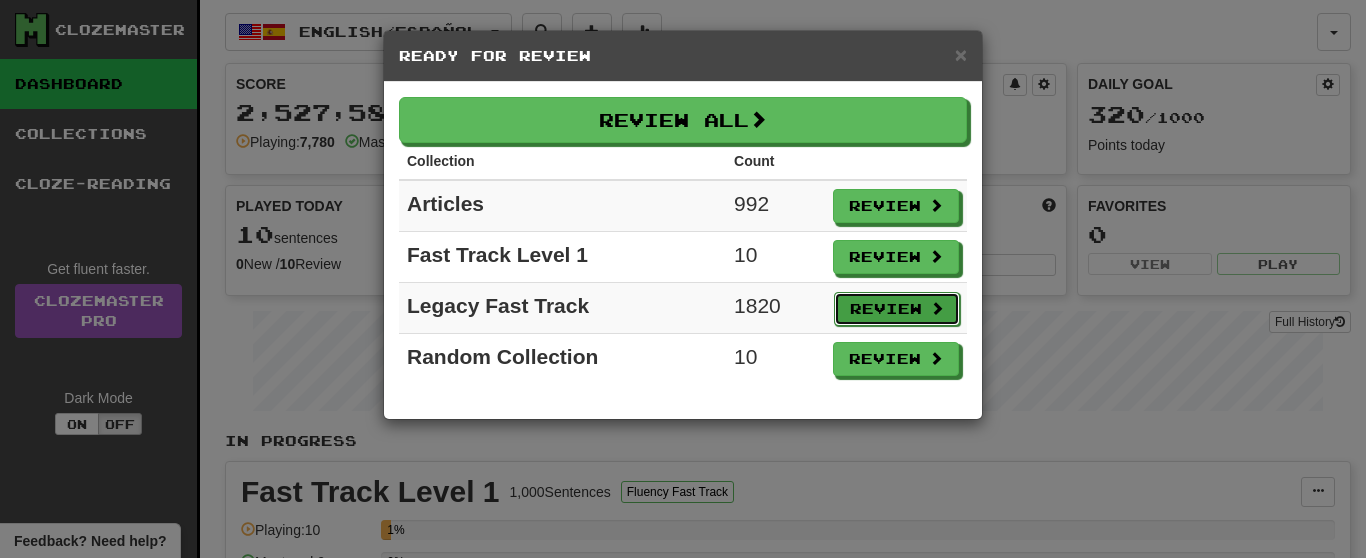 click on "Review" at bounding box center (897, 309) 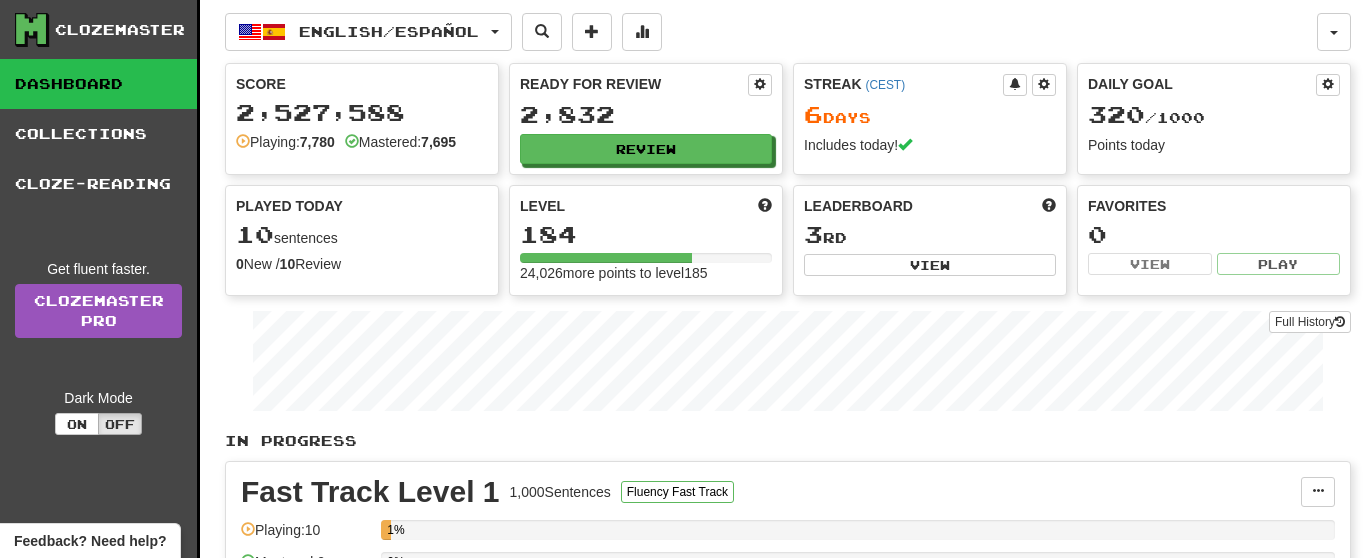 select on "**" 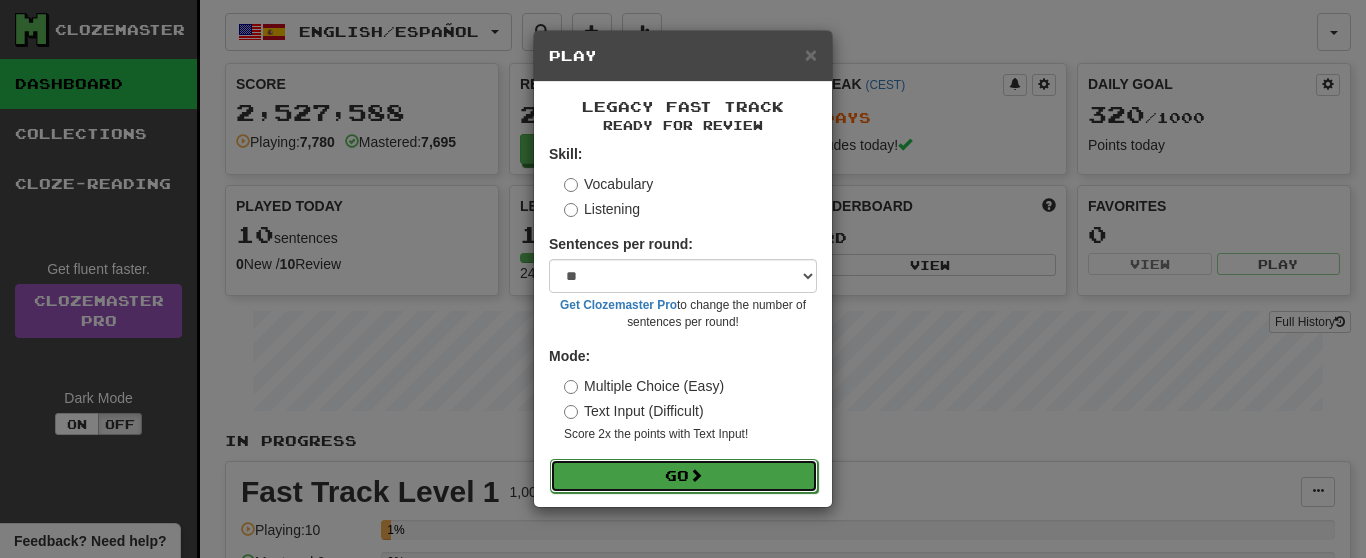 click on "Go" at bounding box center [684, 476] 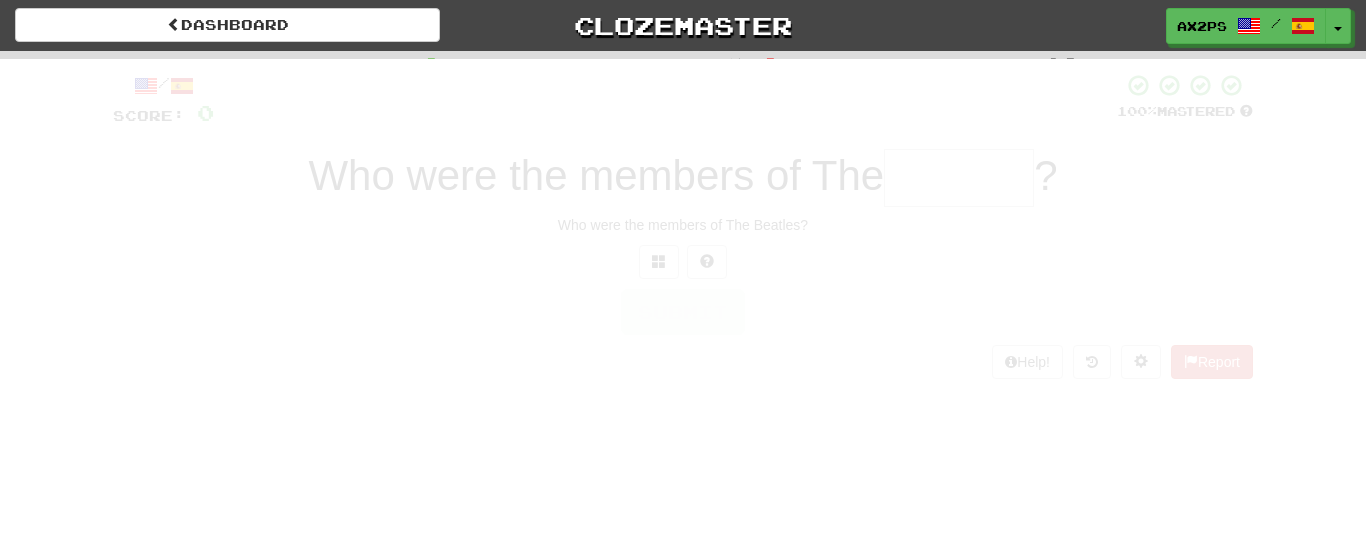 scroll, scrollTop: 0, scrollLeft: 0, axis: both 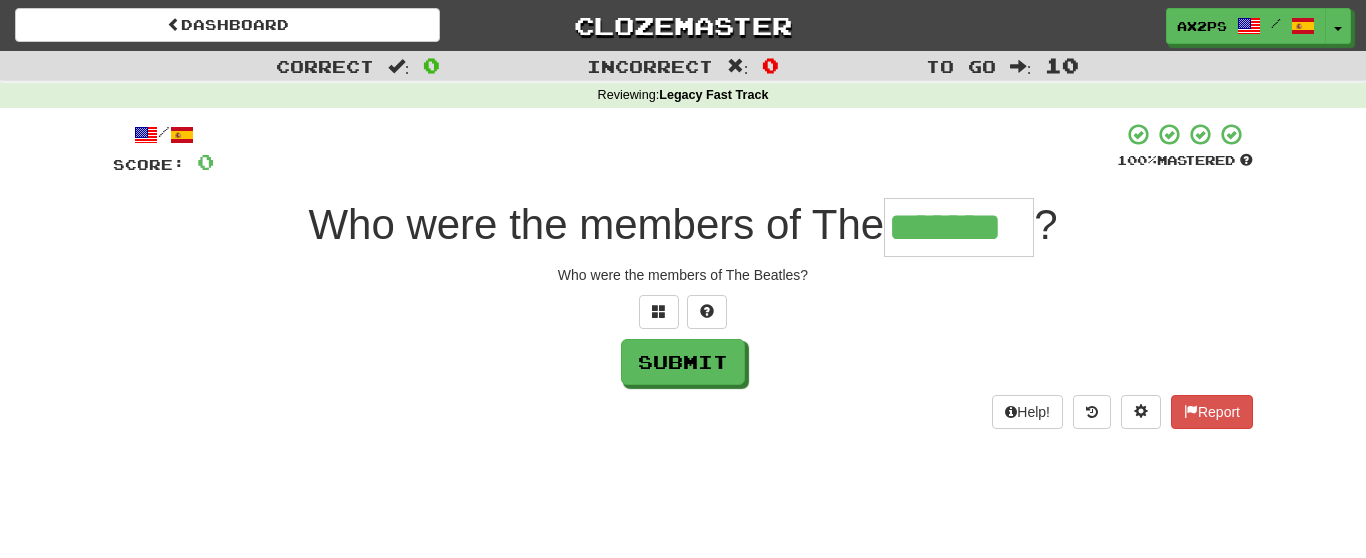 type on "*******" 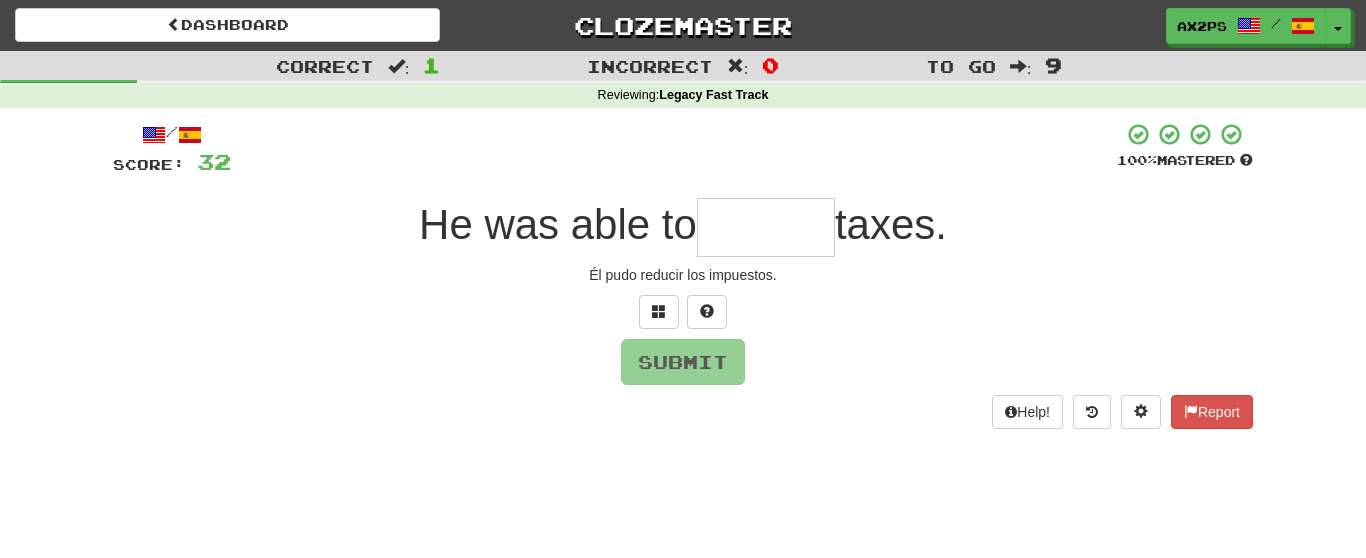 type on "*" 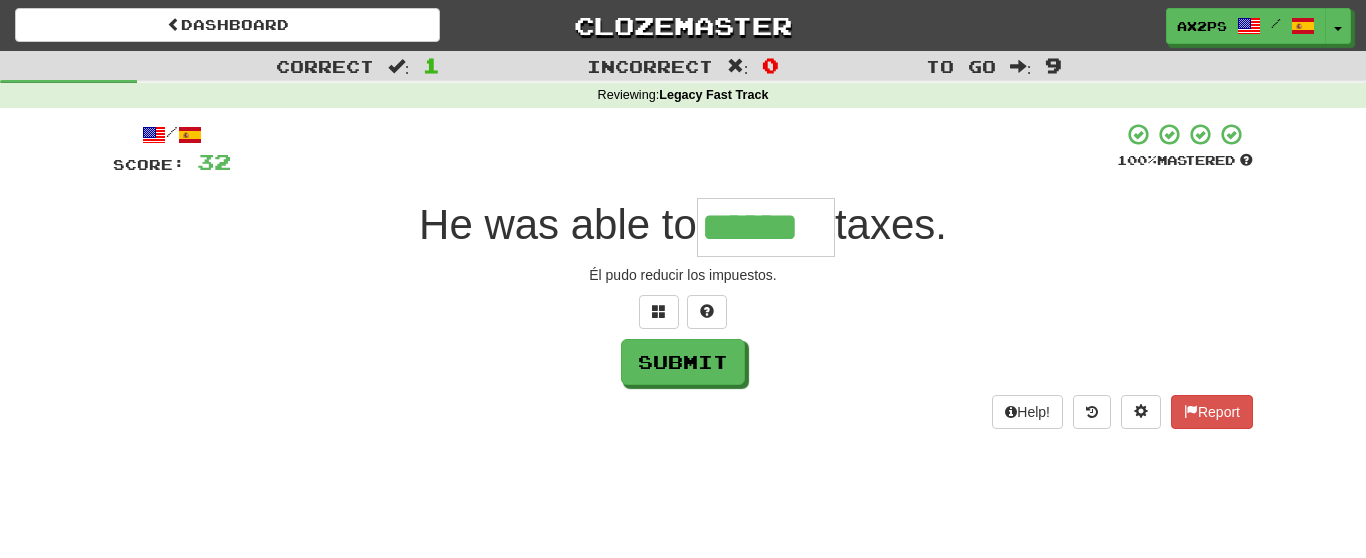 type on "******" 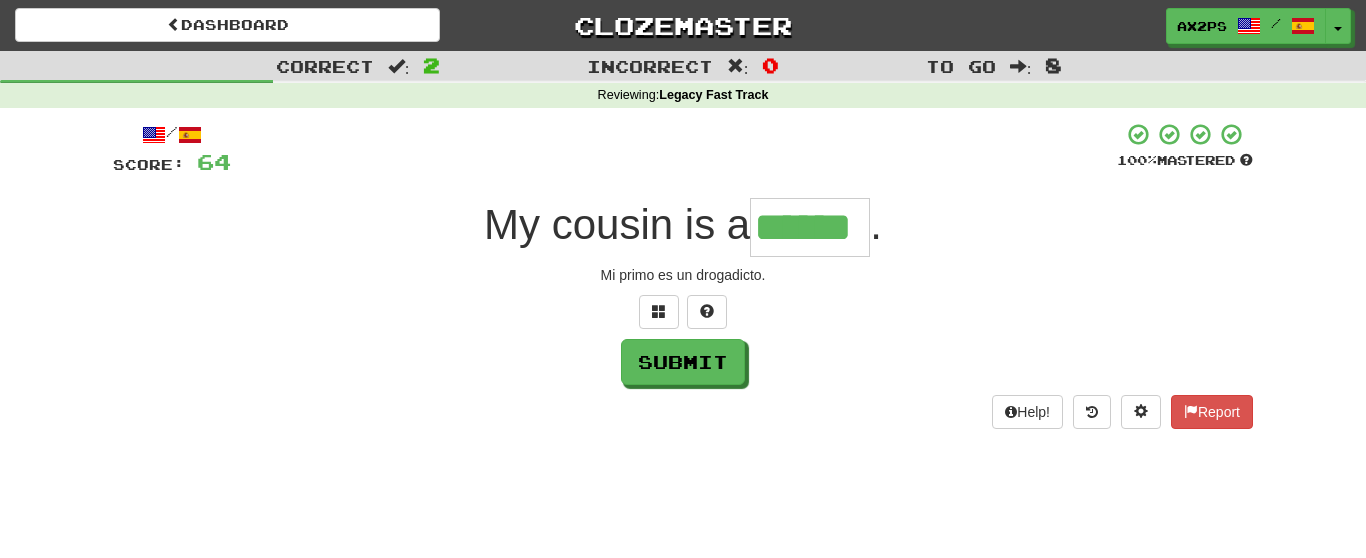 type on "******" 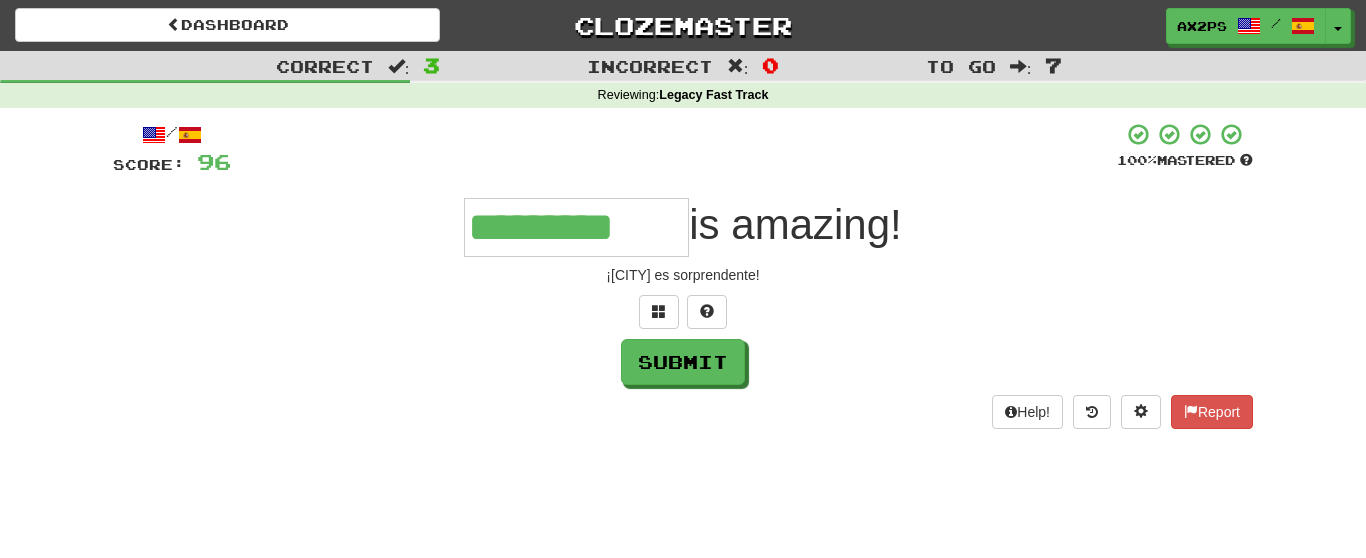 type on "*********" 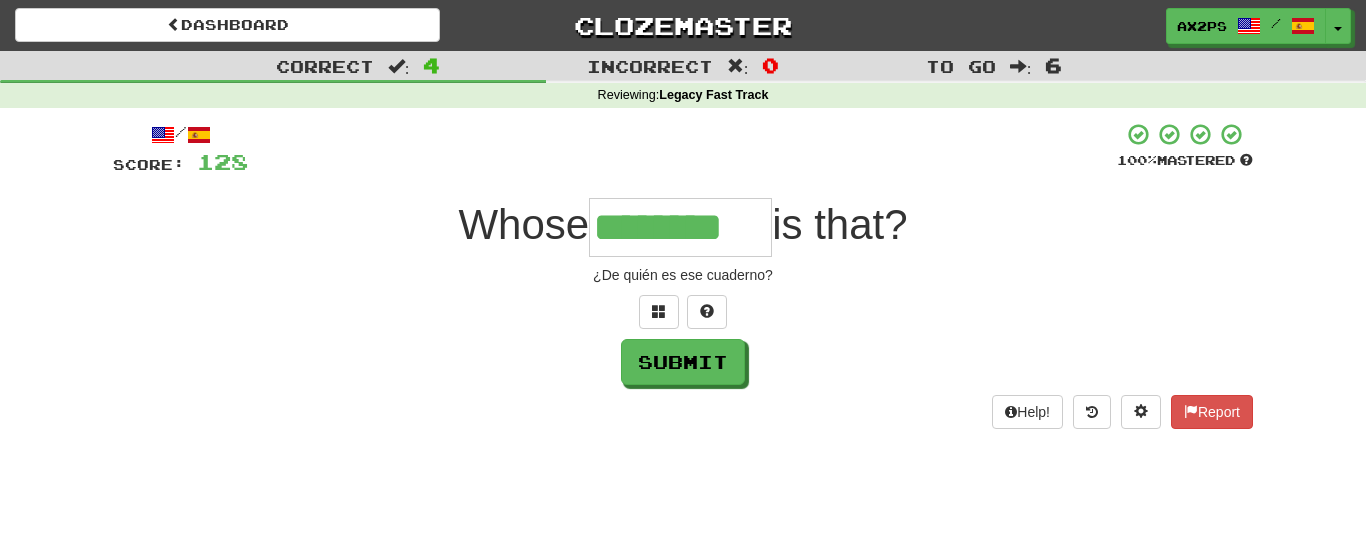 type on "********" 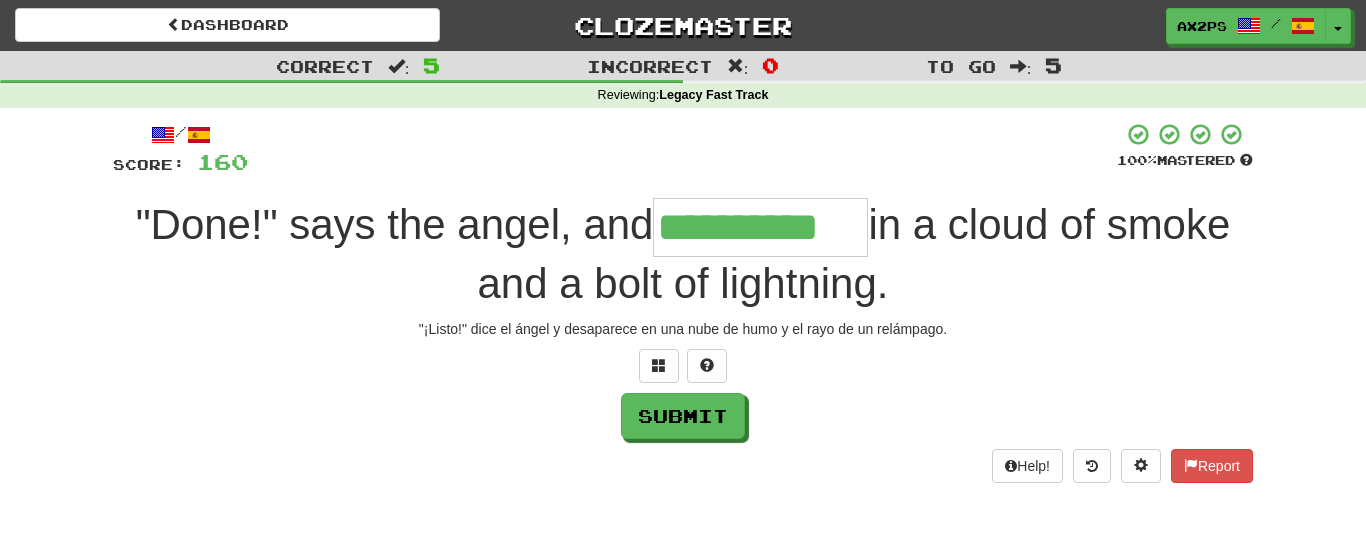 type on "**********" 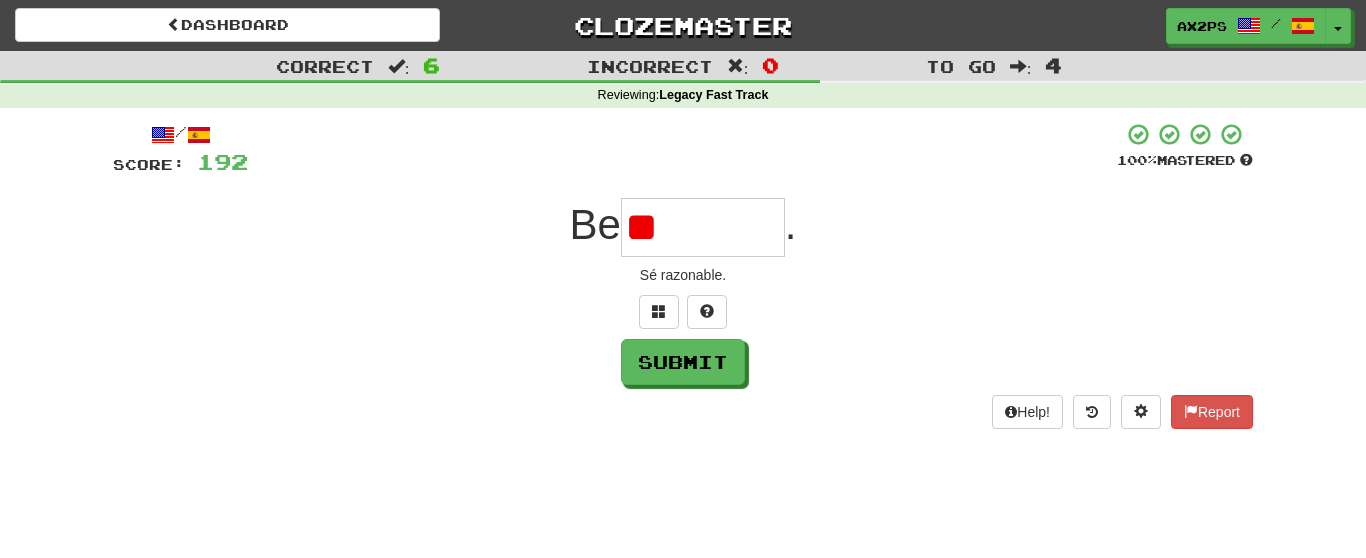 type on "*" 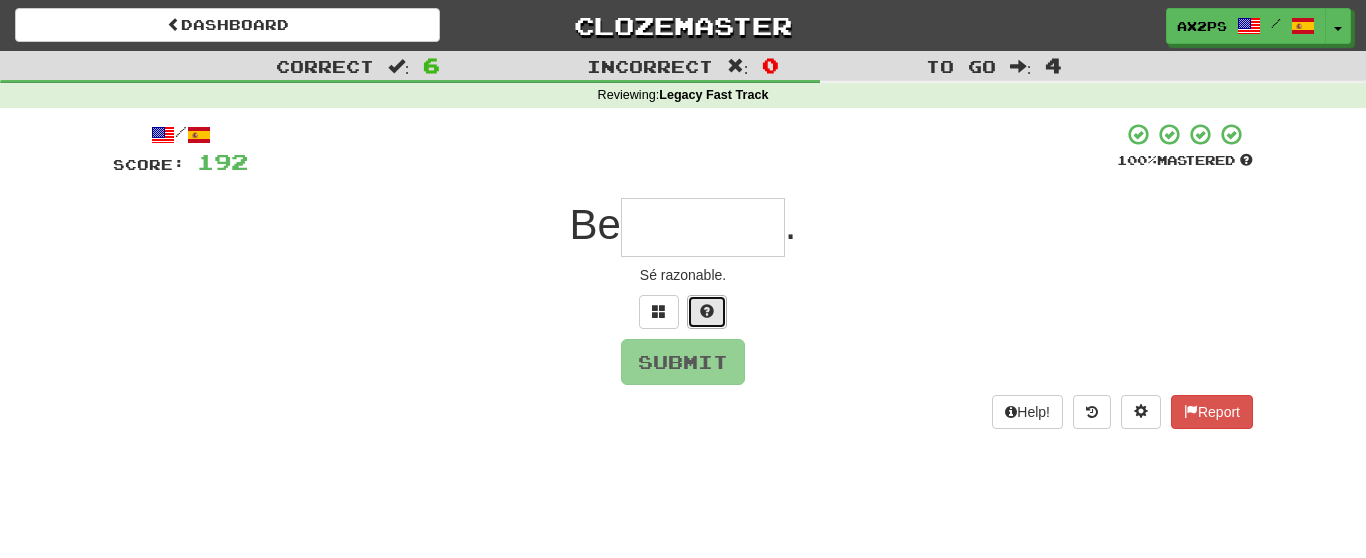click at bounding box center (707, 312) 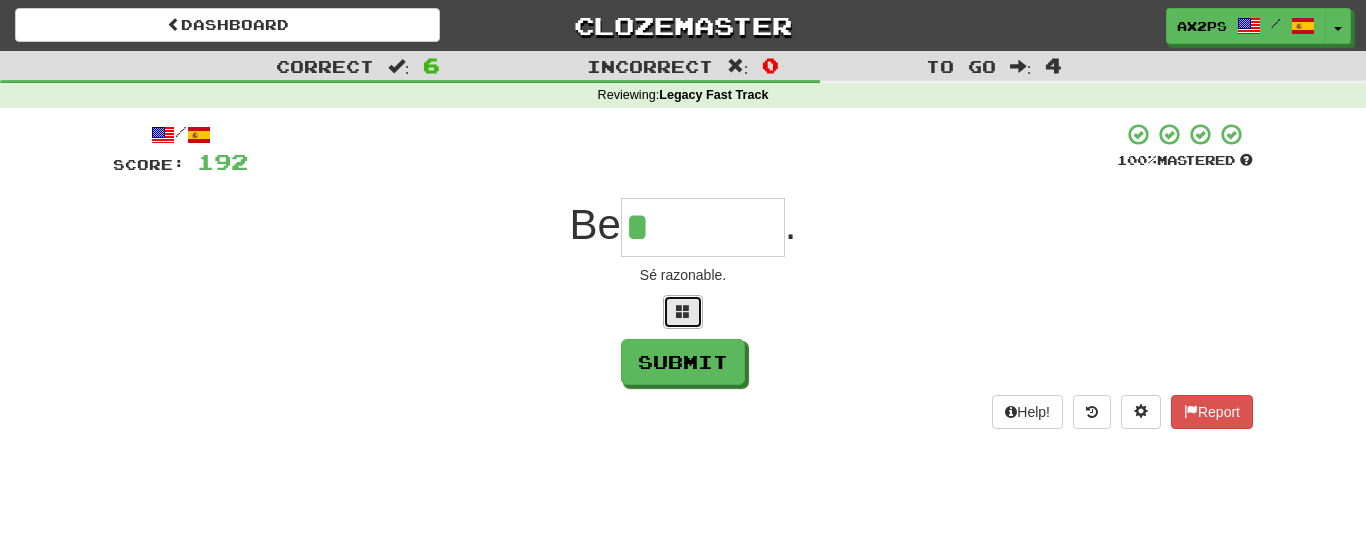 click at bounding box center (683, 312) 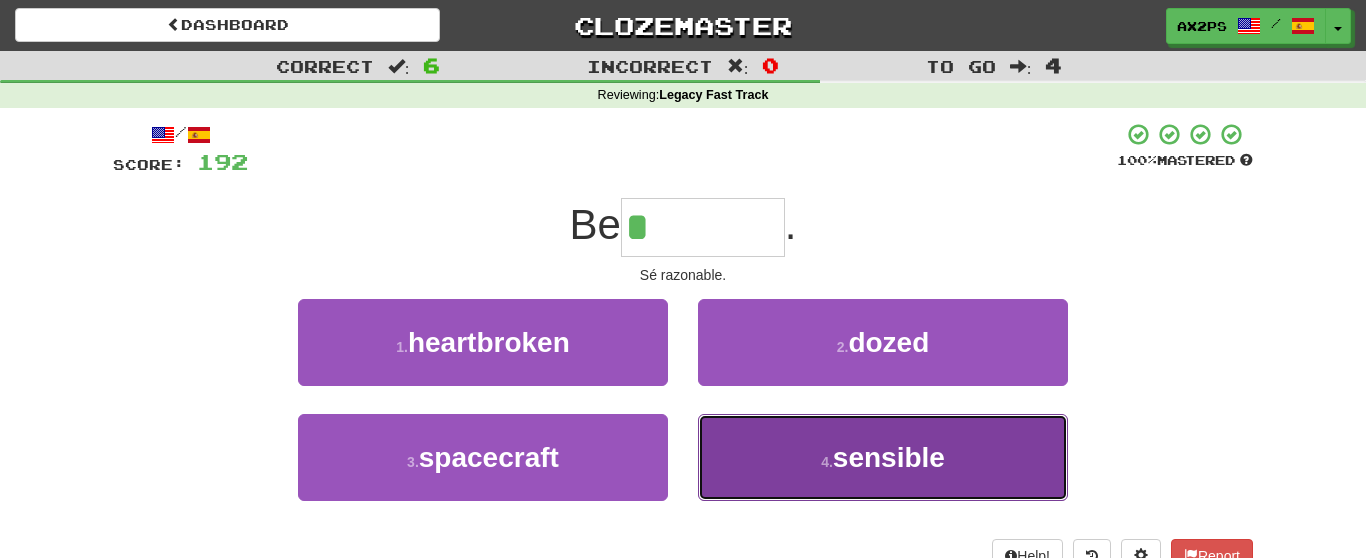 click on "4 .  sensible" at bounding box center (883, 457) 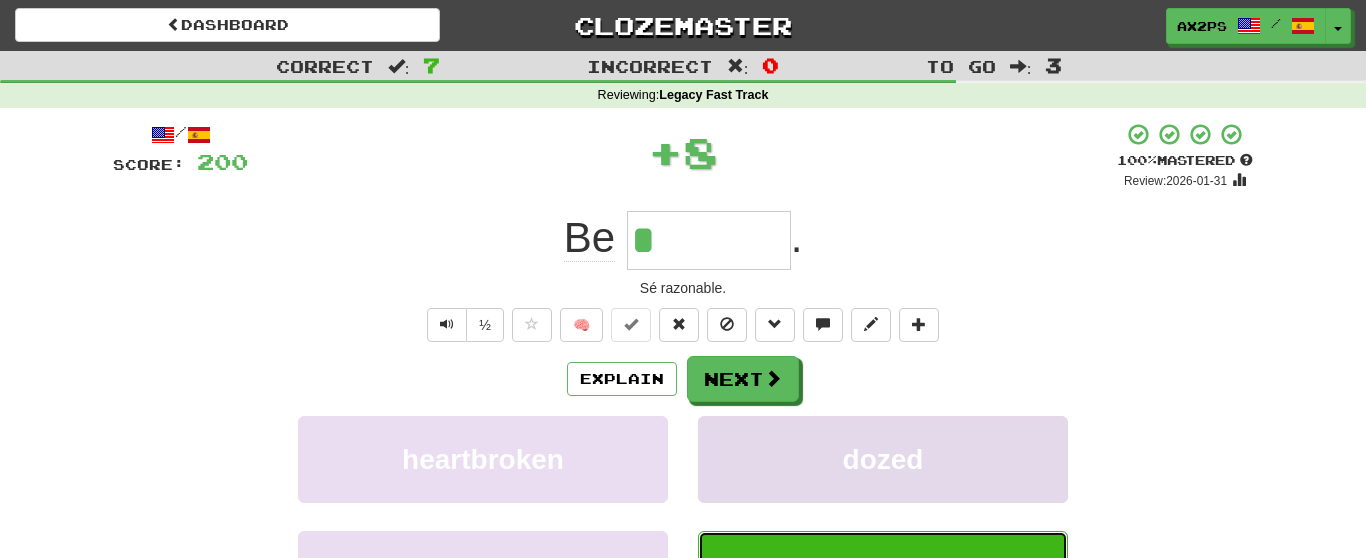 type on "********" 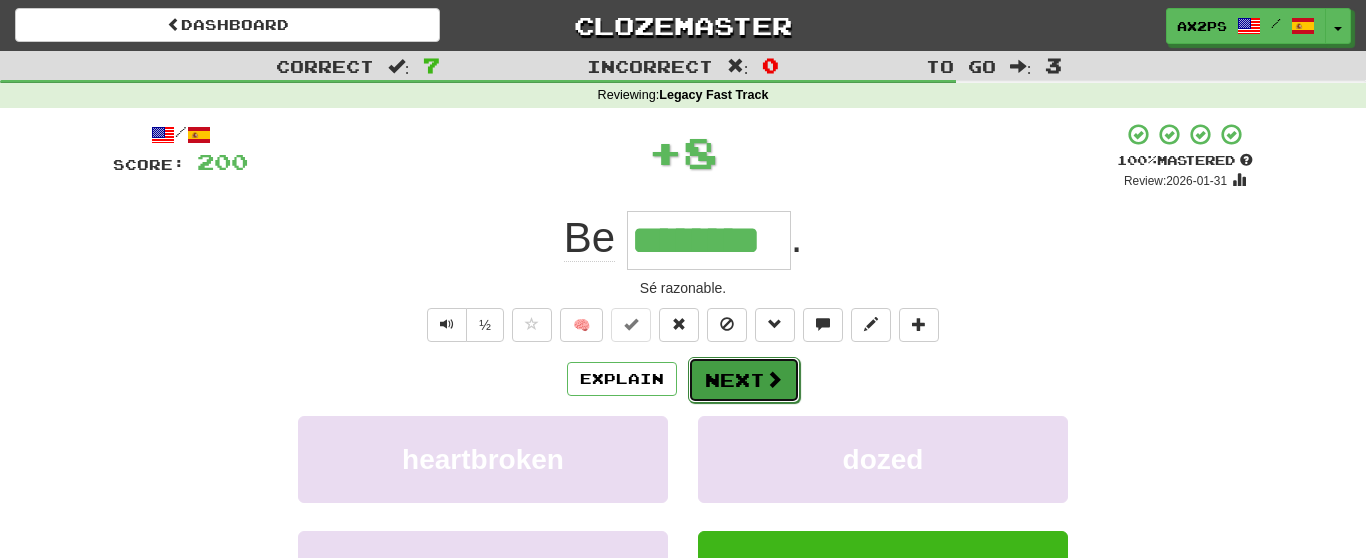 click on "Next" at bounding box center [744, 380] 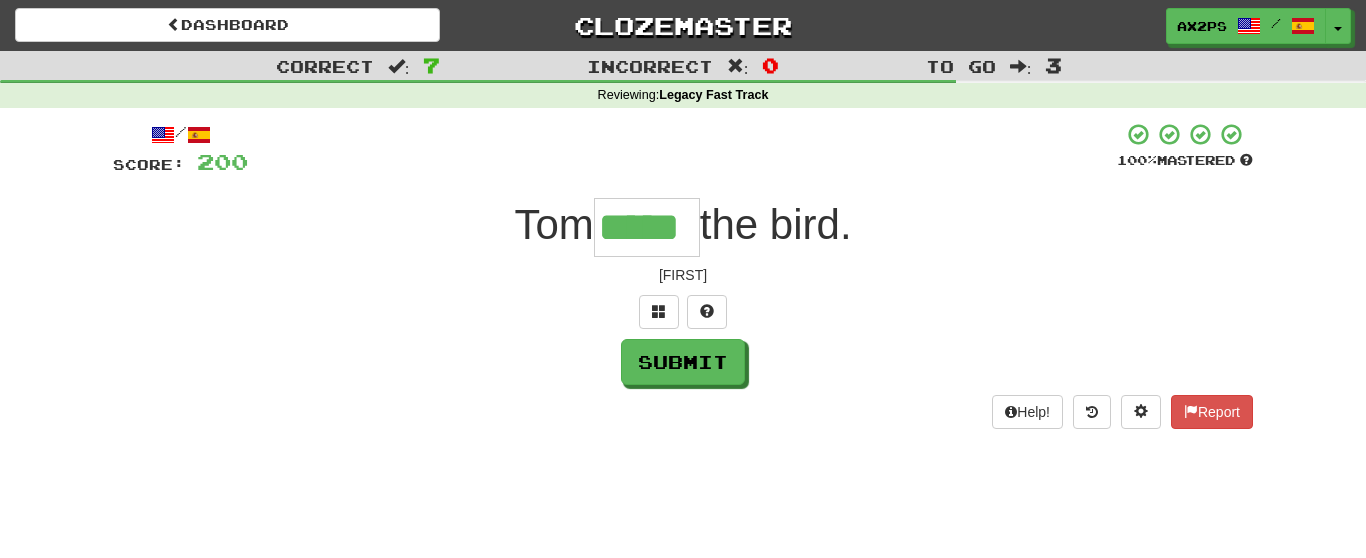 type on "*****" 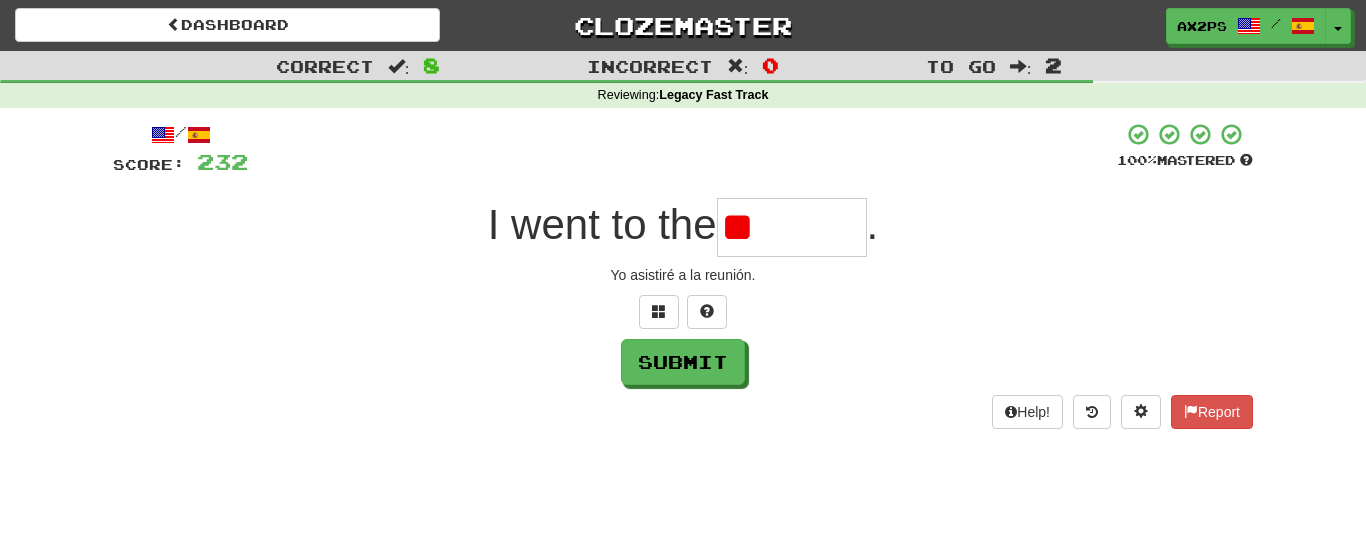 type on "*" 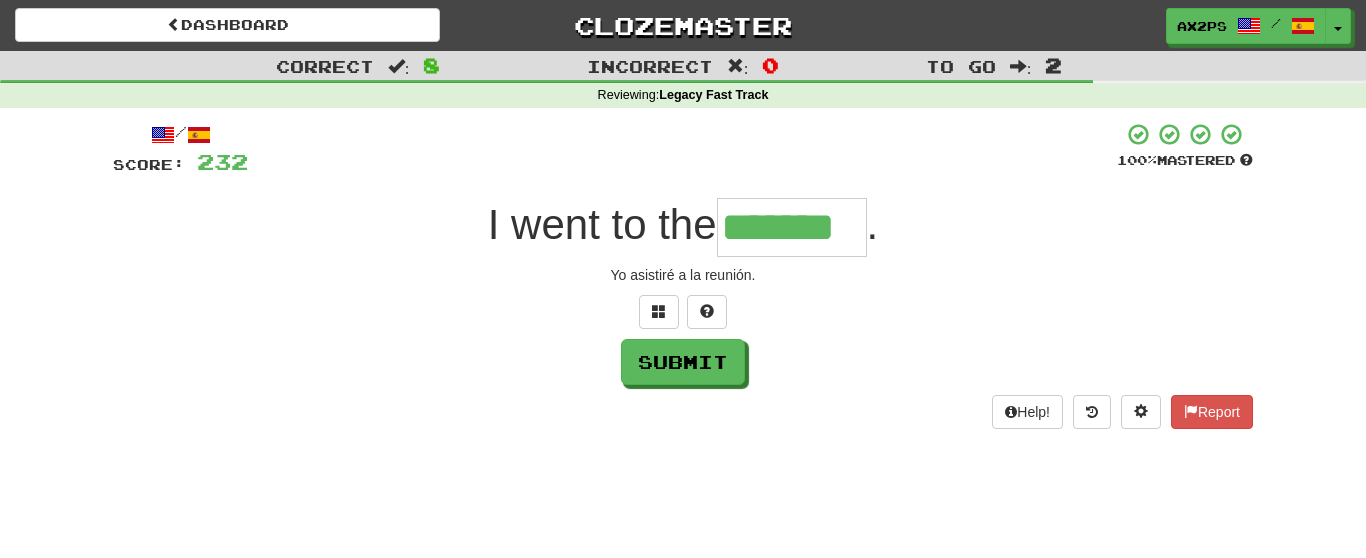 type on "*******" 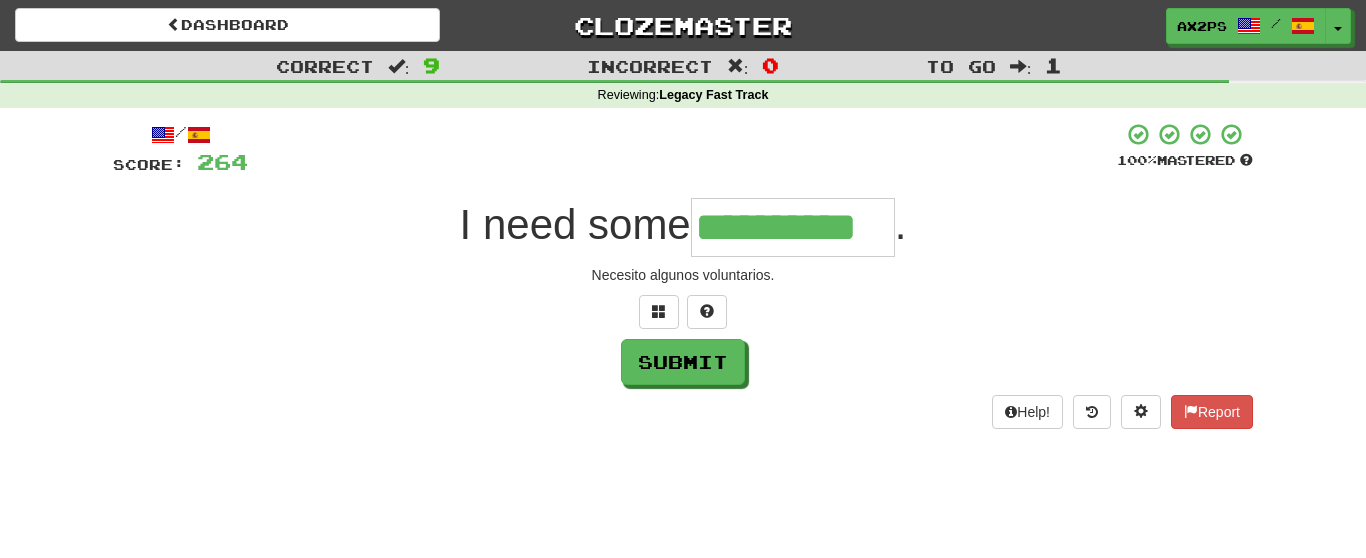 type on "**********" 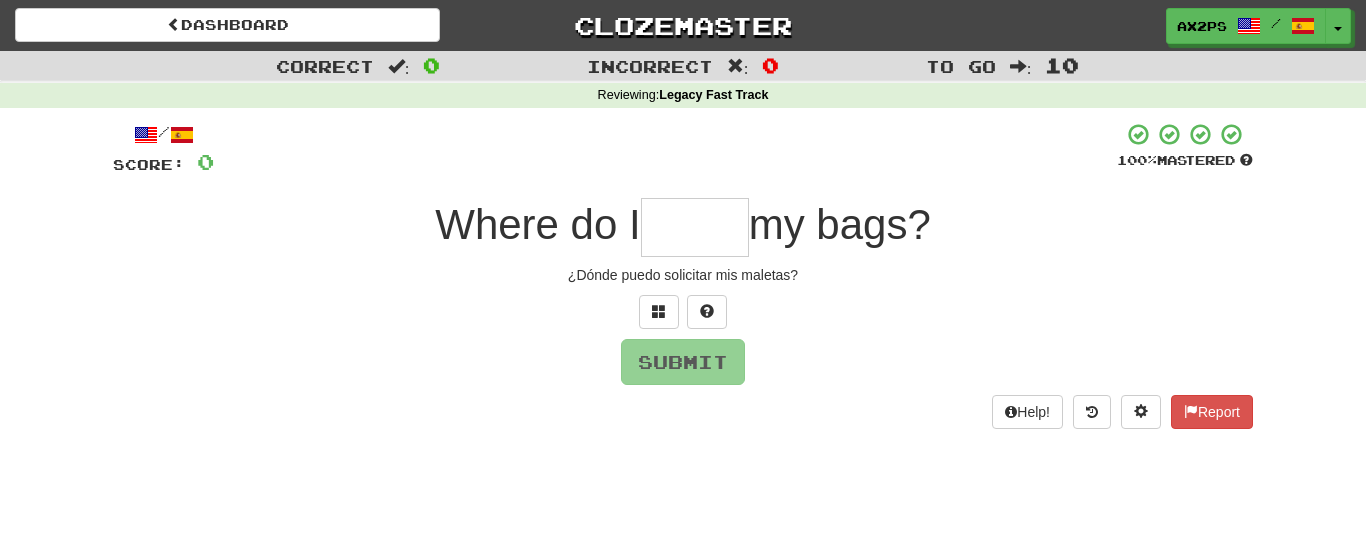 type on "*" 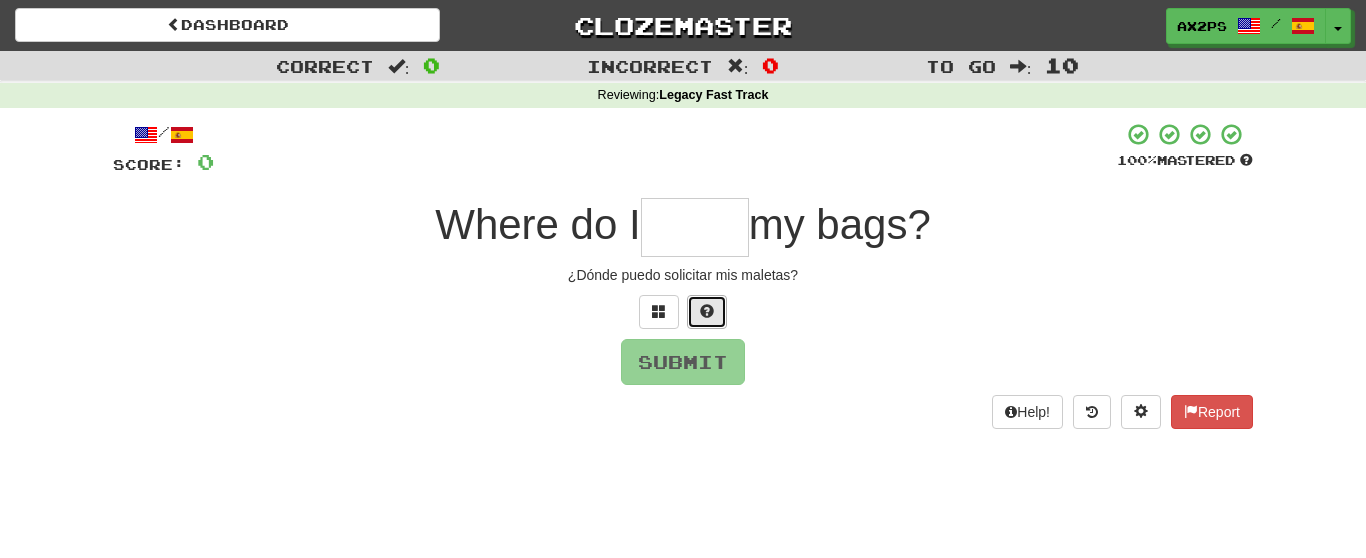 click at bounding box center (707, 311) 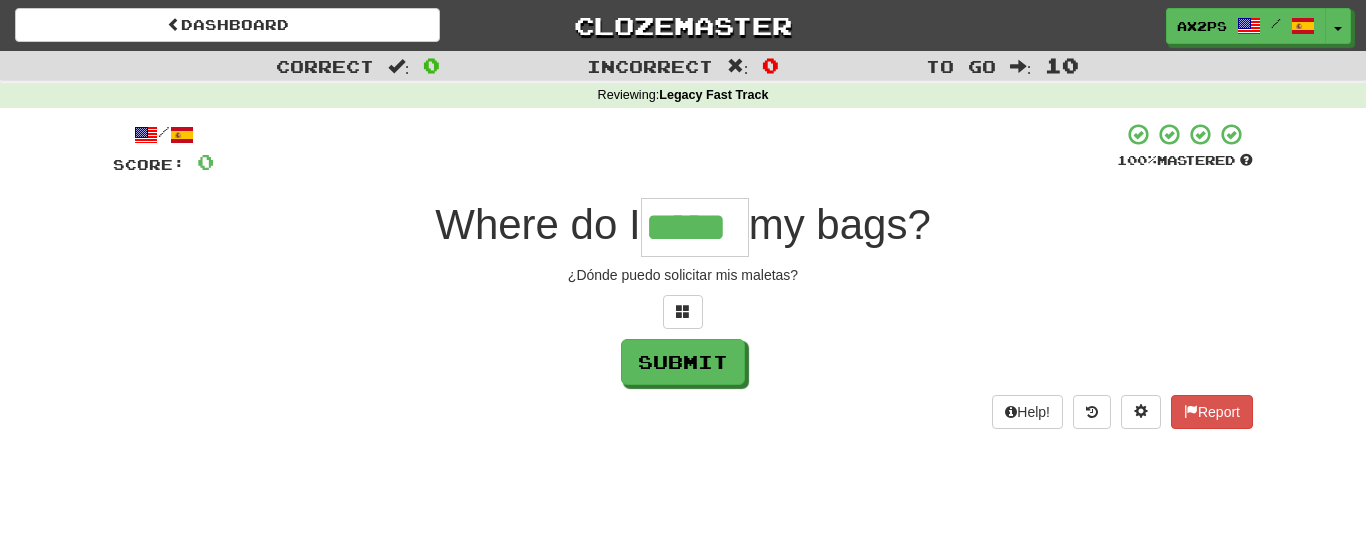 type on "*****" 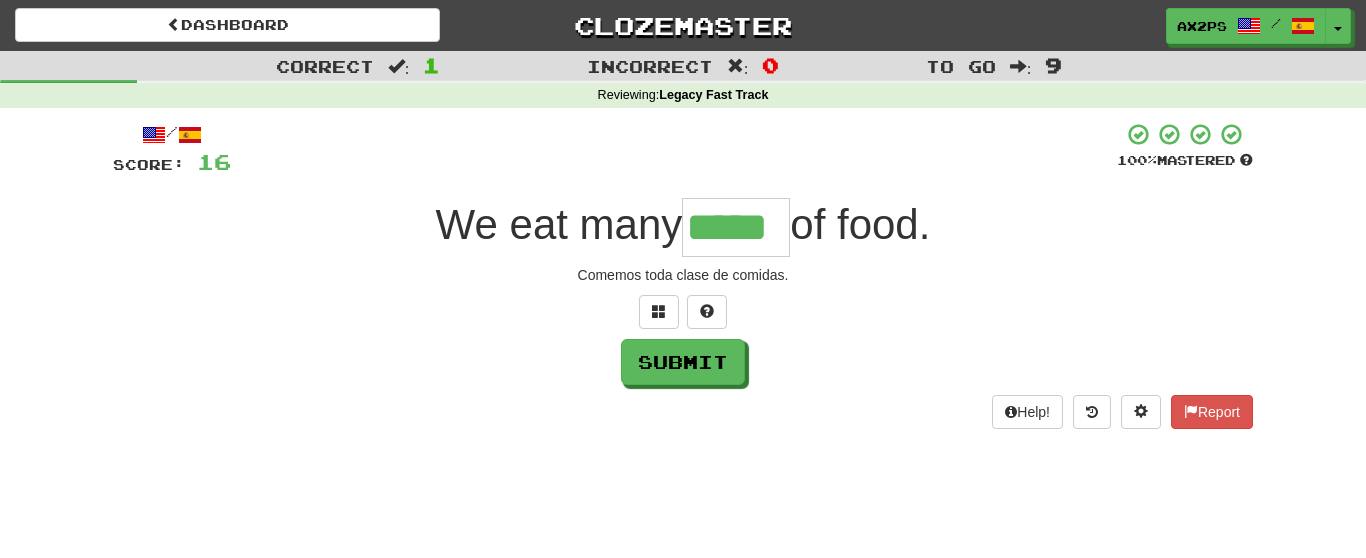 type on "*****" 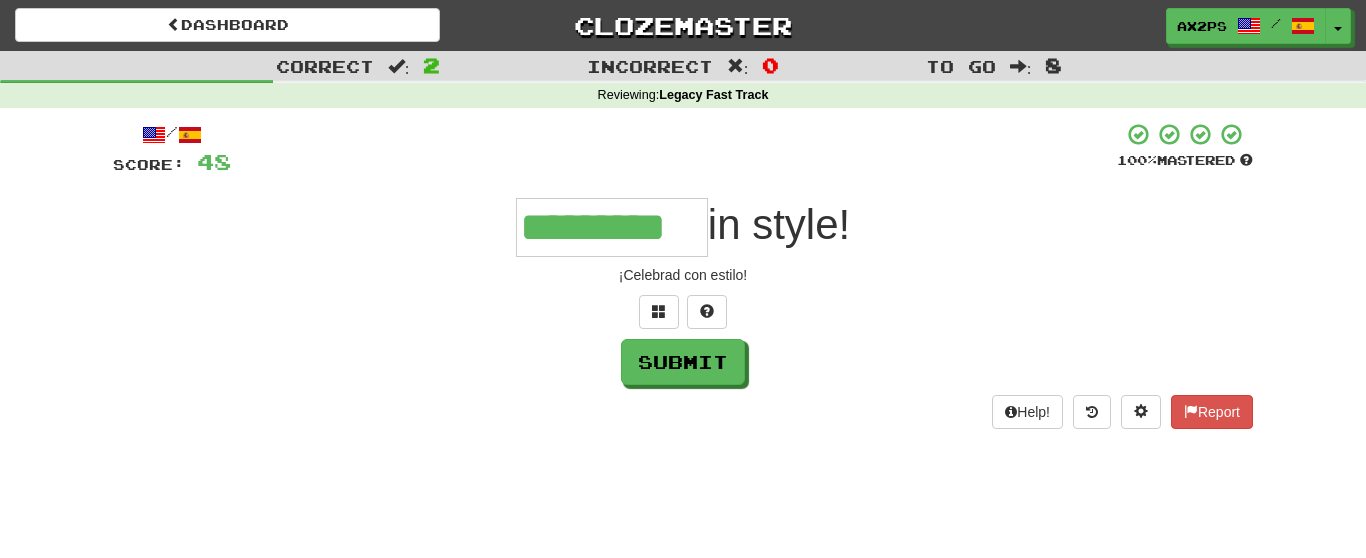 type on "*********" 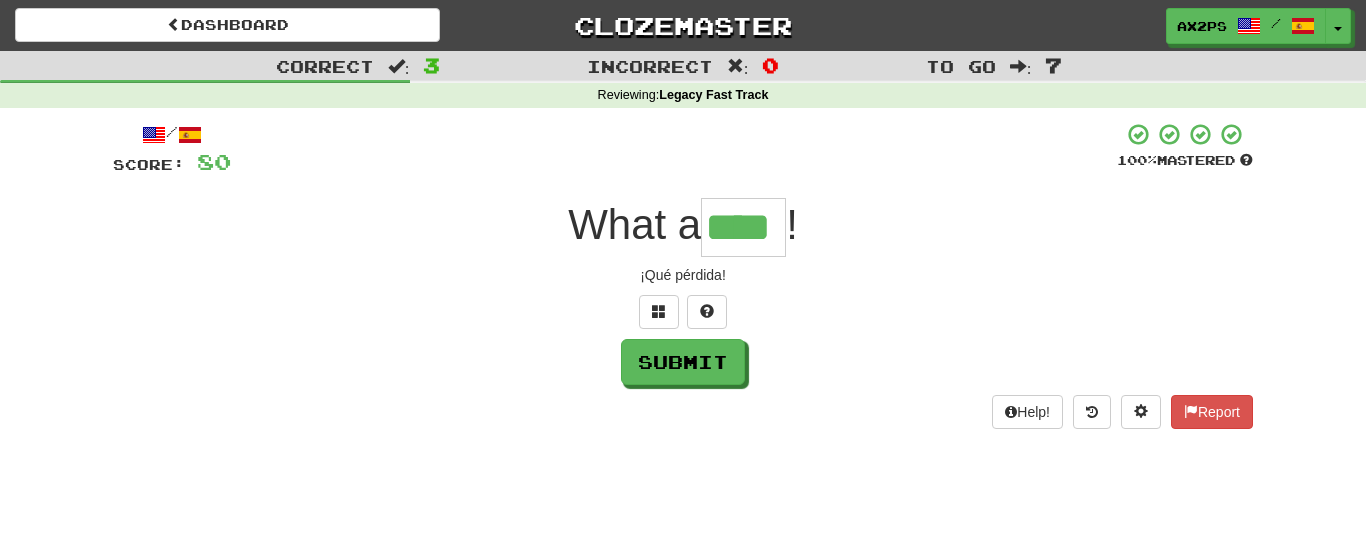 type on "****" 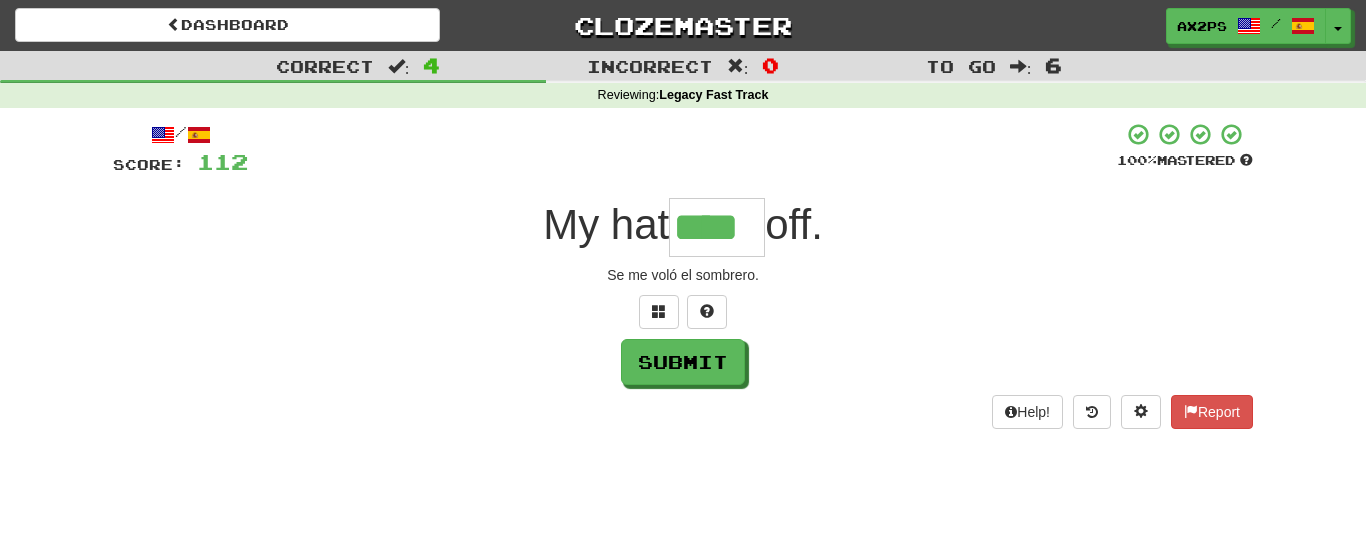 type on "****" 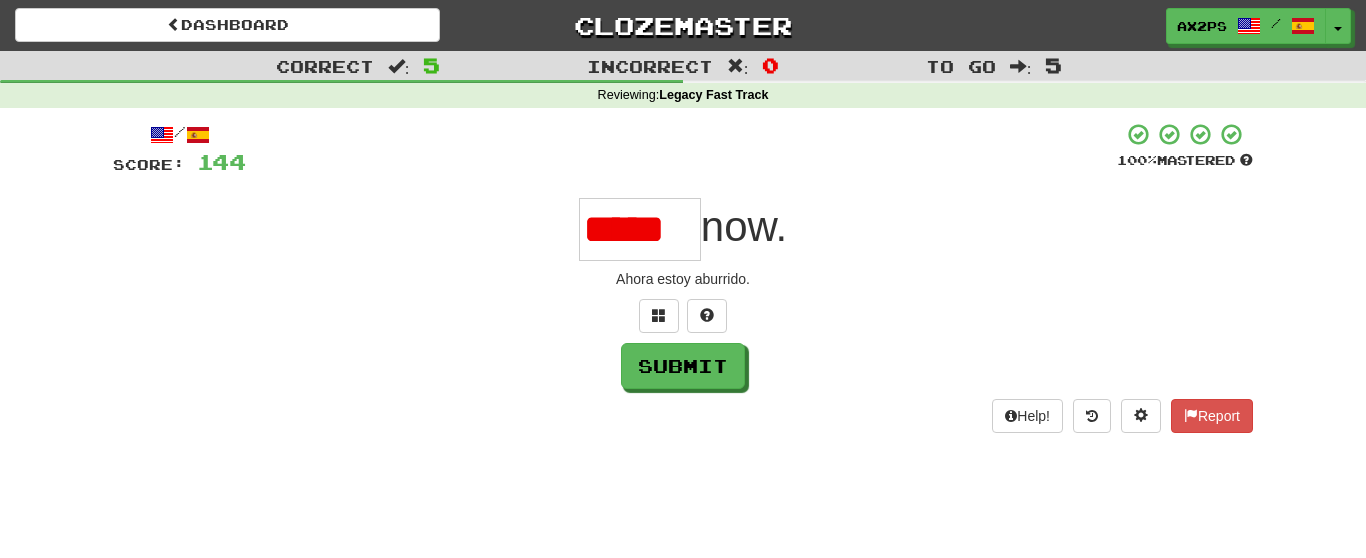 scroll, scrollTop: 0, scrollLeft: 0, axis: both 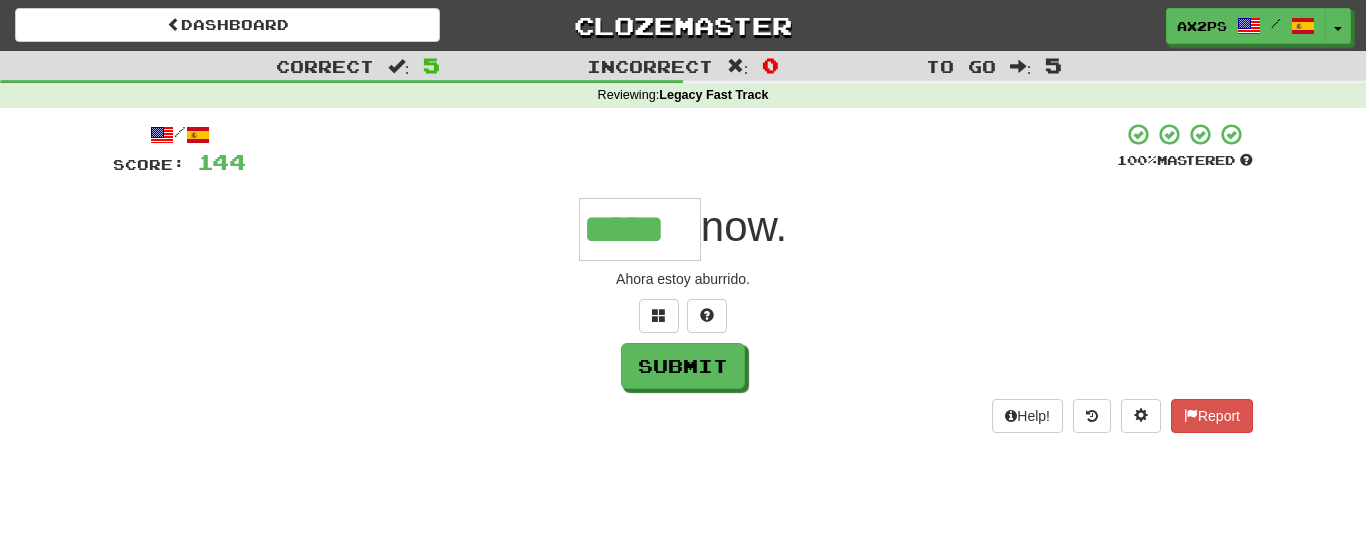 type on "*****" 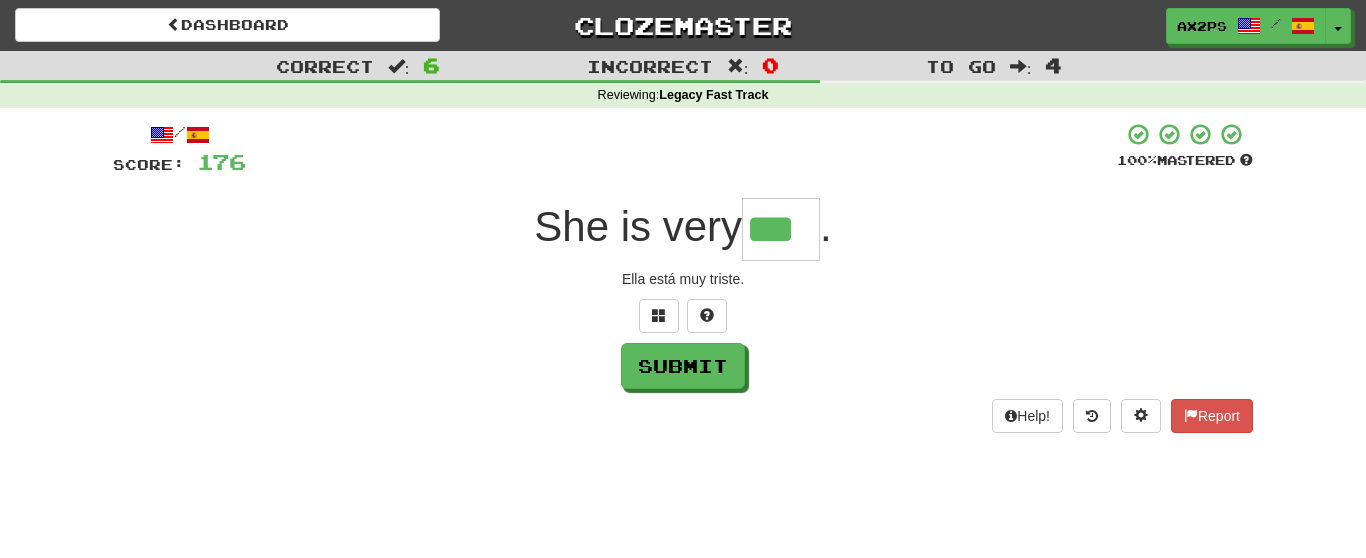 type on "***" 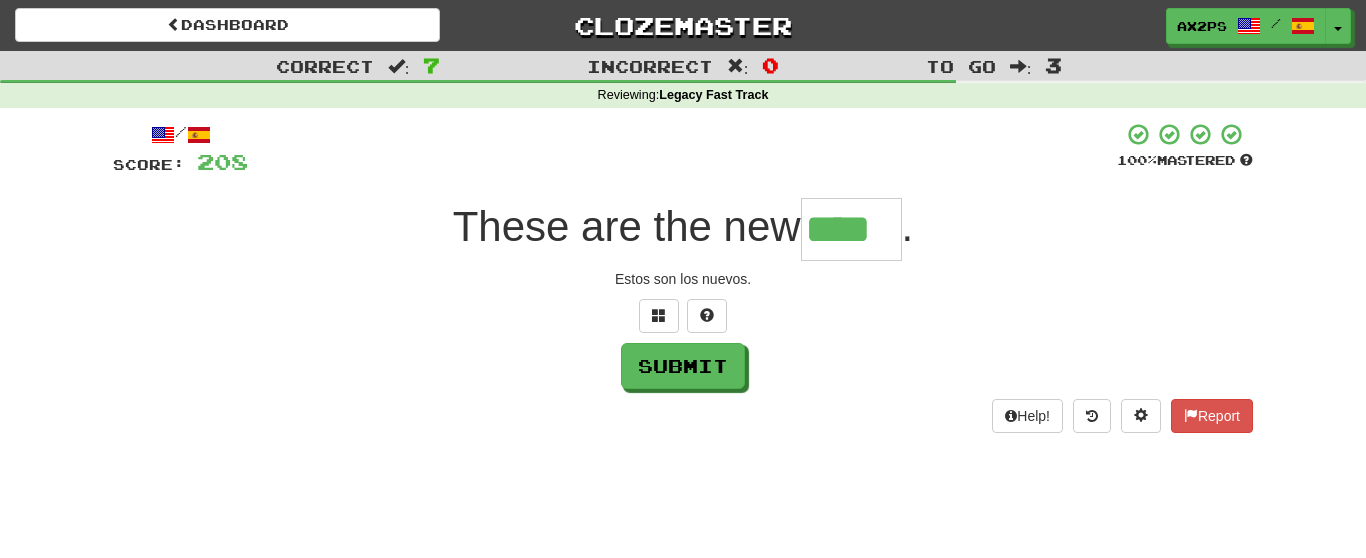 type on "****" 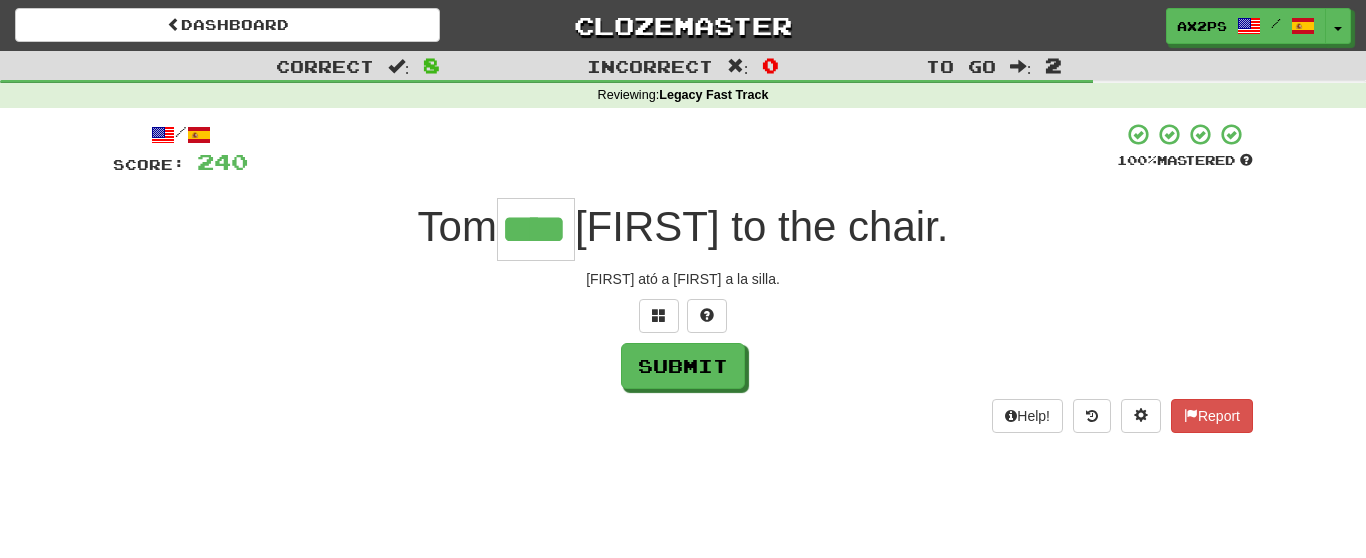 type on "****" 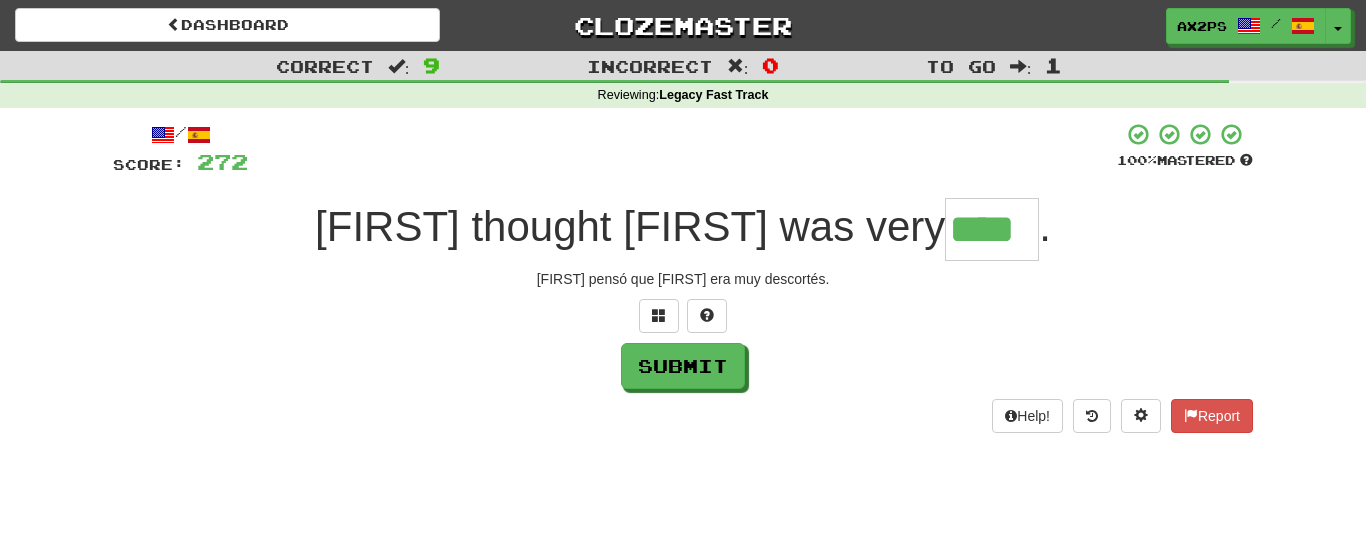 type on "****" 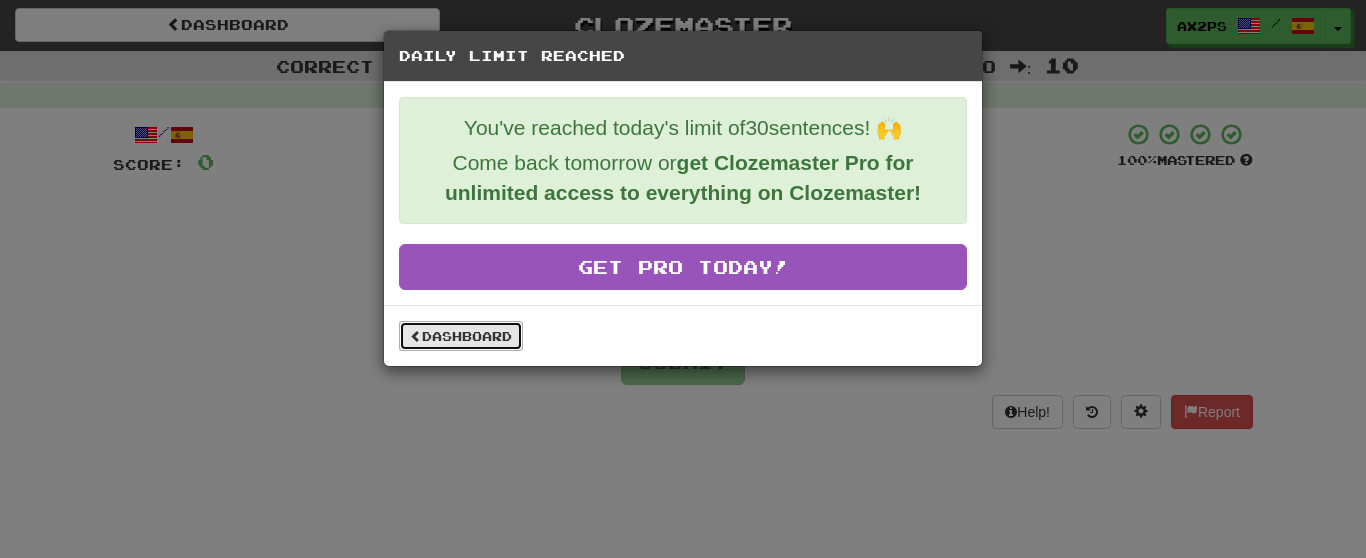 click on "Dashboard" at bounding box center [461, 336] 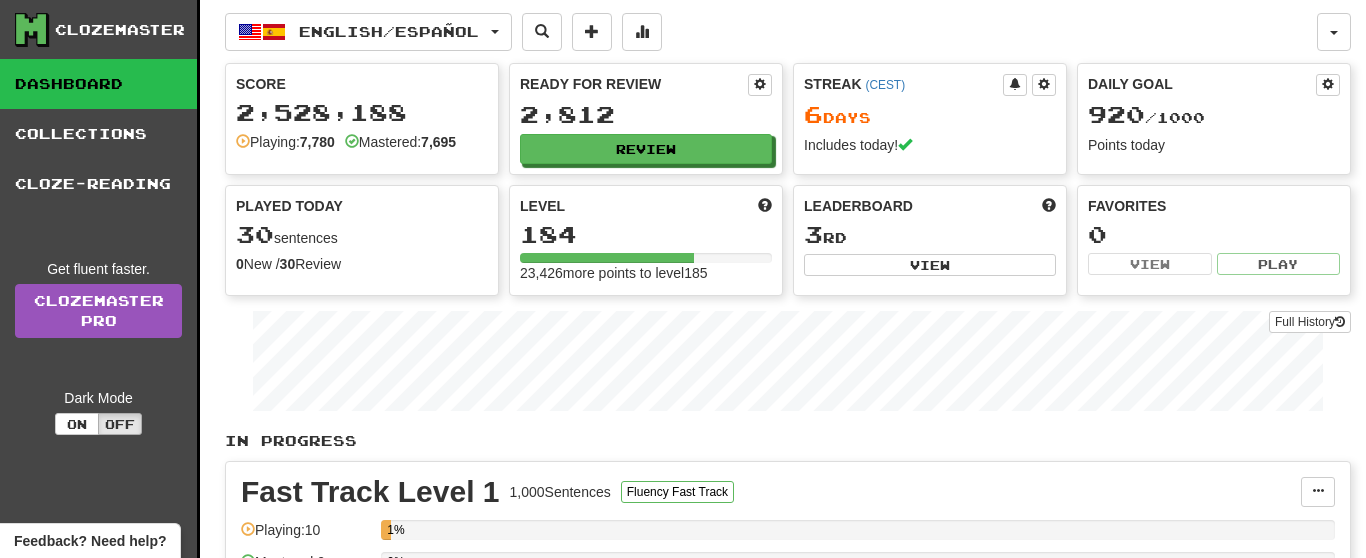 scroll, scrollTop: 0, scrollLeft: 0, axis: both 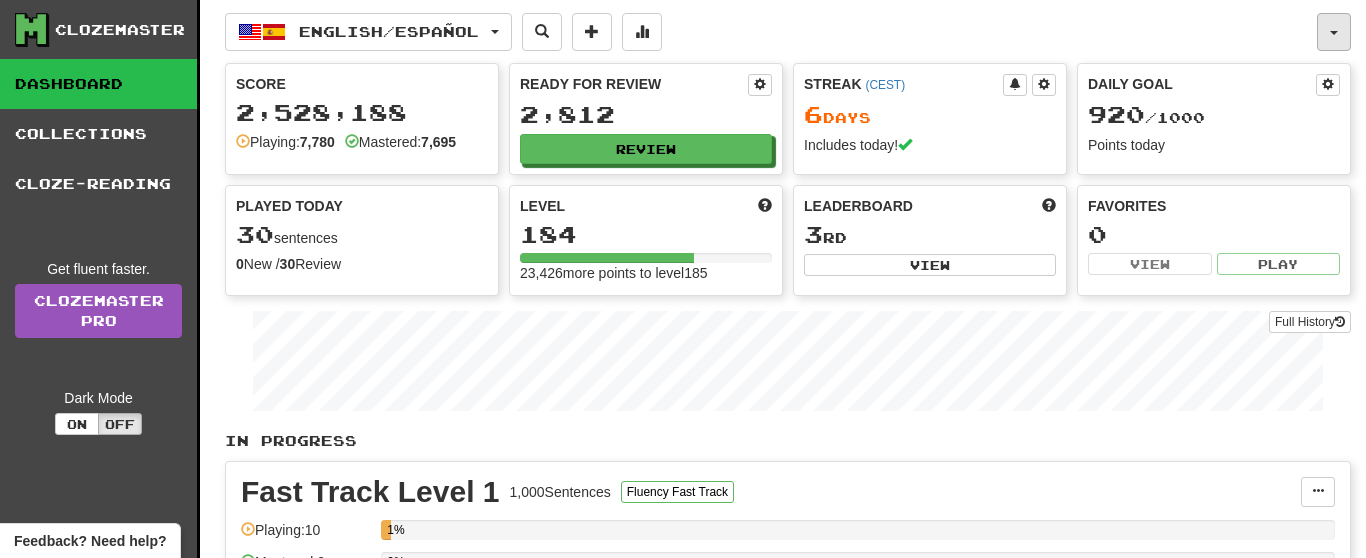 click at bounding box center (1334, 32) 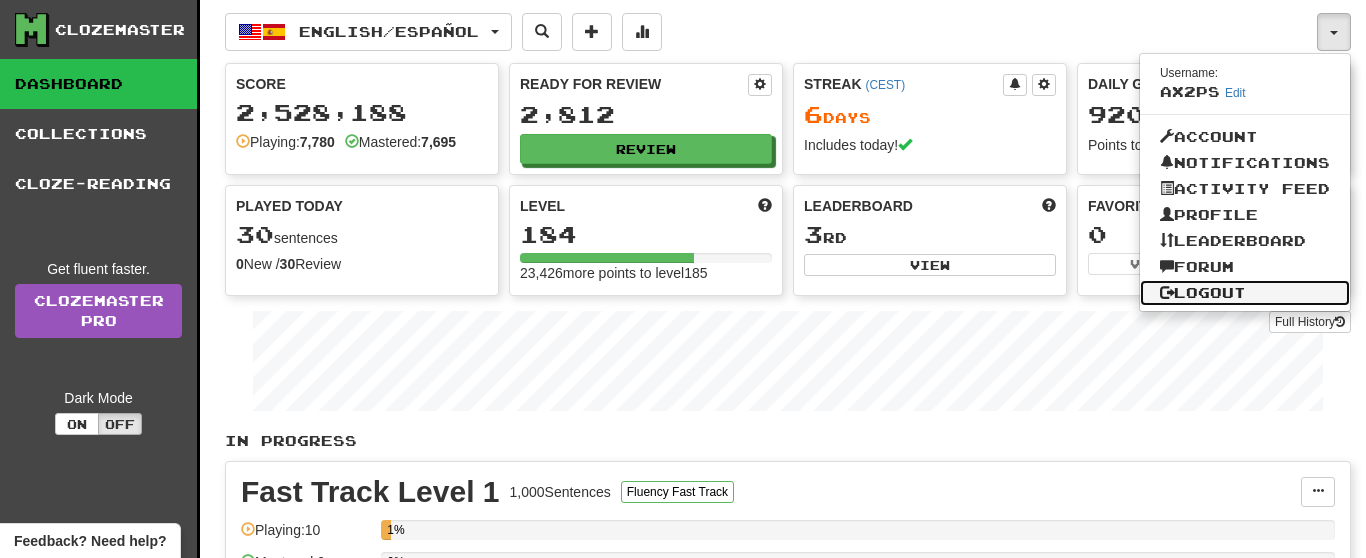click on "Logout" at bounding box center [1245, 293] 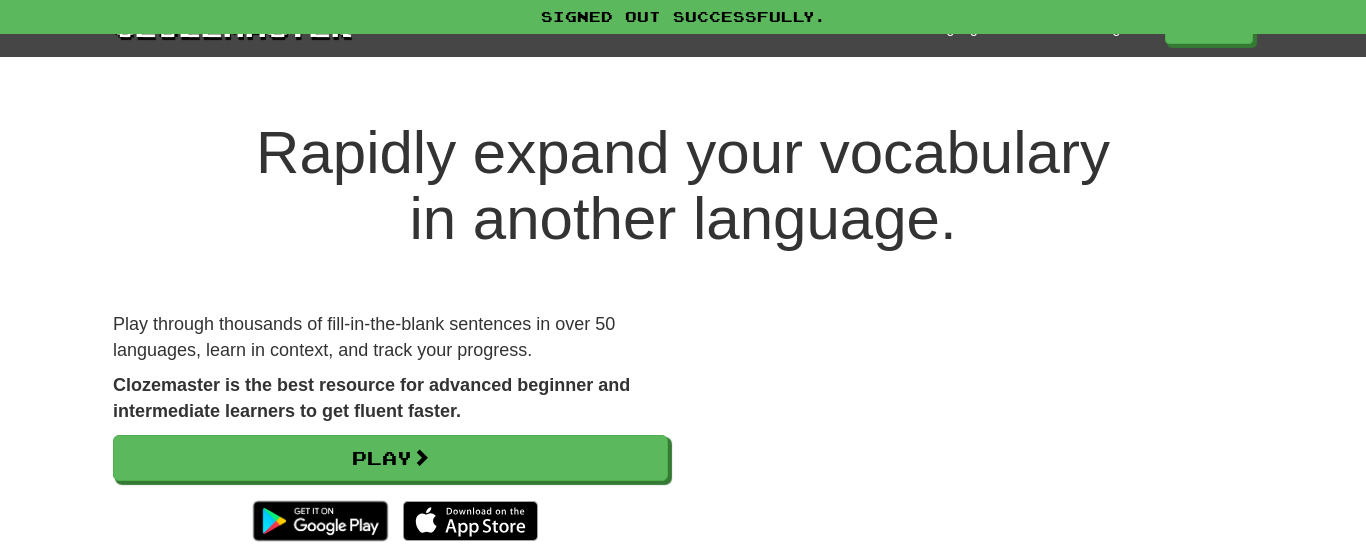 scroll, scrollTop: 0, scrollLeft: 0, axis: both 